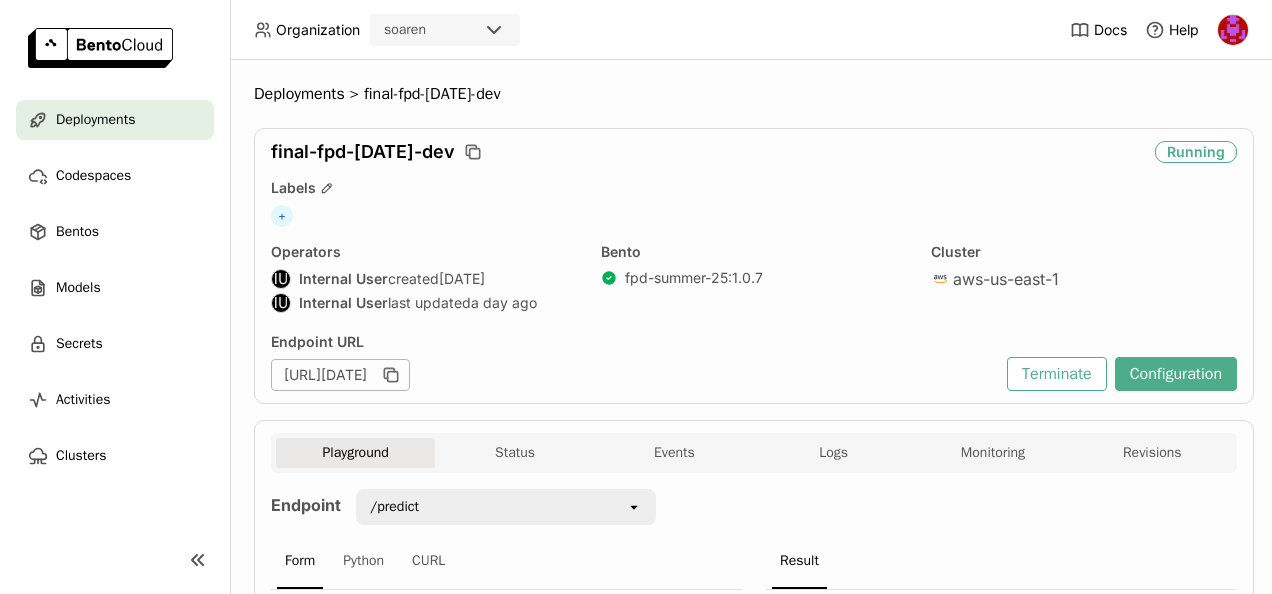 scroll, scrollTop: 0, scrollLeft: 0, axis: both 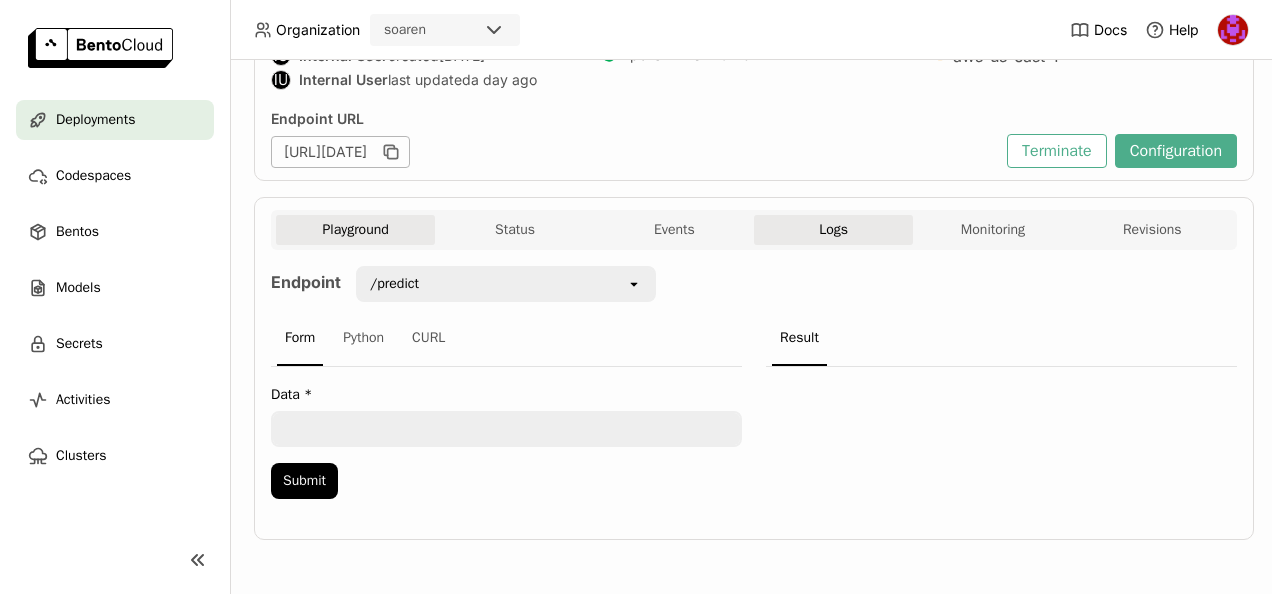 click on "Logs" at bounding box center (833, 230) 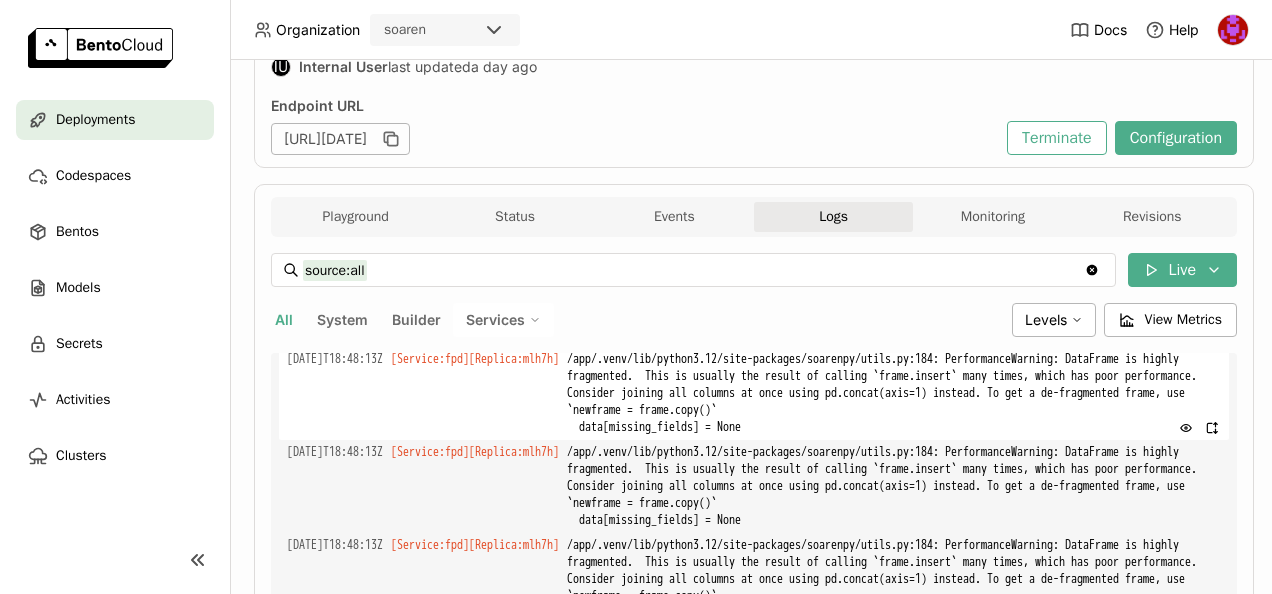 scroll, scrollTop: 8734, scrollLeft: 0, axis: vertical 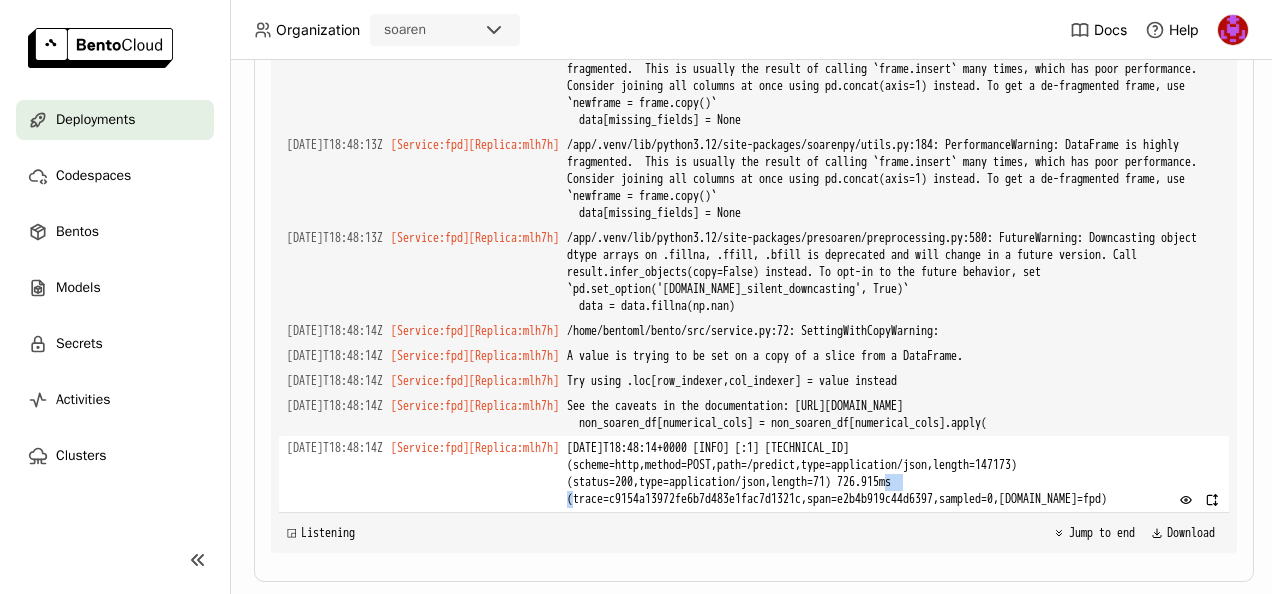 drag, startPoint x: 918, startPoint y: 471, endPoint x: 935, endPoint y: 471, distance: 17 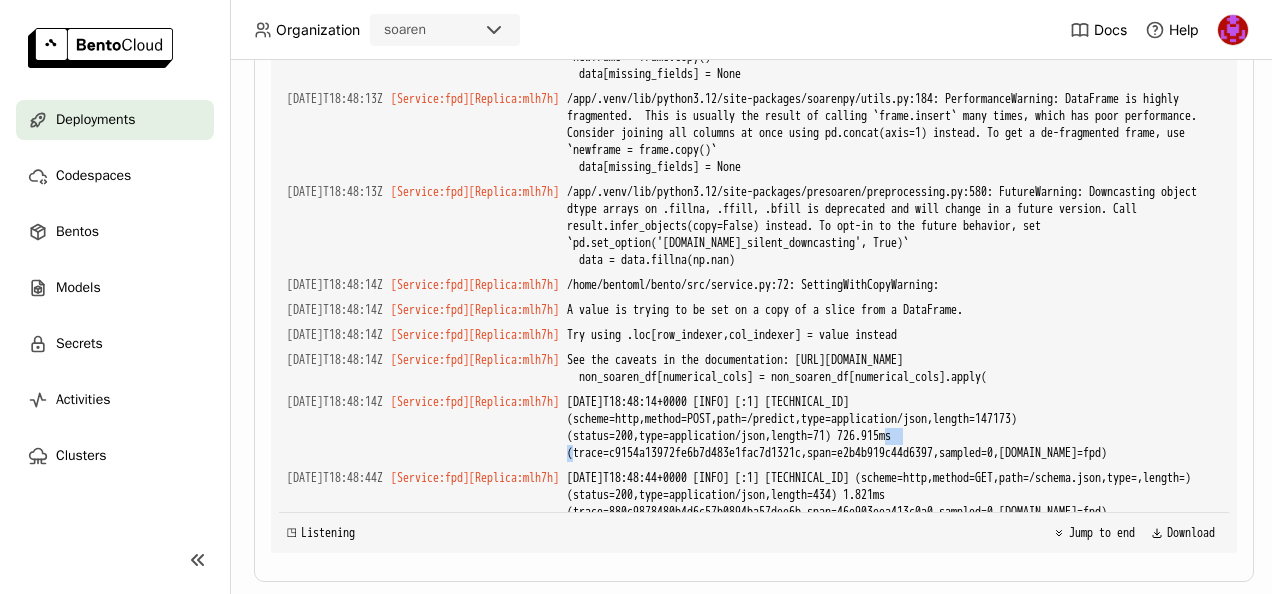 scroll, scrollTop: 636, scrollLeft: 0, axis: vertical 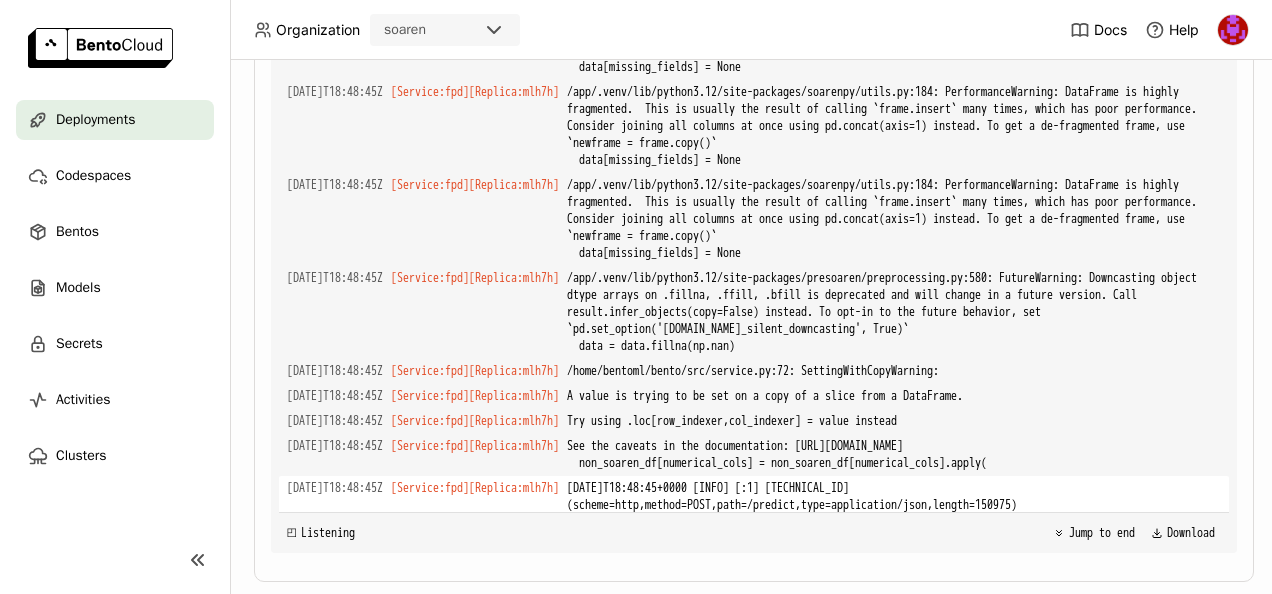 drag, startPoint x: 914, startPoint y: 472, endPoint x: 934, endPoint y: 471, distance: 20.024984 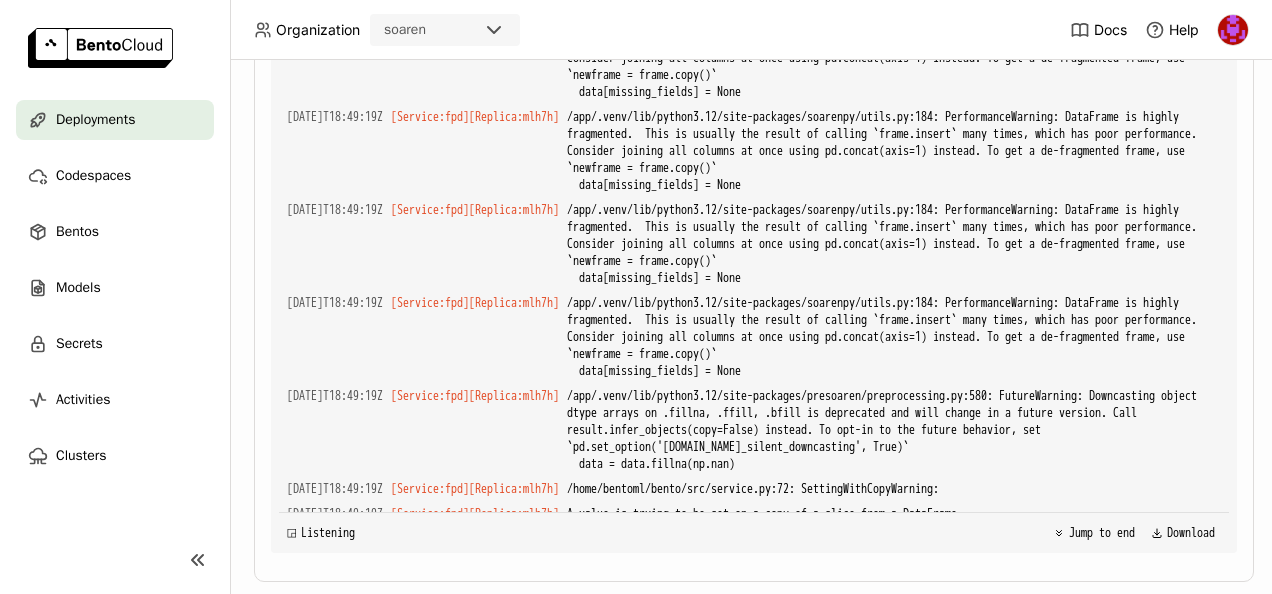 scroll, scrollTop: 10926, scrollLeft: 0, axis: vertical 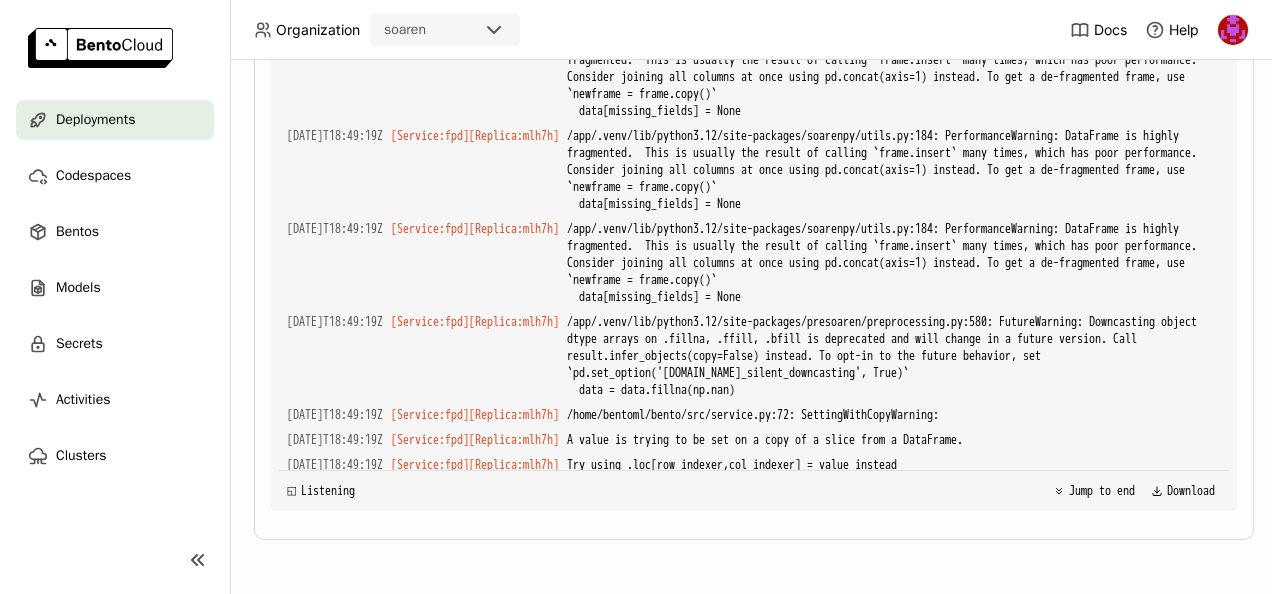 drag, startPoint x: 916, startPoint y: 414, endPoint x: 935, endPoint y: 415, distance: 19.026299 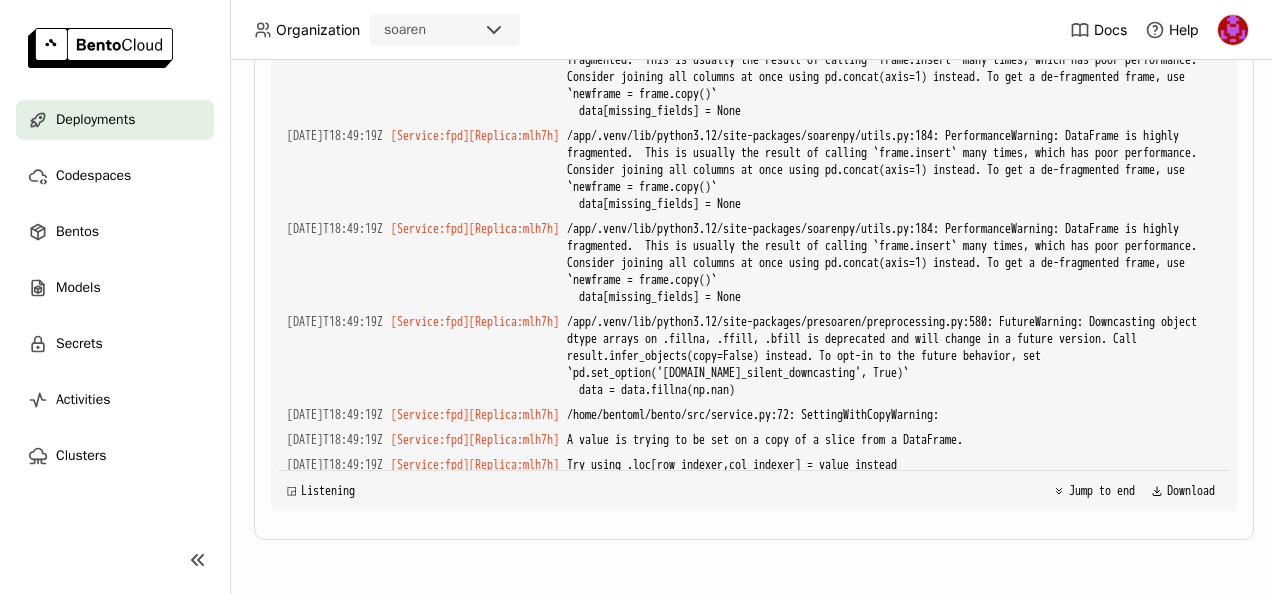 copy on "625" 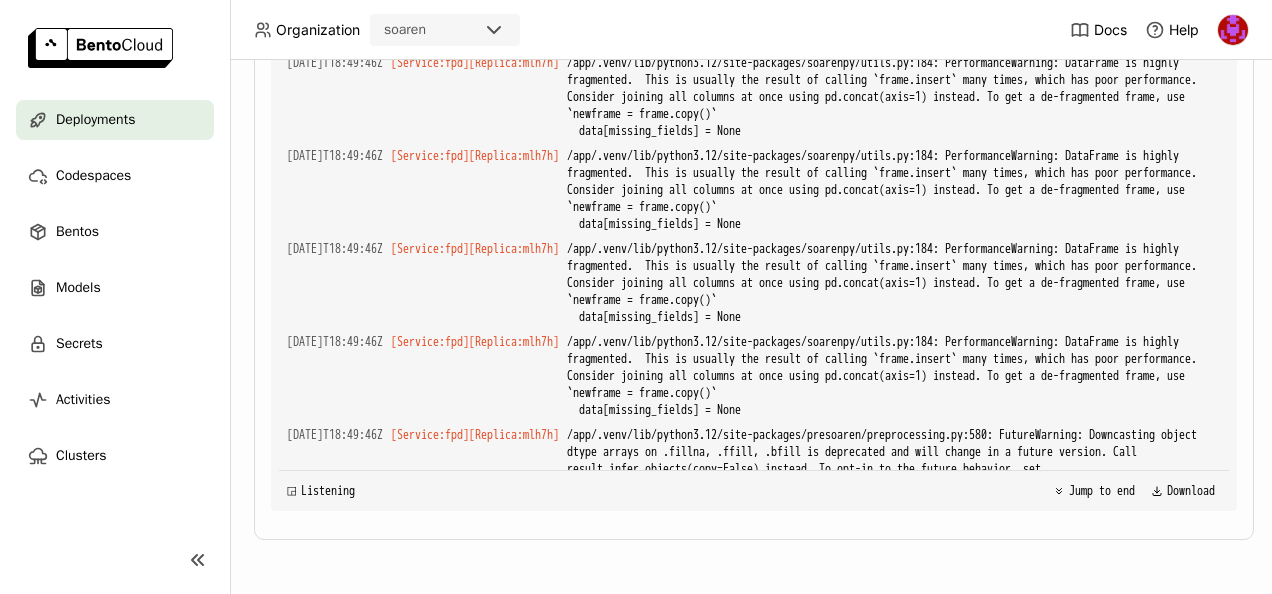 scroll, scrollTop: 12022, scrollLeft: 0, axis: vertical 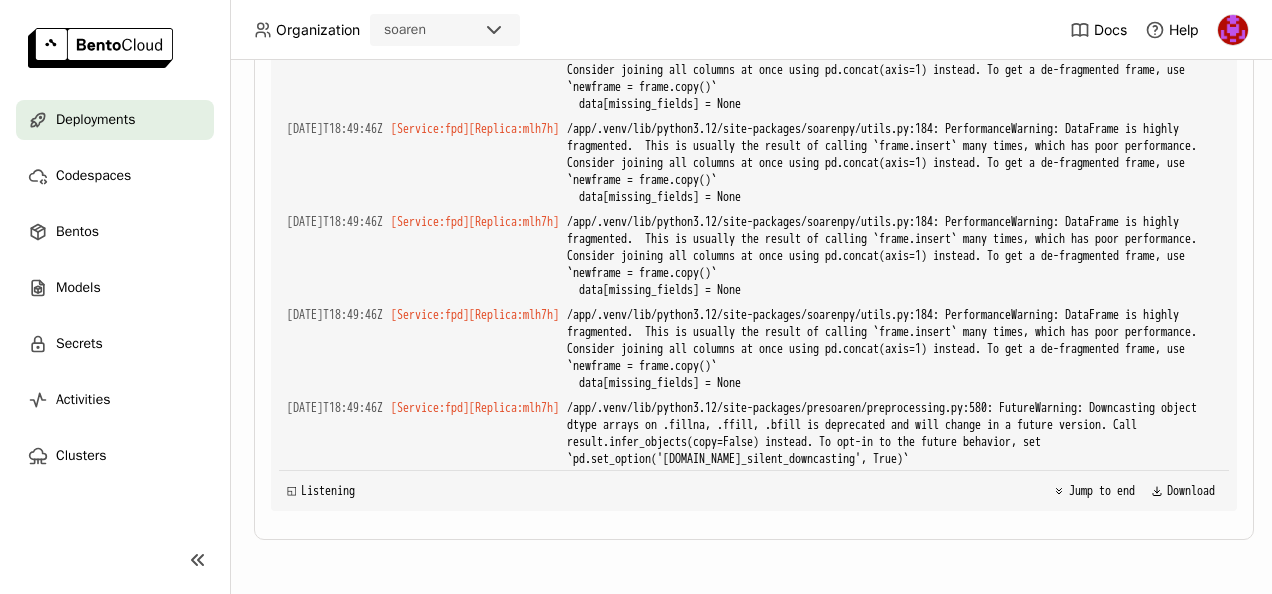 drag, startPoint x: 918, startPoint y: 412, endPoint x: 935, endPoint y: 413, distance: 17.029387 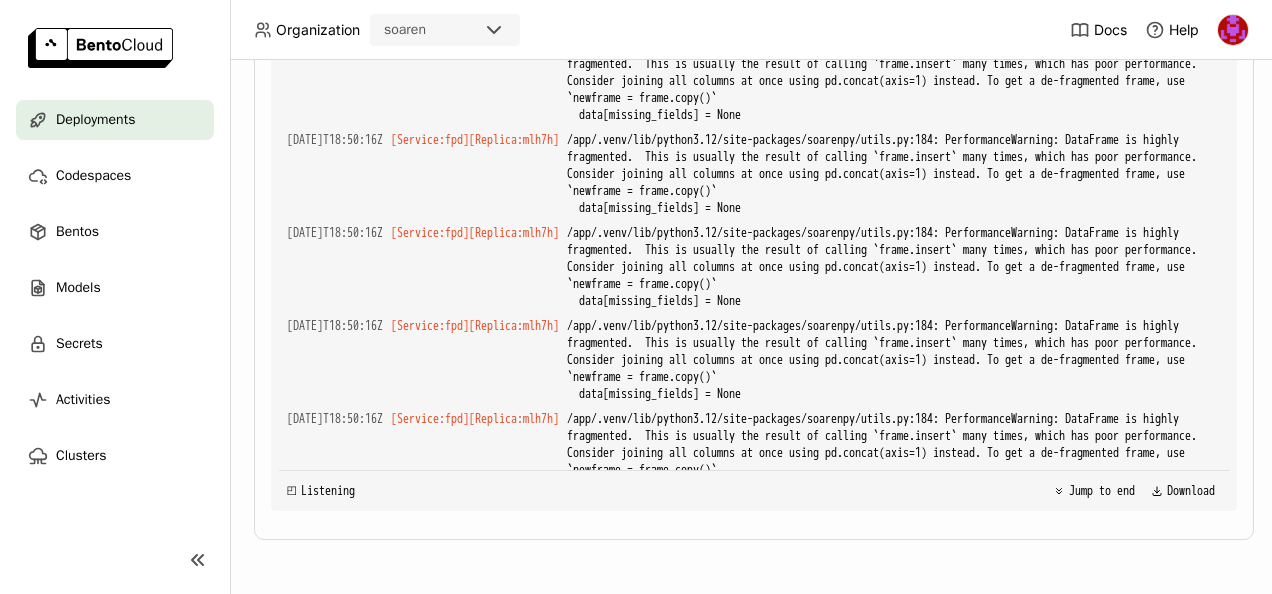 scroll, scrollTop: 13118, scrollLeft: 0, axis: vertical 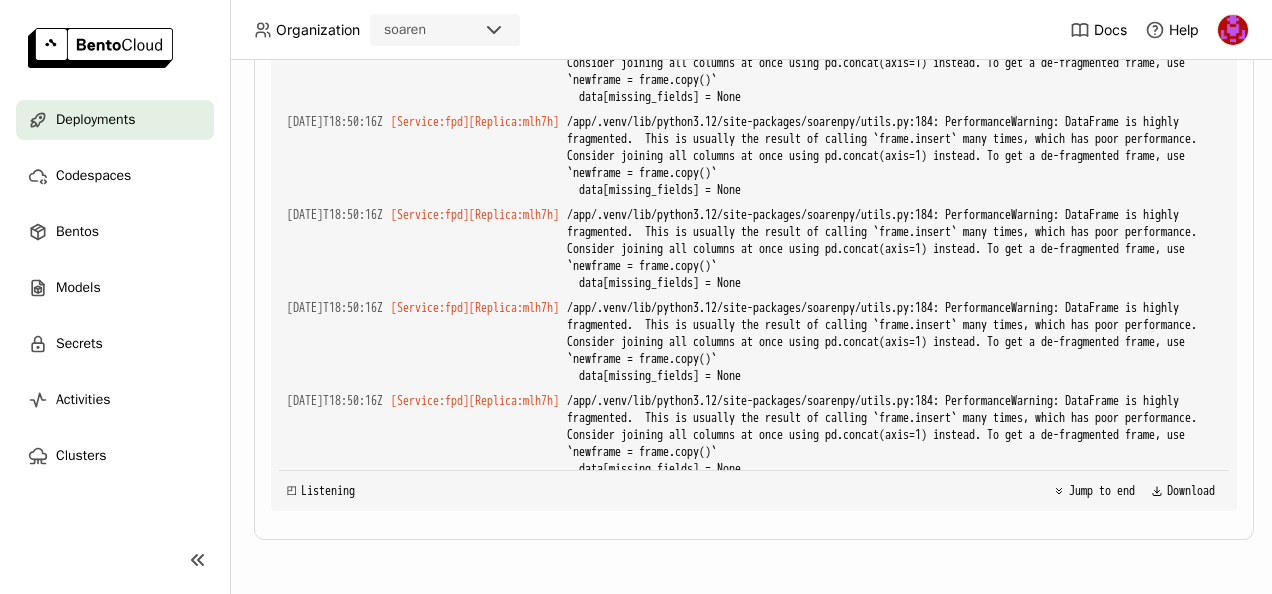 drag, startPoint x: 936, startPoint y: 415, endPoint x: 918, endPoint y: 419, distance: 18.439089 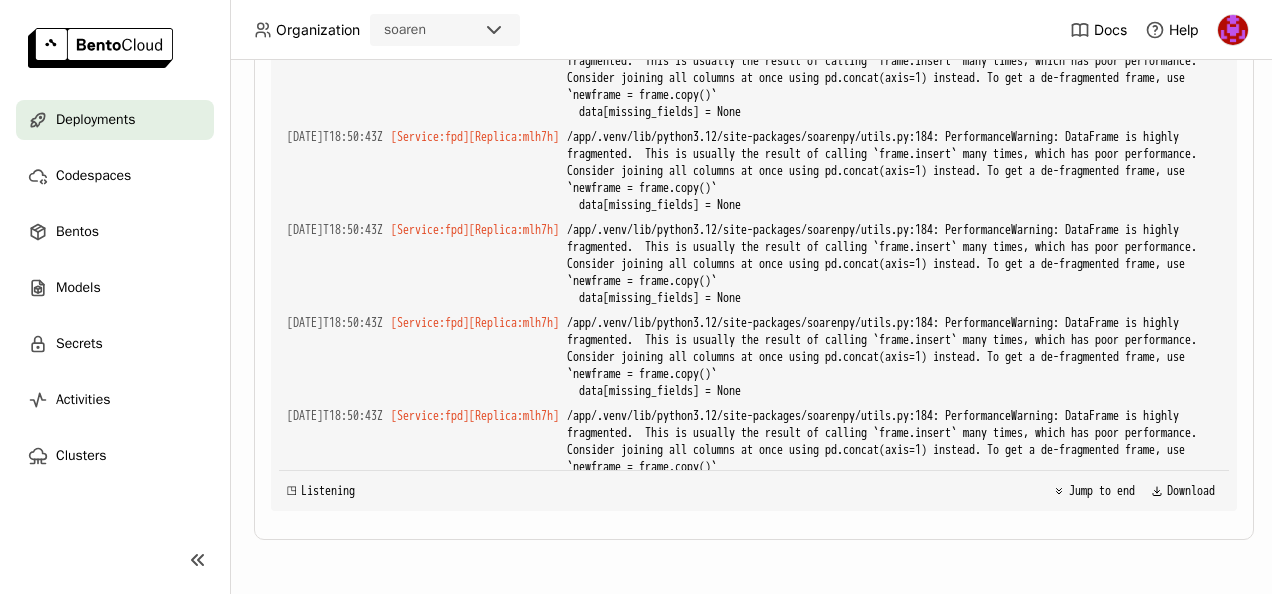 scroll, scrollTop: 14214, scrollLeft: 0, axis: vertical 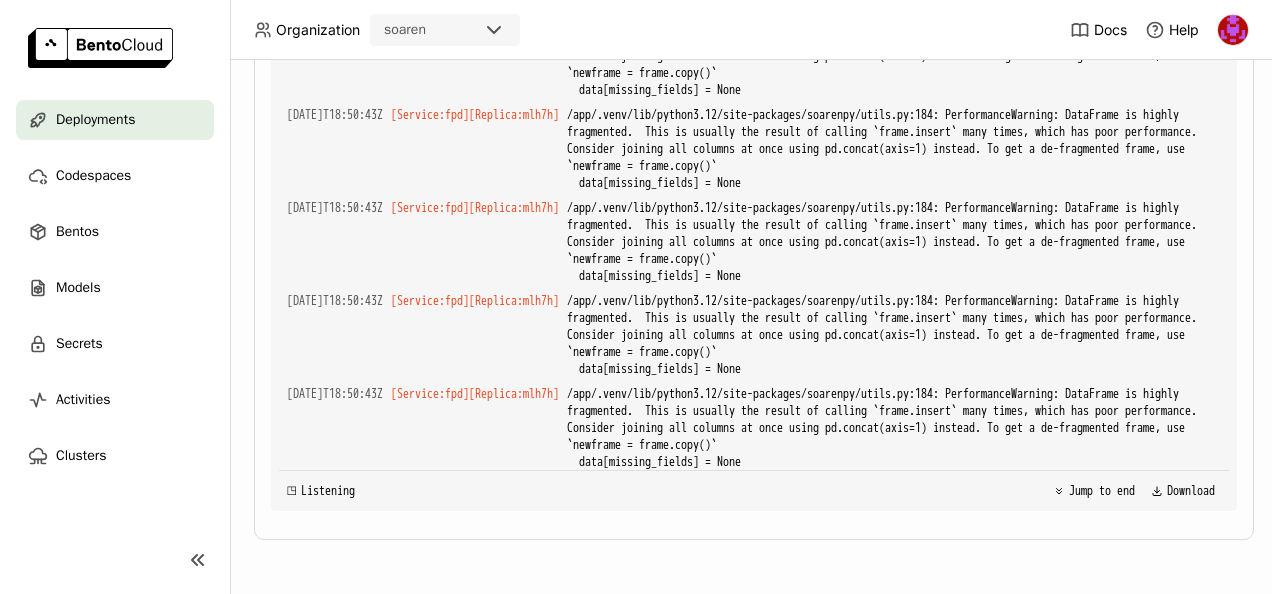 drag, startPoint x: 914, startPoint y: 418, endPoint x: 934, endPoint y: 414, distance: 20.396078 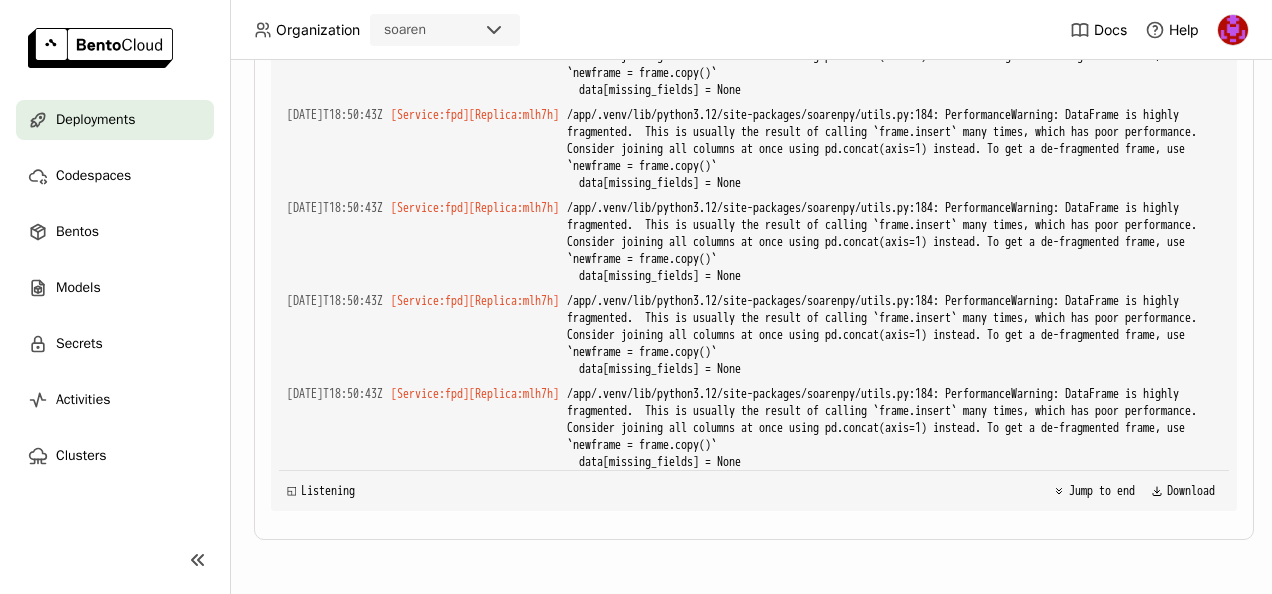 scroll, scrollTop: 691, scrollLeft: 0, axis: vertical 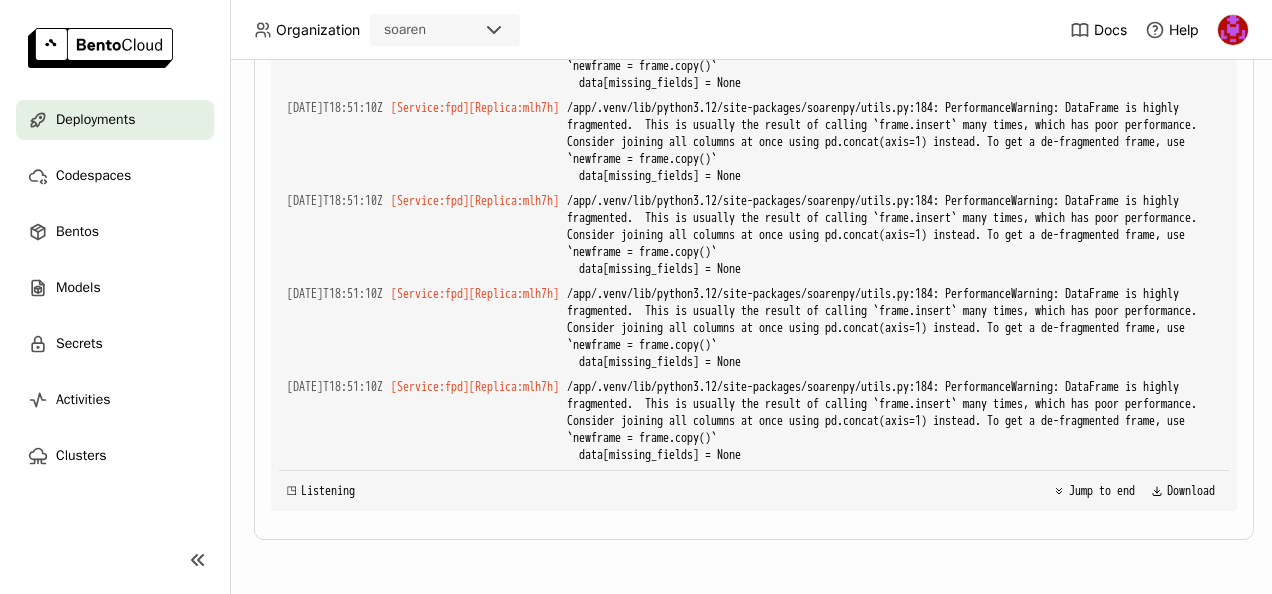 drag, startPoint x: 916, startPoint y: 414, endPoint x: 935, endPoint y: 414, distance: 19 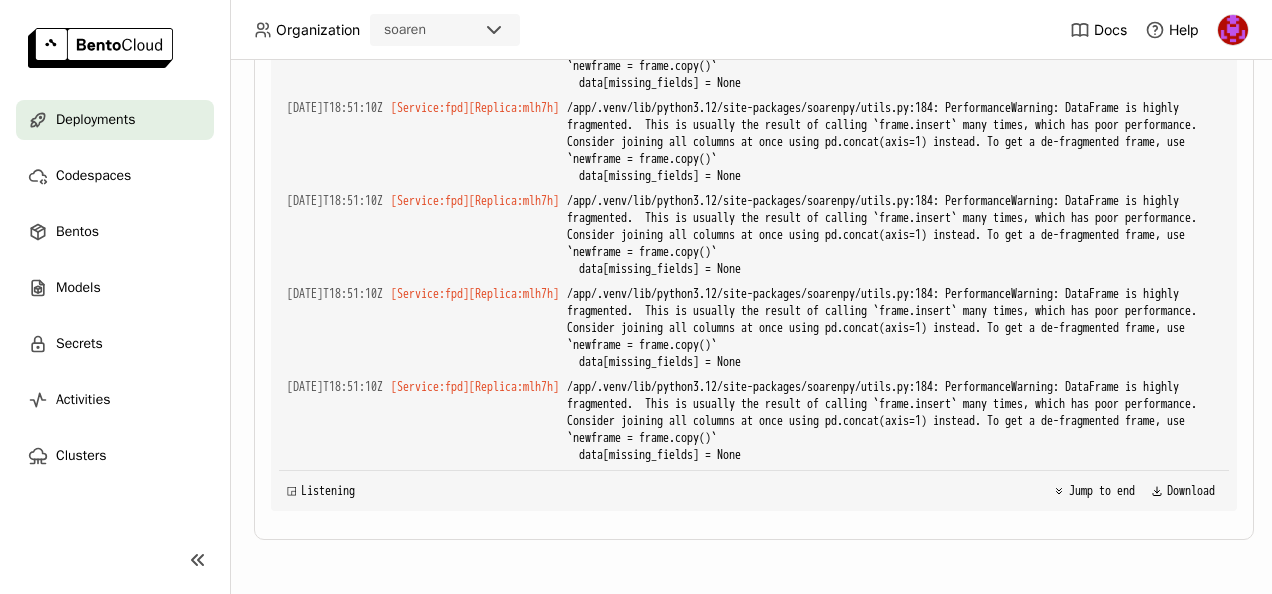 copy on "827" 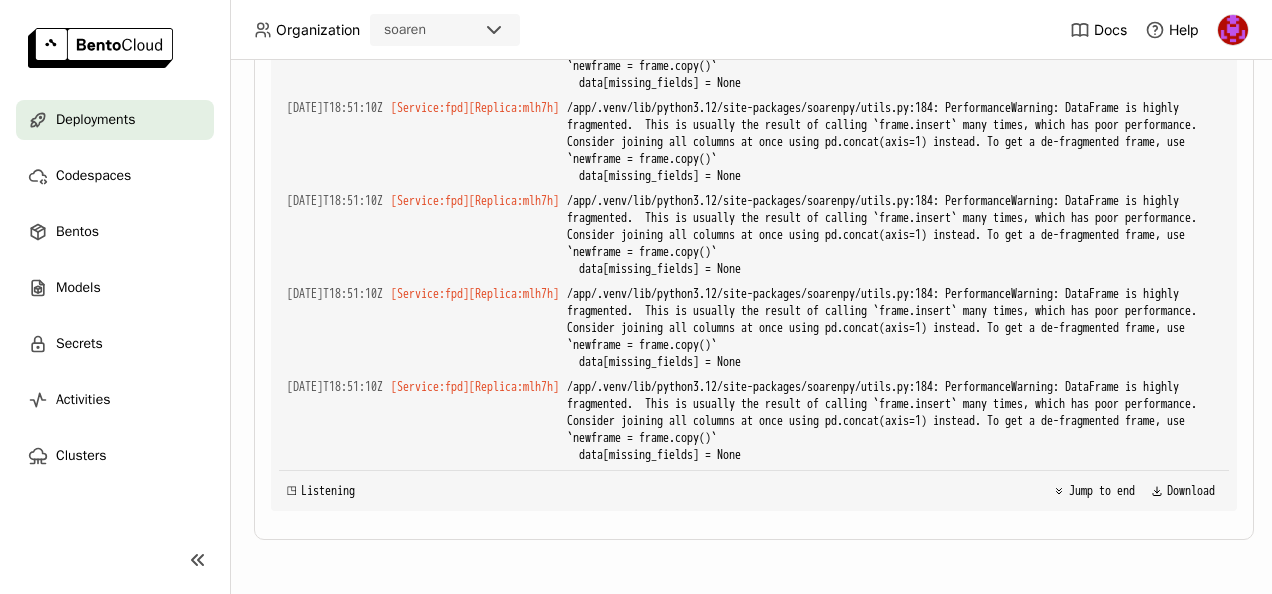 scroll, scrollTop: 16406, scrollLeft: 0, axis: vertical 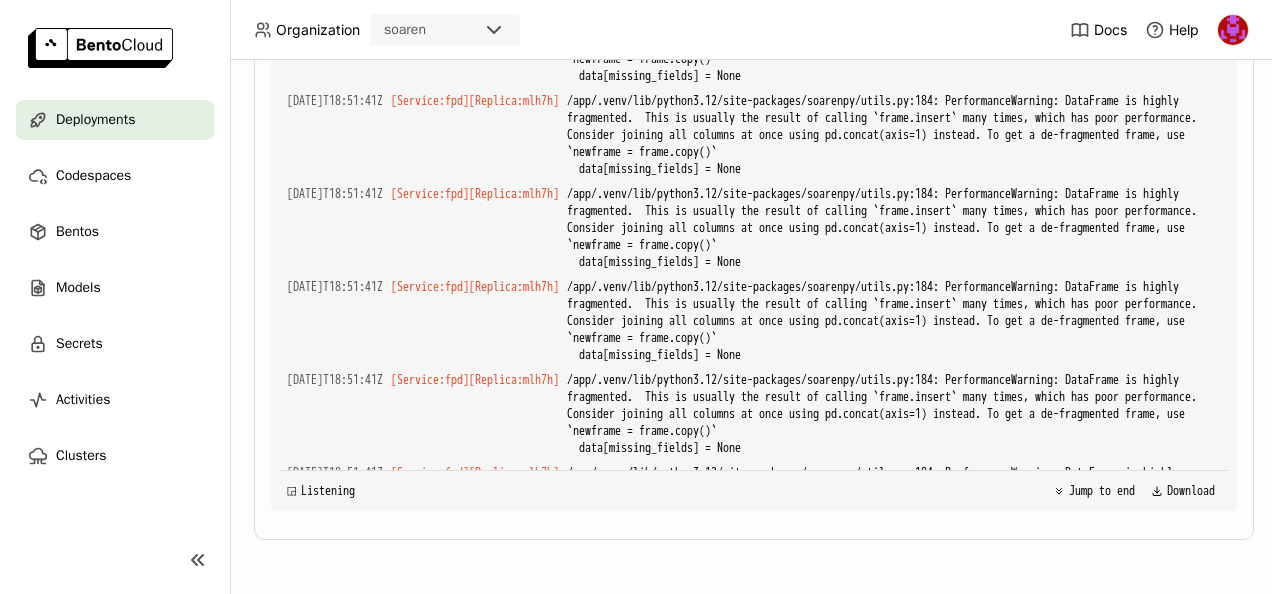 drag, startPoint x: 938, startPoint y: 416, endPoint x: 915, endPoint y: 419, distance: 23.194826 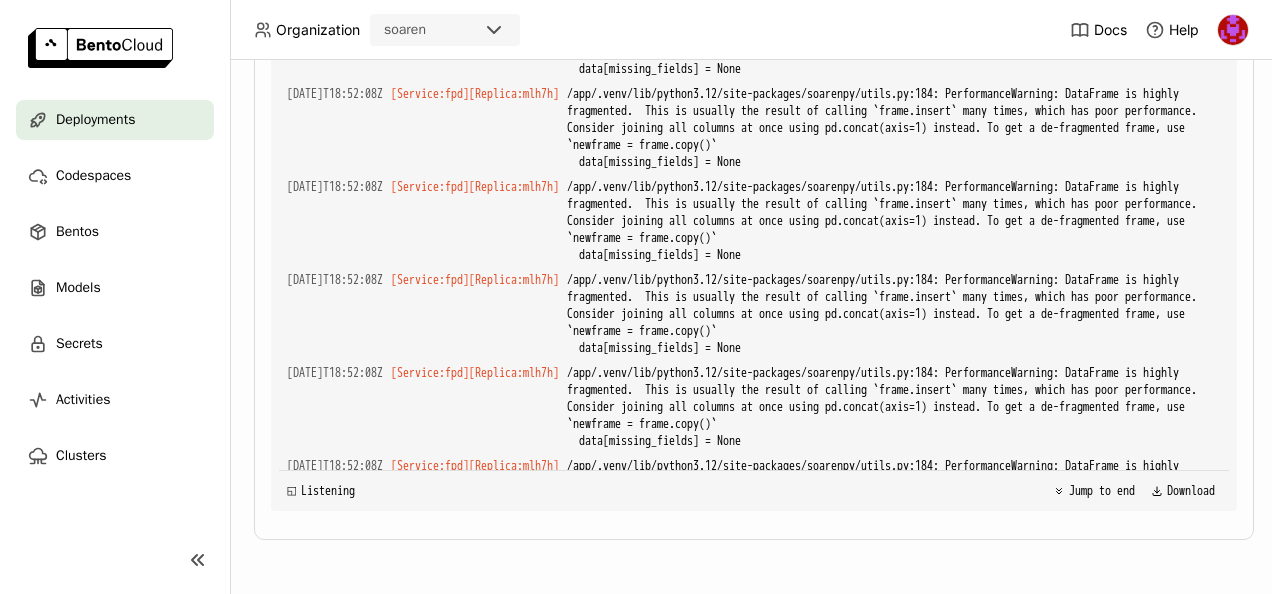 scroll, scrollTop: 17502, scrollLeft: 0, axis: vertical 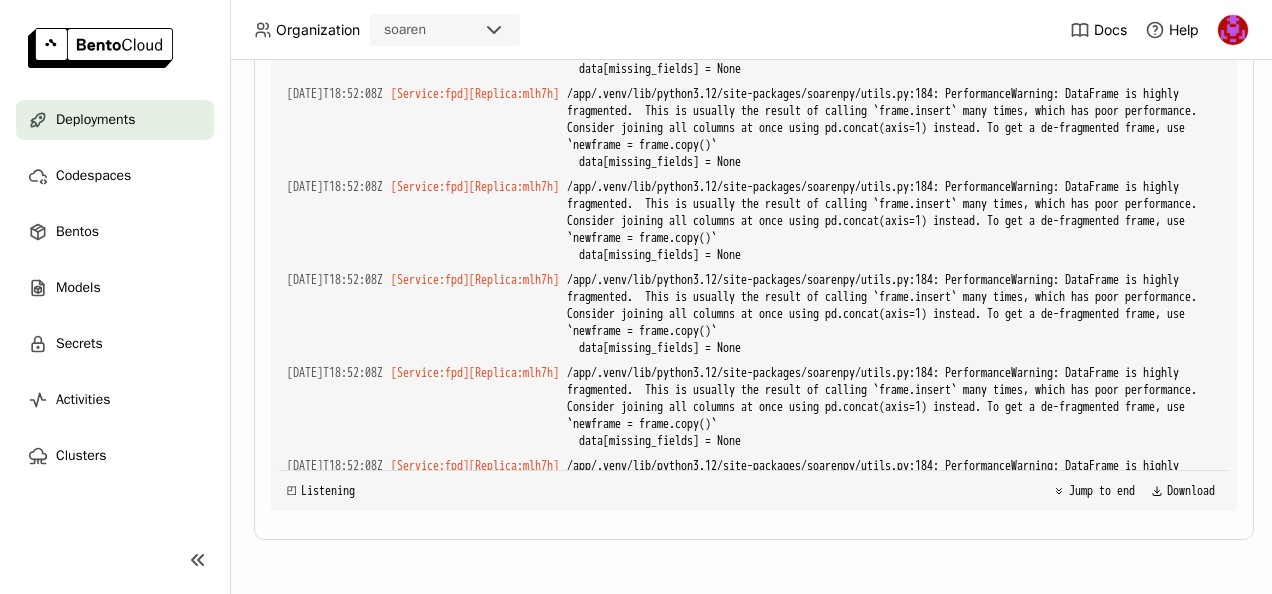 drag, startPoint x: 915, startPoint y: 416, endPoint x: 935, endPoint y: 412, distance: 20.396078 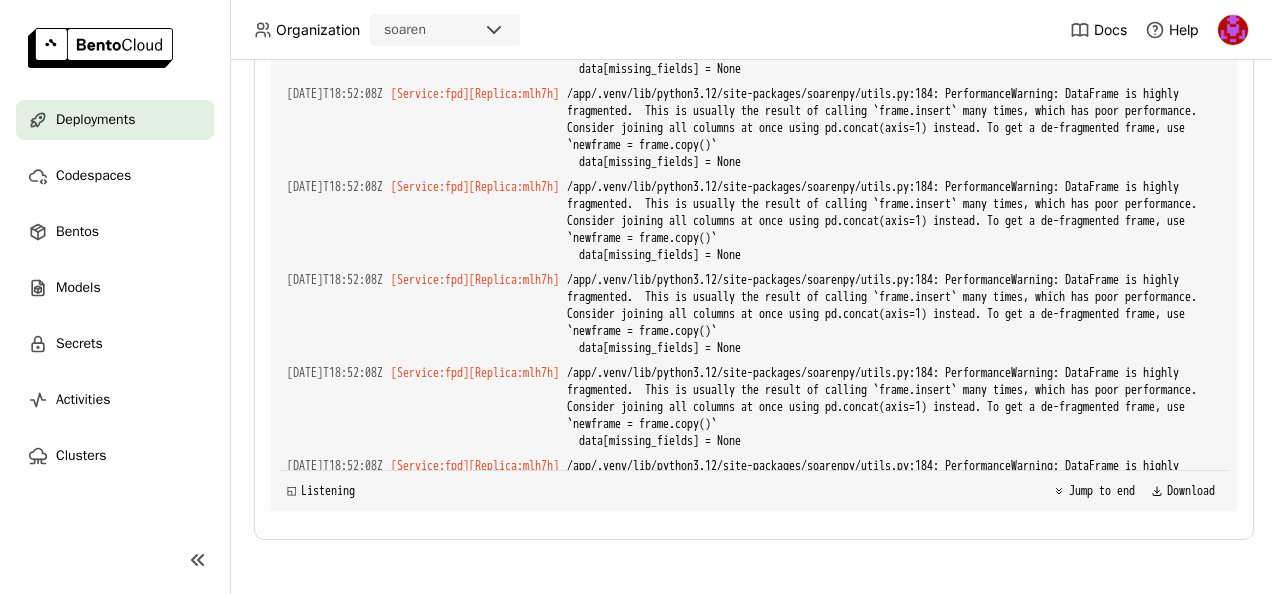 copy on "715" 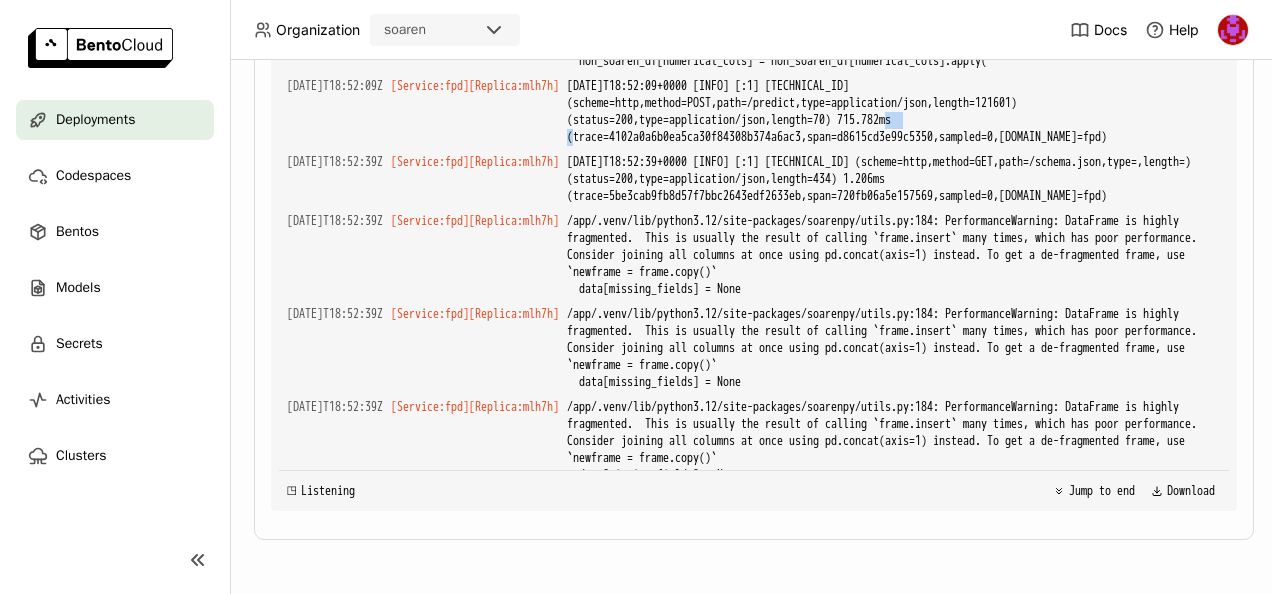 scroll, scrollTop: 18598, scrollLeft: 0, axis: vertical 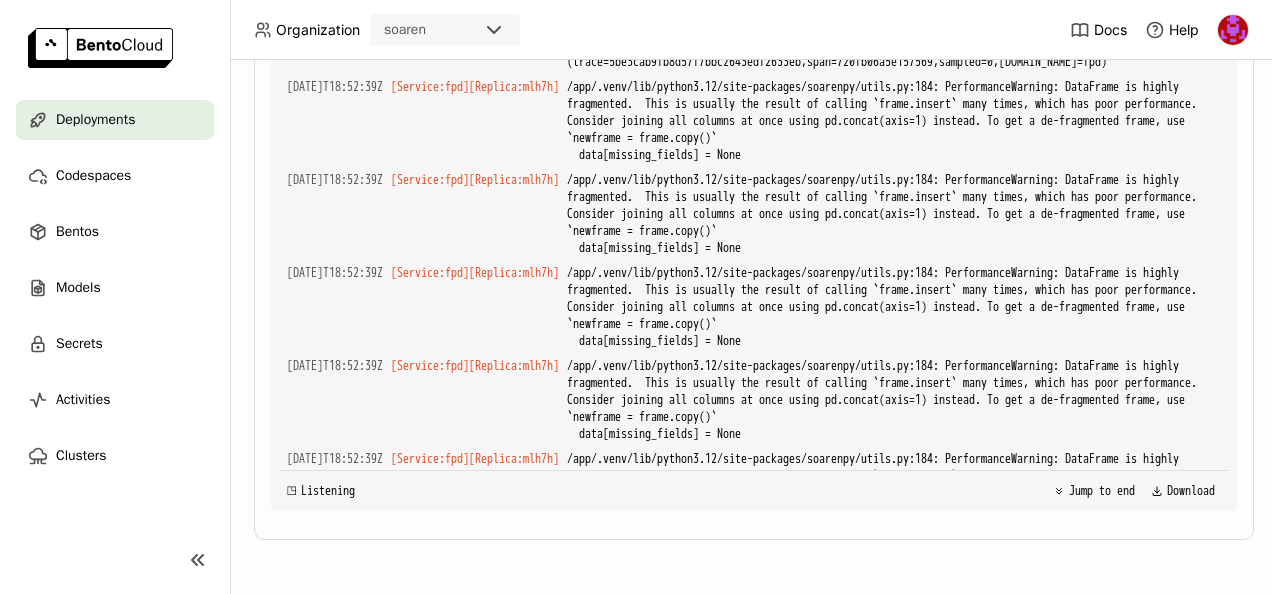 drag, startPoint x: 916, startPoint y: 417, endPoint x: 933, endPoint y: 417, distance: 17 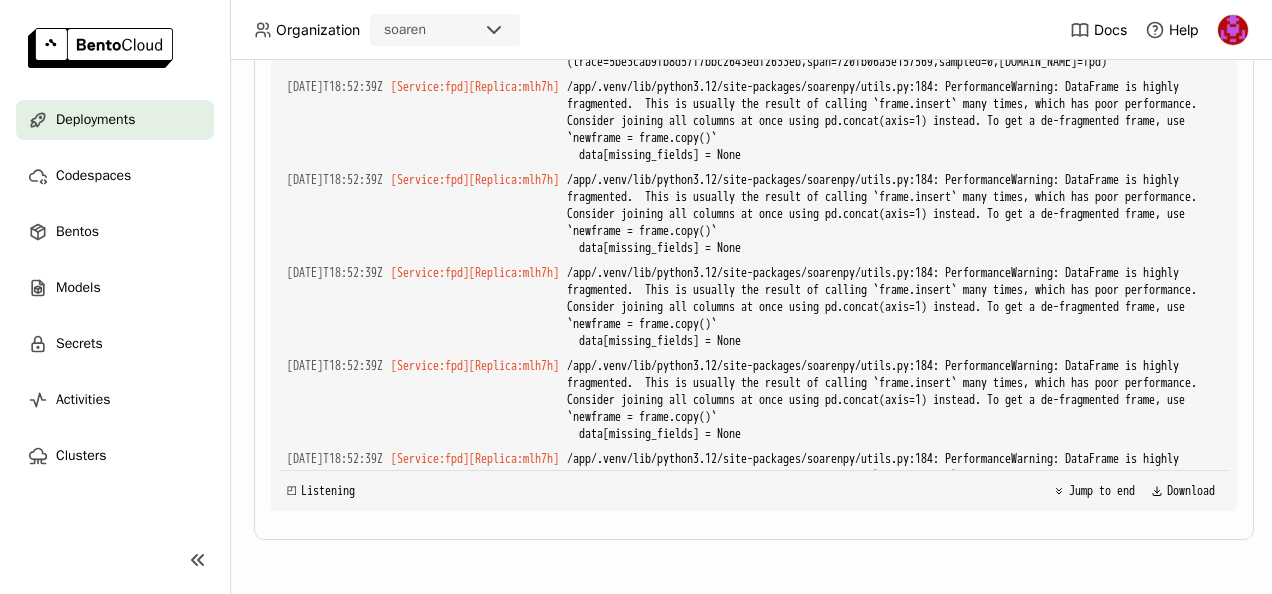 scroll, scrollTop: 691, scrollLeft: 0, axis: vertical 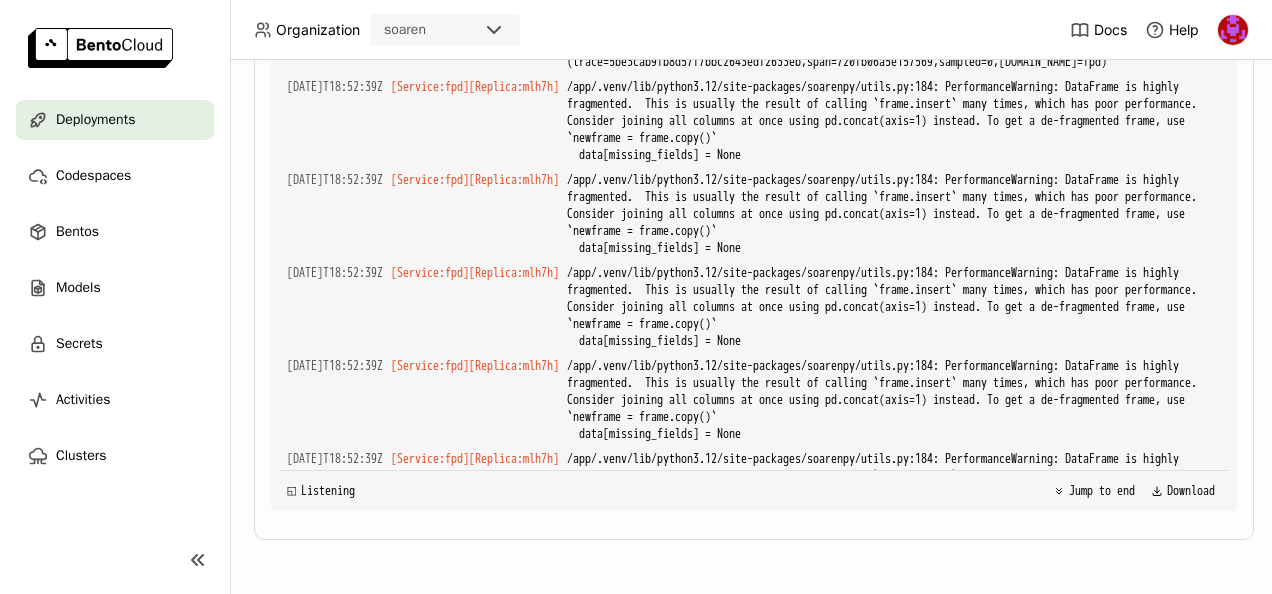 click on "Playground Status Events Logs Monitoring Revisions Endpoint /predict open Form Python CURL Data *   Submit Result Status Service Name Instance Type Status Launch Time Replica ID Bento fpd cpu.c7i.1 Running 20 hours ago final-fpd-jul25-dev-66f46fdb44-mlh7h fpd-summer-25:1.0.7 Events Time (UTC) Status Bento 2025-07-22 23:21:52 Running fpd-summer-25:1.0.7 2025-07-22 23:21:31 Deploying fpd-summer-25:1.0.7 2025-07-22 21:33:54 Running fpd-summer-25:1.0.7 2025-07-22 21:33:36 Deploying fpd-summer-25:1.0.7 2025-07-22 21:13:29 Running fpd-summer-25:1.0.7 2025-07-22 21:13:21 Deploying fpd-summer-25:1.0.7 2025-07-22 21:13:08 Deploying fpd-summer-25:1.0.7 2025-07-22 21:13:06 Scaling up fpd-summer-25:1.0.7 2025-07-22 21:07:48 Image Building fpd-summer-25:1.0.7 2025-07-22 21:07:46 Updating fpd-summer-25:1.0.7 Total :  30 Prev 1 open of 4 Next source:all   source:all Clear value Live All System Builder Services Levels View Metrics Load older logs 2025-07-22T21:12:16Z [Builder] [ fpd-summer-25:1.0.7 ] 2025-07-22T21:12:16Z [" at bounding box center [754, 141] 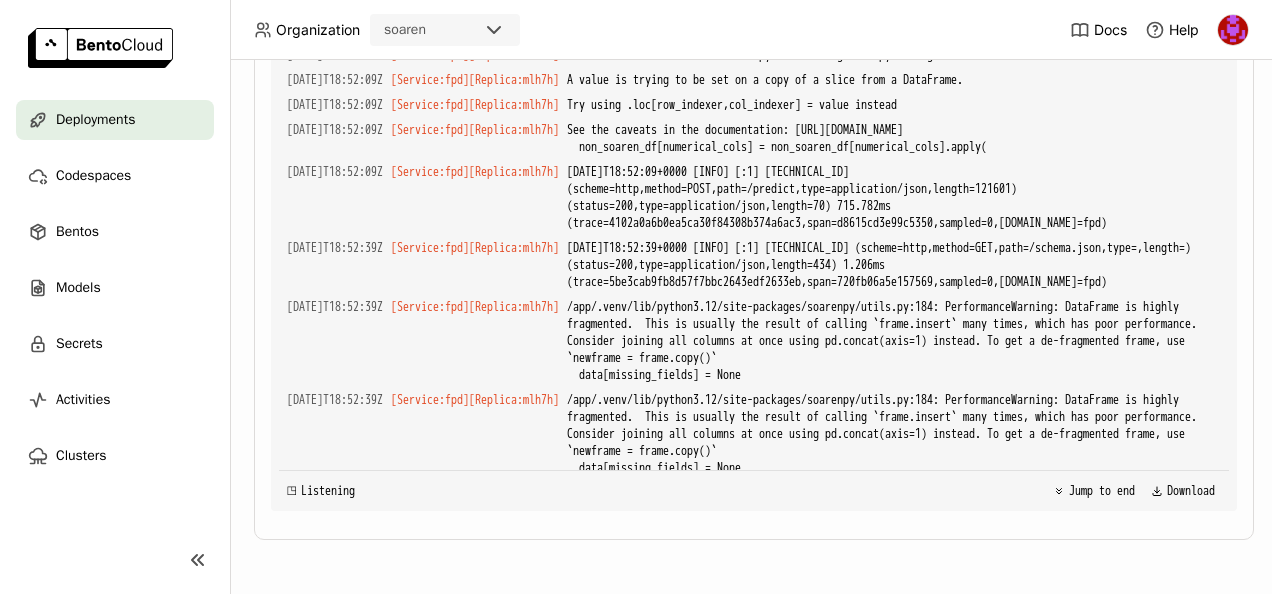 scroll, scrollTop: 18198, scrollLeft: 0, axis: vertical 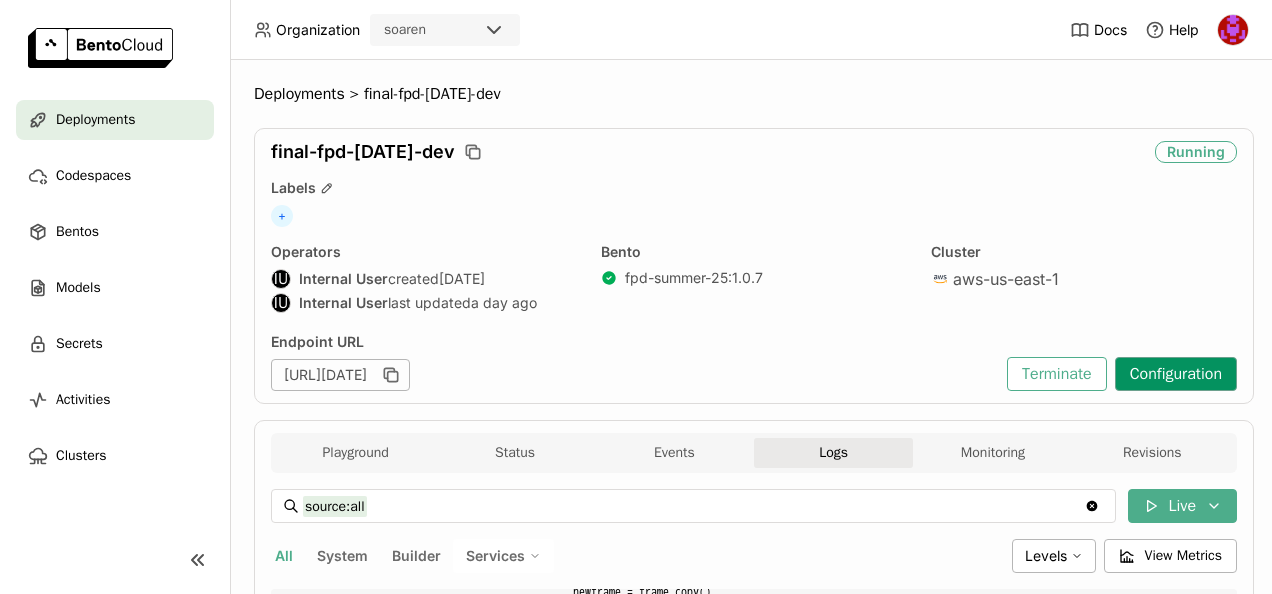 click on "Configuration" at bounding box center [1176, 374] 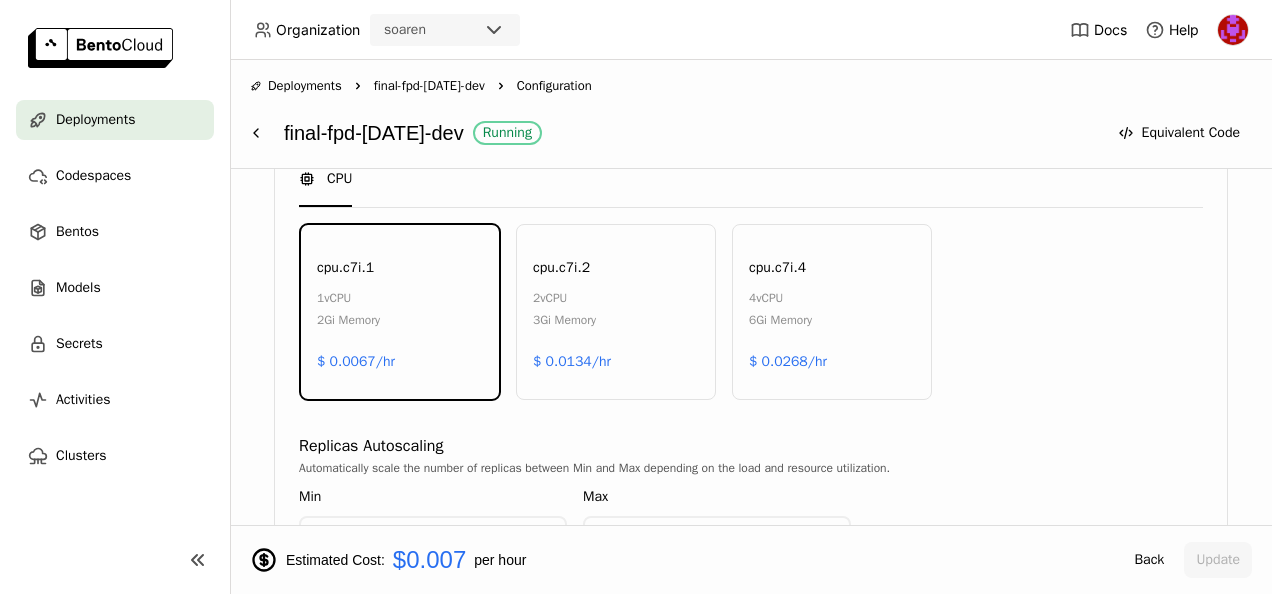scroll, scrollTop: 1000, scrollLeft: 0, axis: vertical 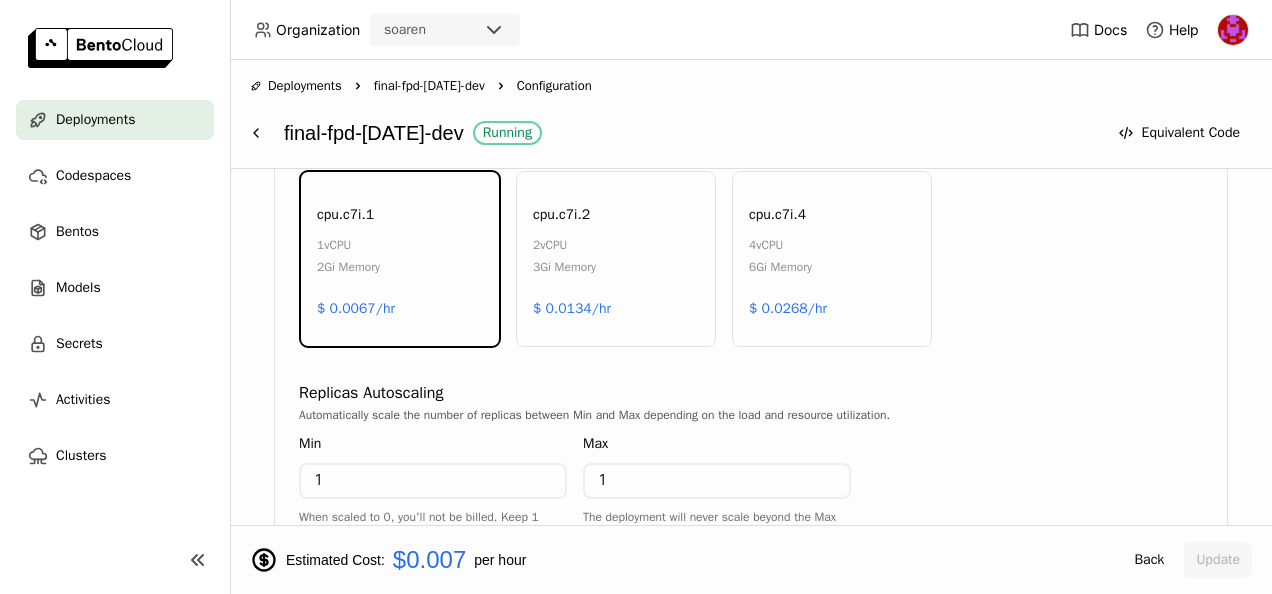 click on "3Gi   Memory" at bounding box center (564, 267) 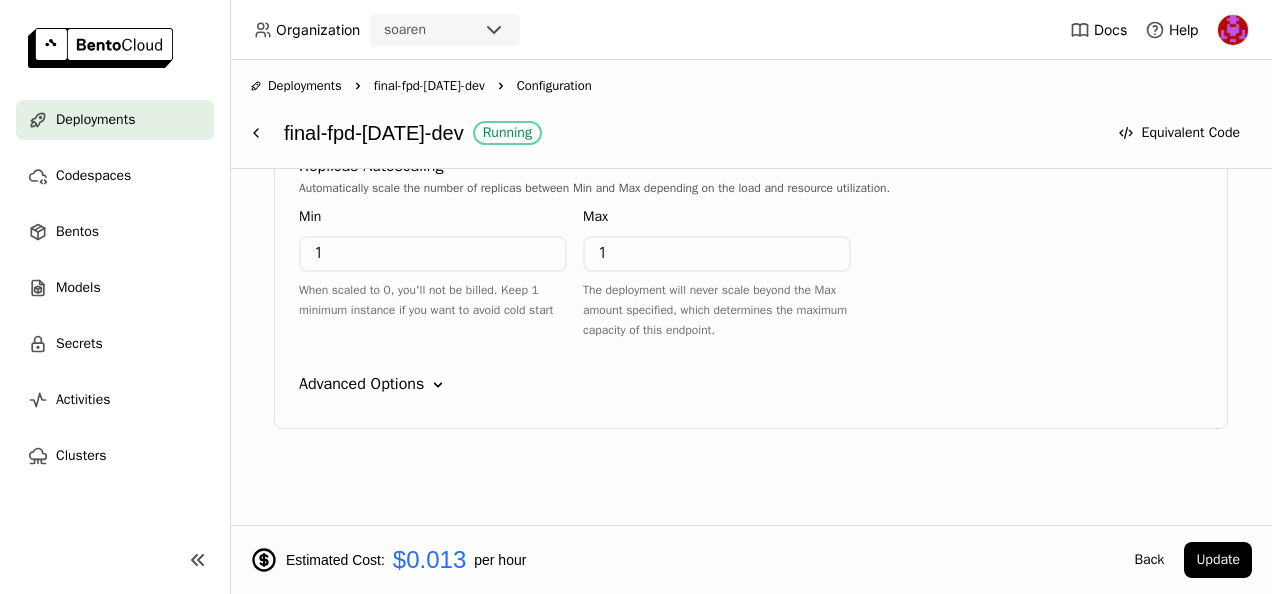 scroll, scrollTop: 1228, scrollLeft: 0, axis: vertical 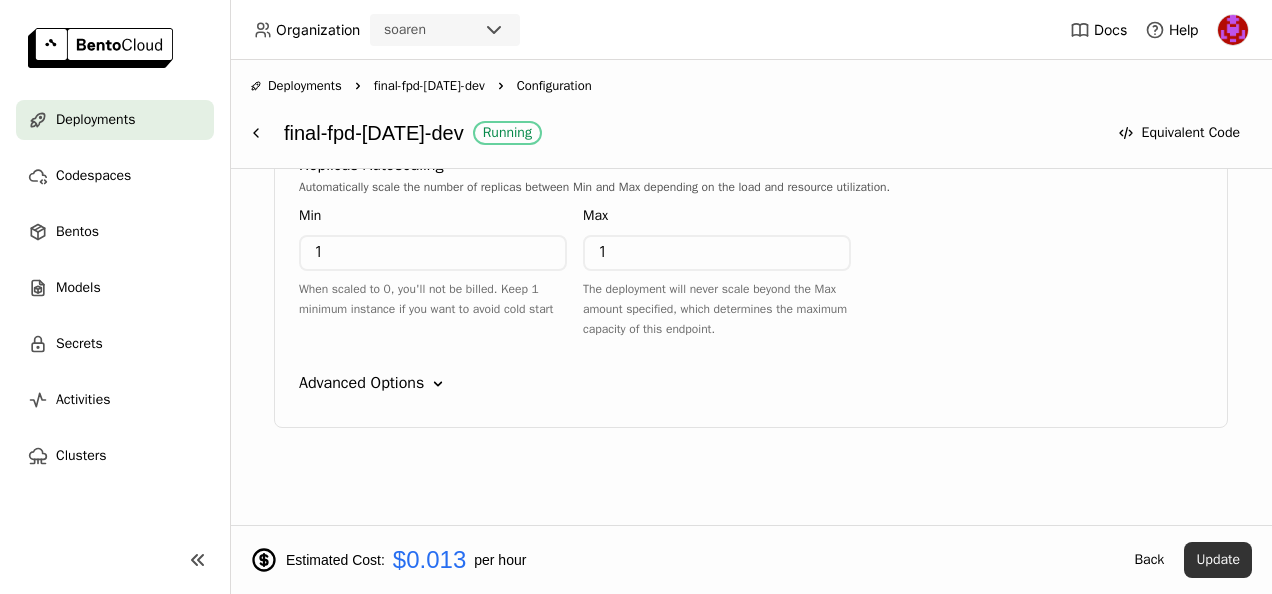 click on "Update" at bounding box center (1218, 560) 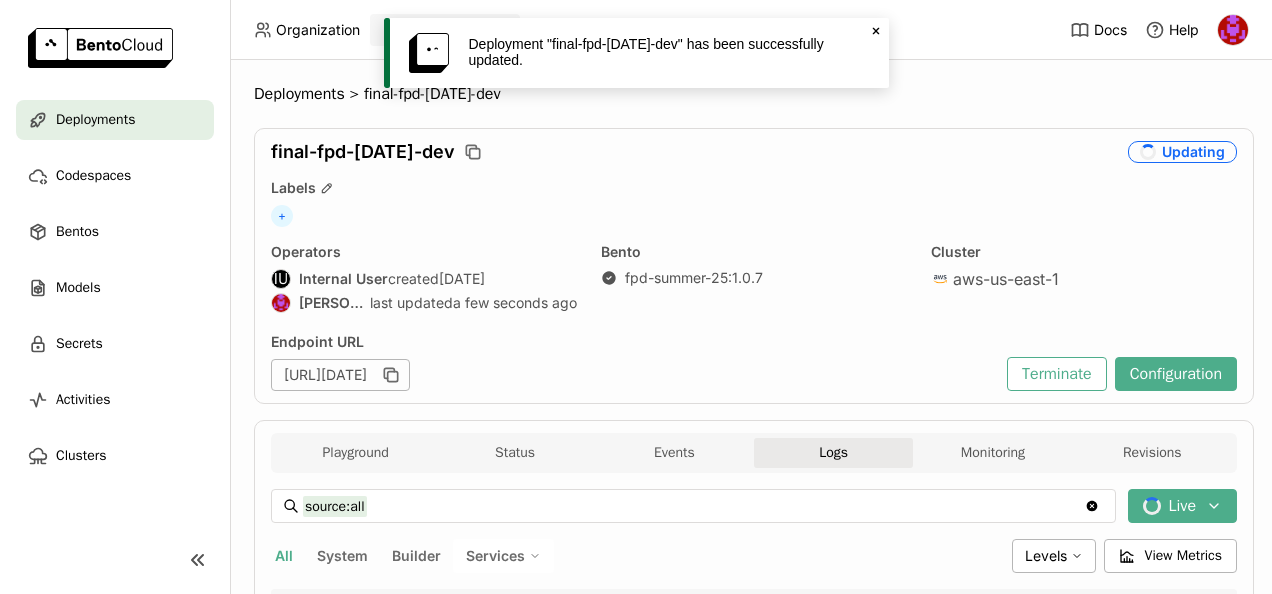 scroll, scrollTop: 0, scrollLeft: 0, axis: both 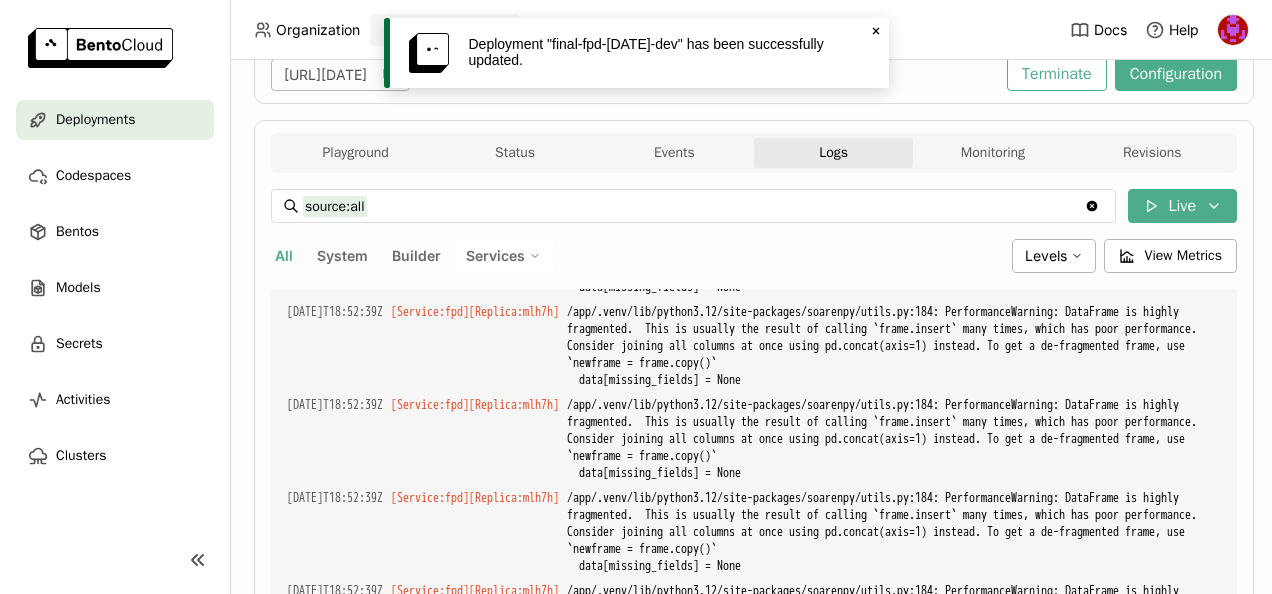 click 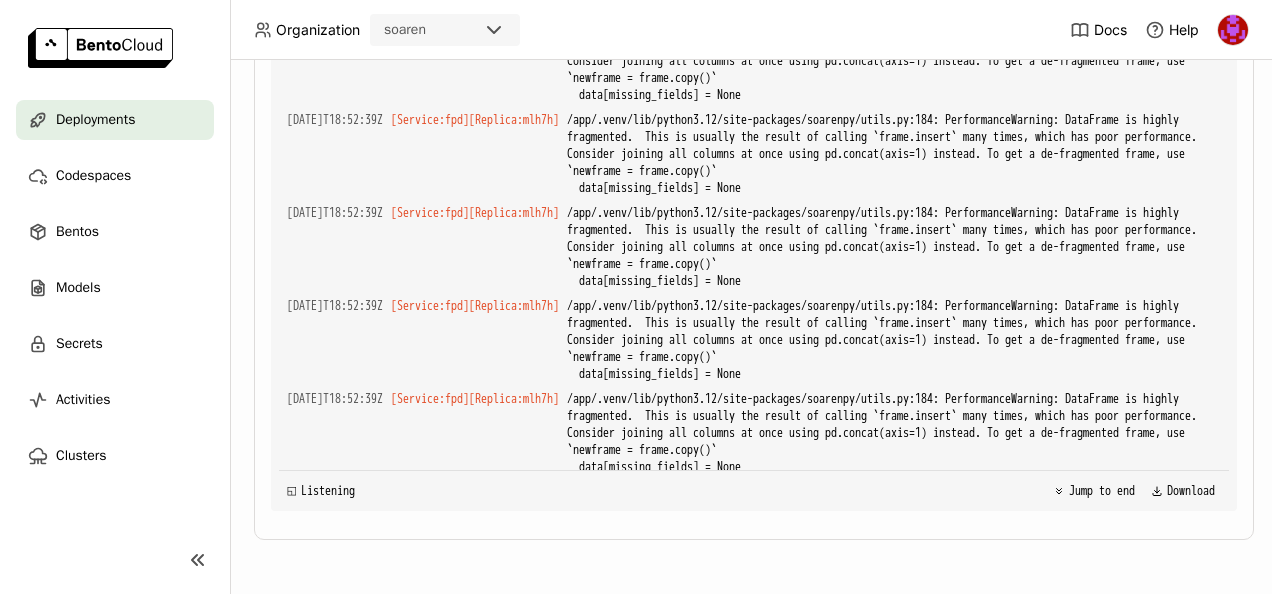 scroll, scrollTop: 0, scrollLeft: 0, axis: both 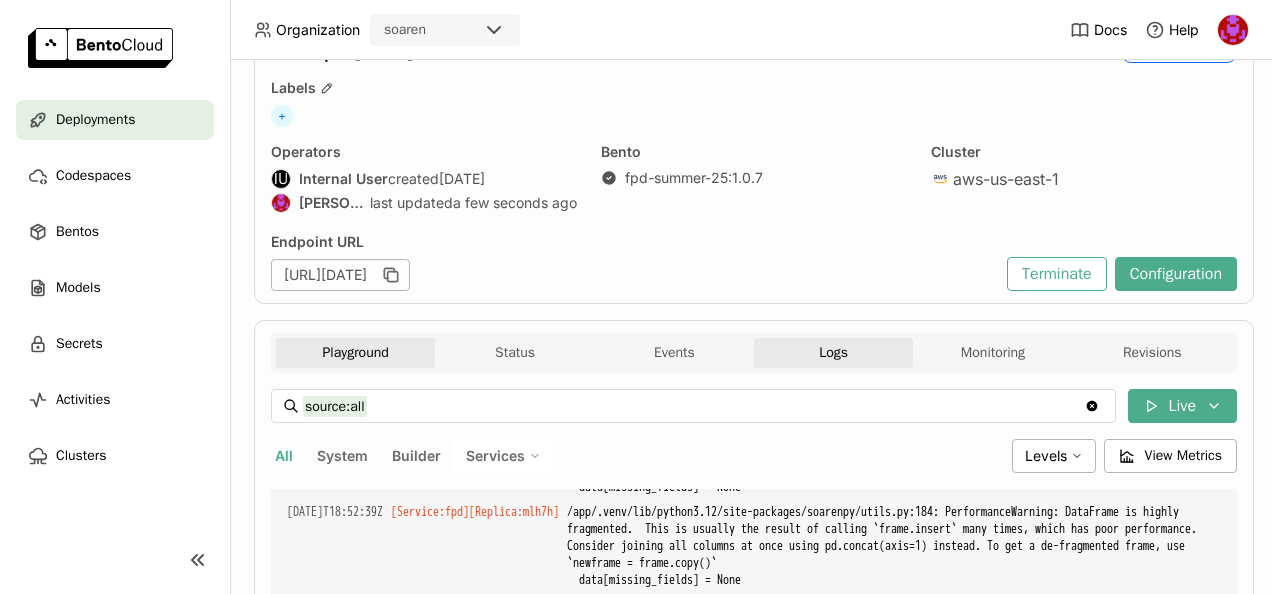 click on "Playground" at bounding box center [355, 353] 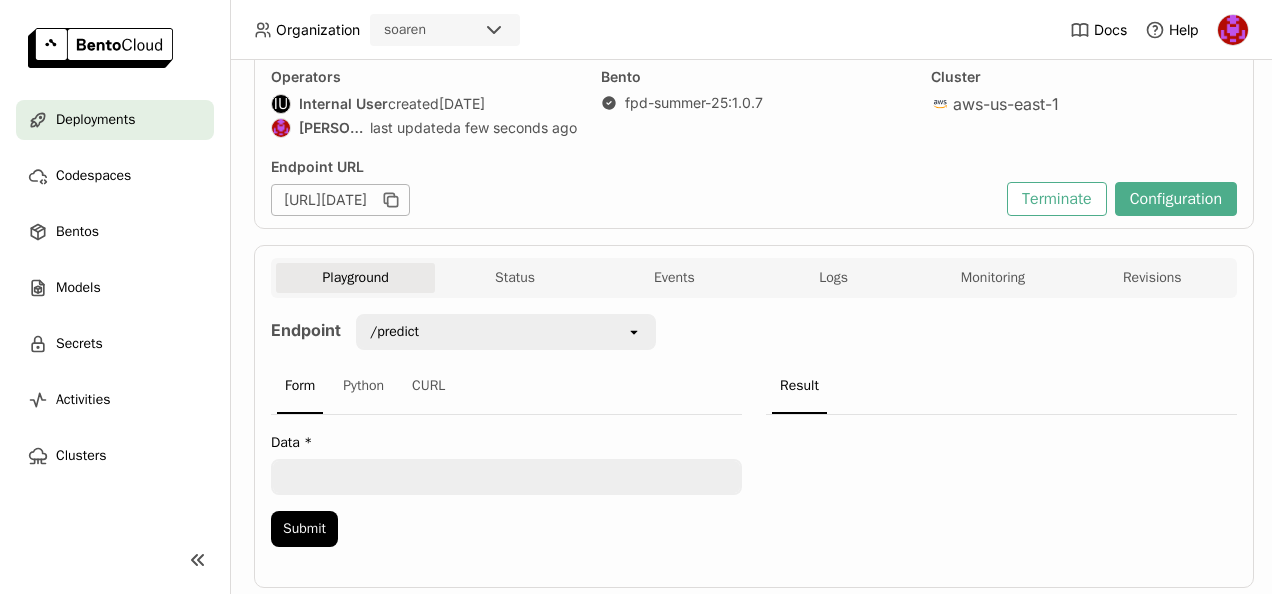 scroll, scrollTop: 236, scrollLeft: 0, axis: vertical 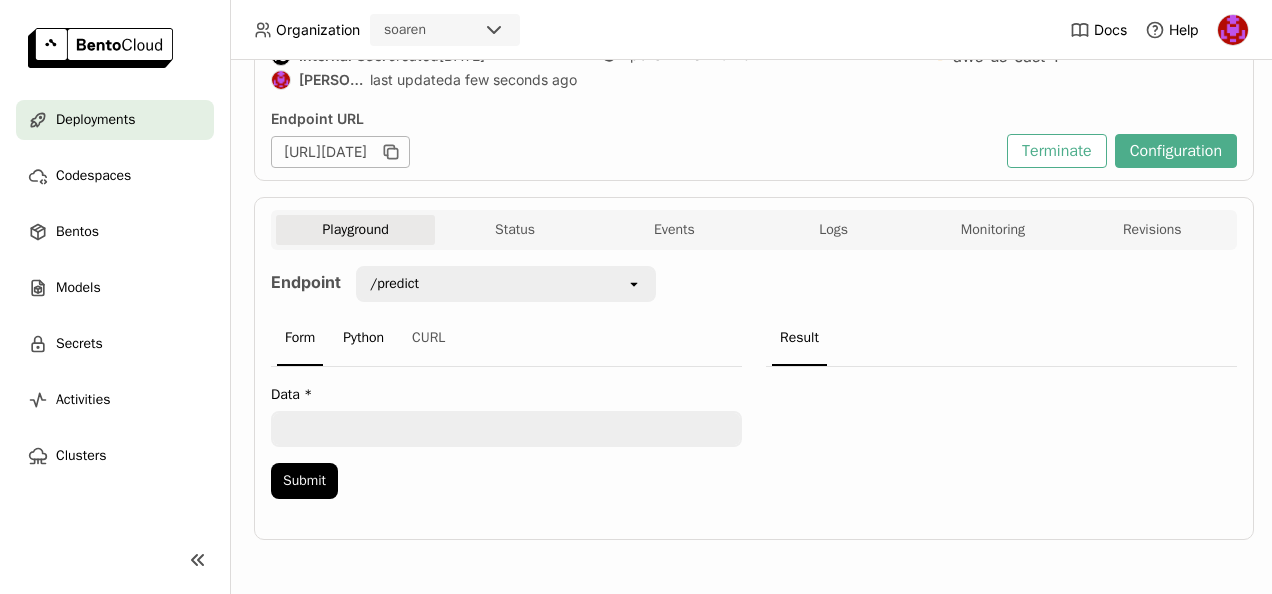 click on "Python" at bounding box center [363, 339] 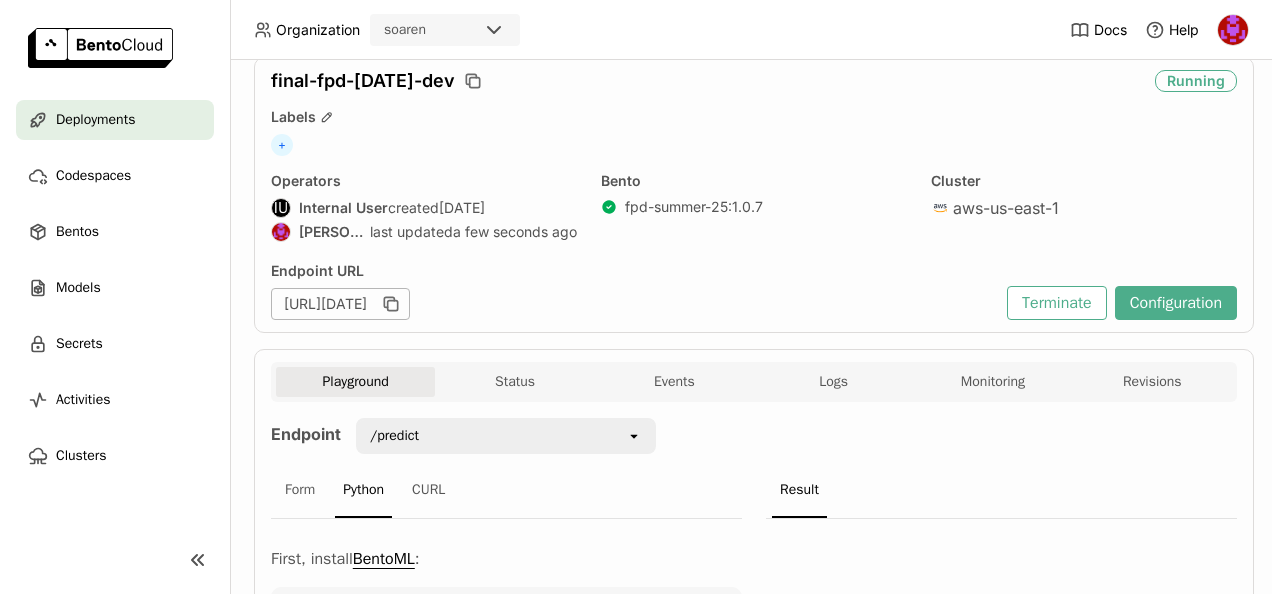 scroll, scrollTop: 100, scrollLeft: 0, axis: vertical 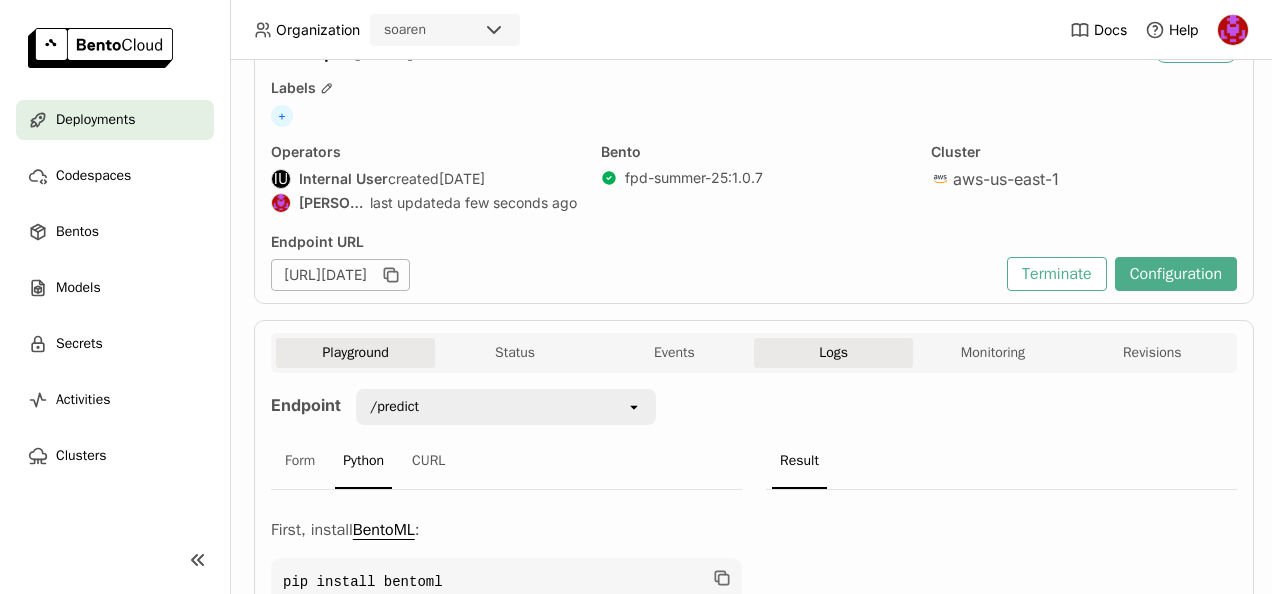click on "Logs" at bounding box center [833, 353] 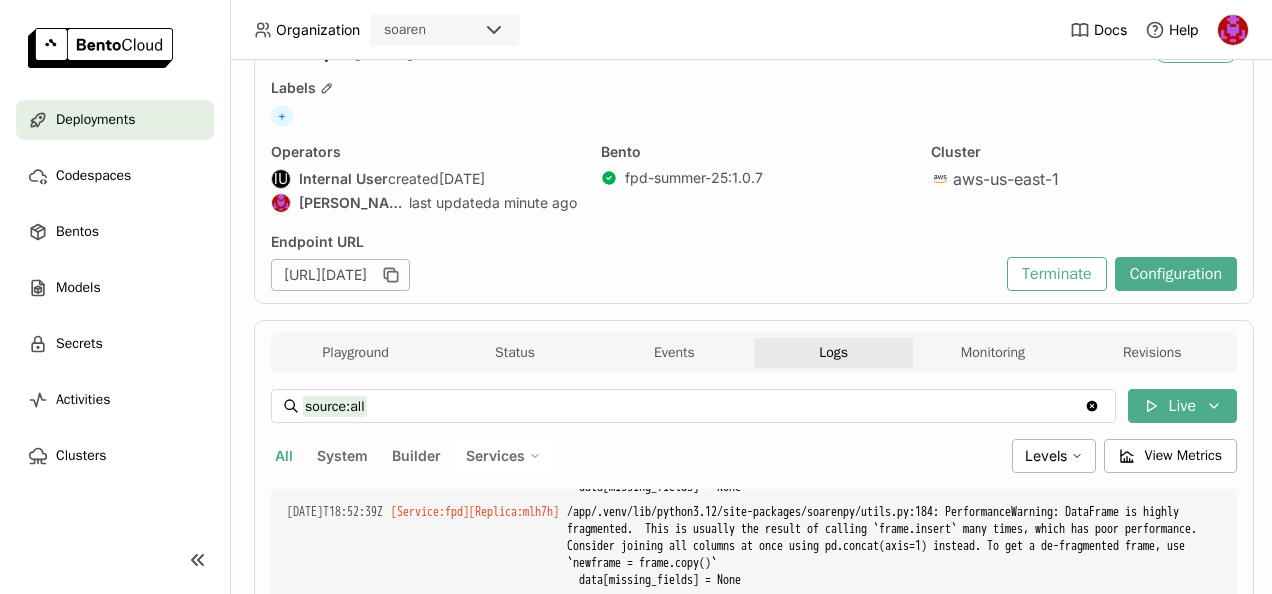 scroll, scrollTop: 6763, scrollLeft: 0, axis: vertical 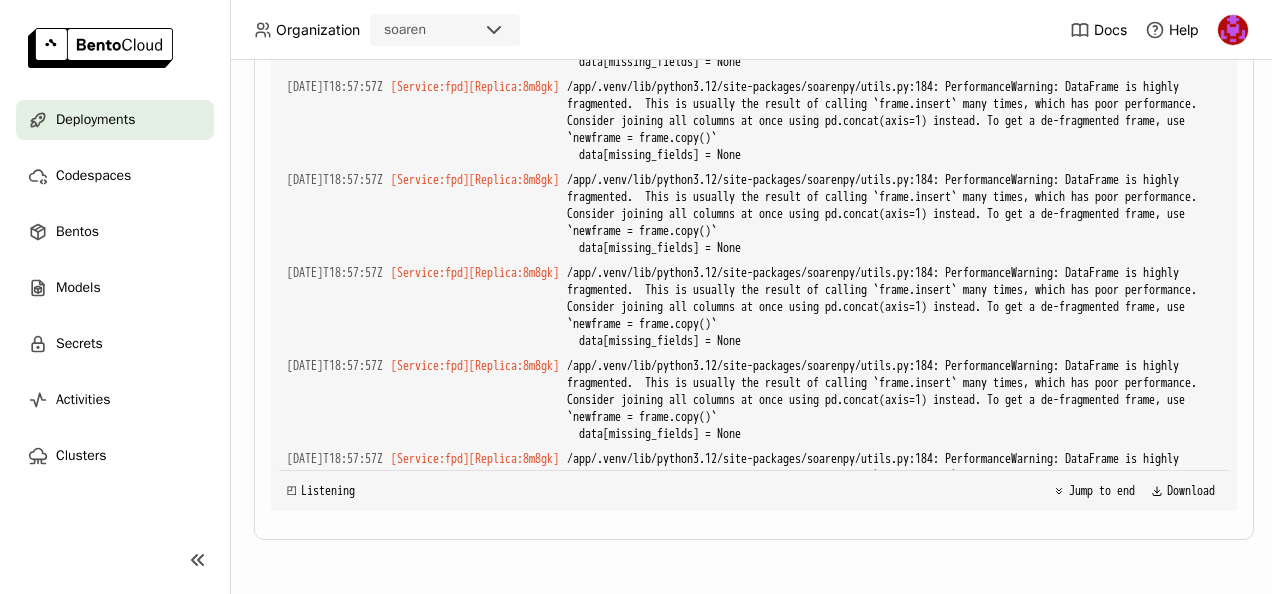 drag, startPoint x: 914, startPoint y: 415, endPoint x: 934, endPoint y: 414, distance: 20.024984 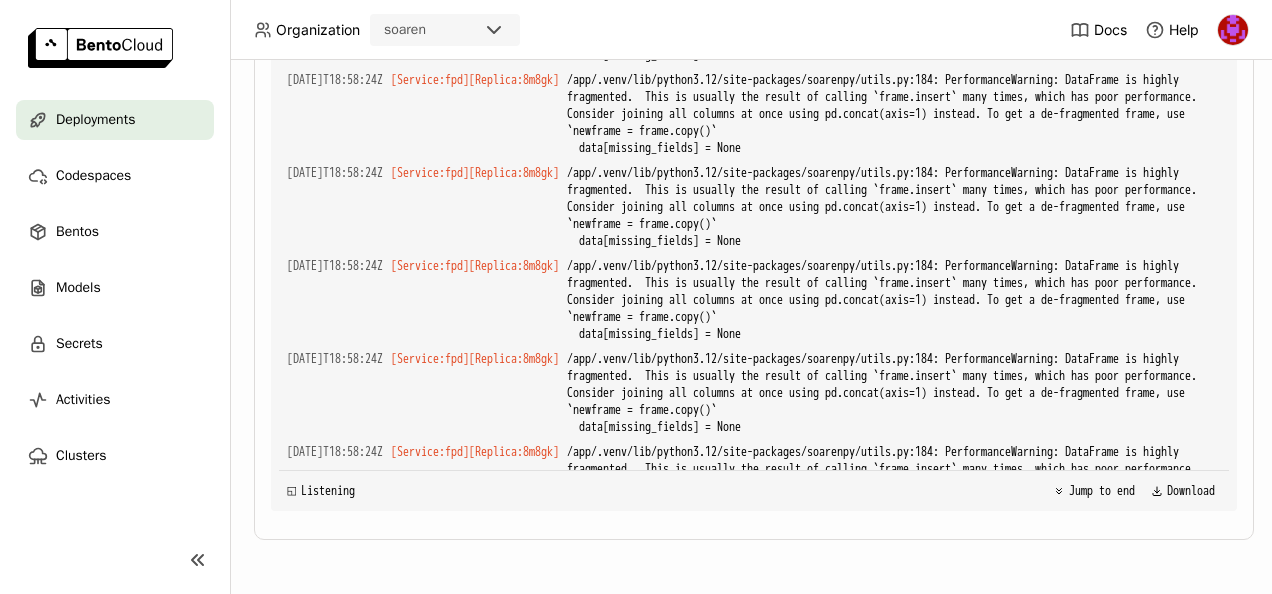 scroll, scrollTop: 8955, scrollLeft: 0, axis: vertical 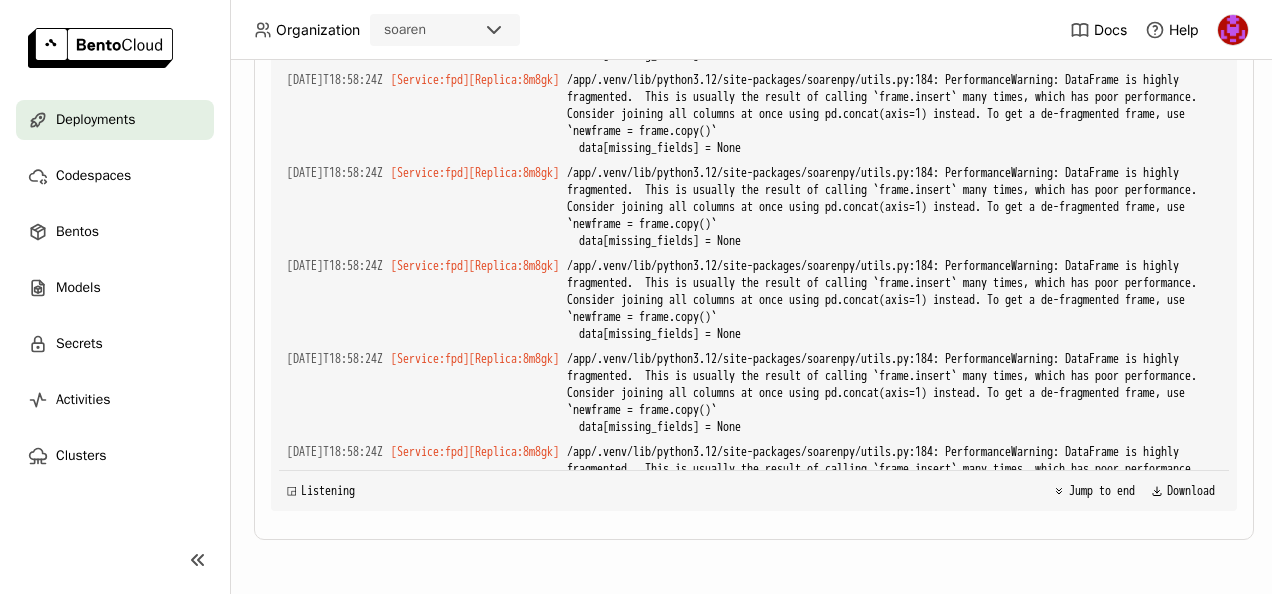drag, startPoint x: 915, startPoint y: 414, endPoint x: 934, endPoint y: 414, distance: 19 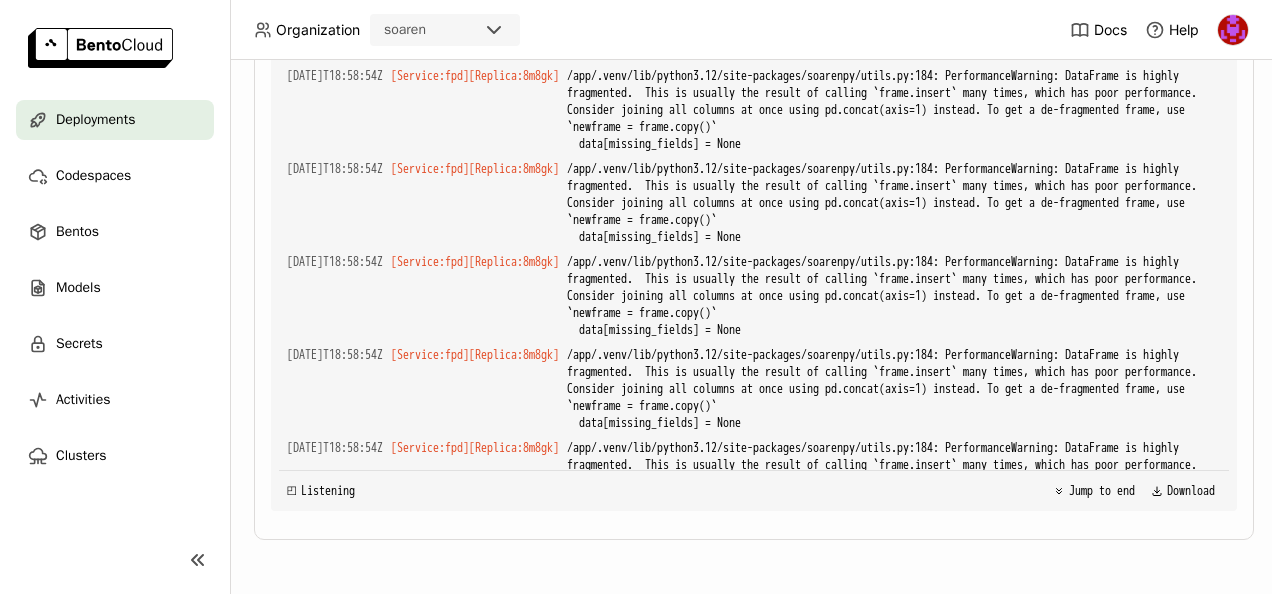 scroll, scrollTop: 10051, scrollLeft: 0, axis: vertical 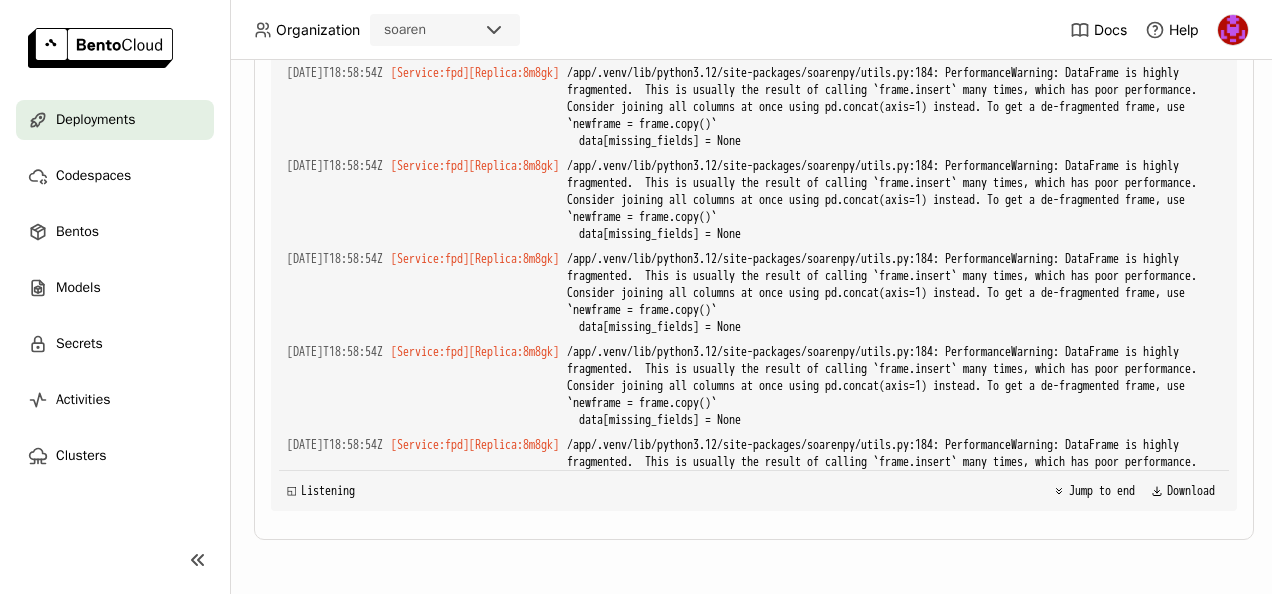 drag, startPoint x: 916, startPoint y: 415, endPoint x: 934, endPoint y: 416, distance: 18.027756 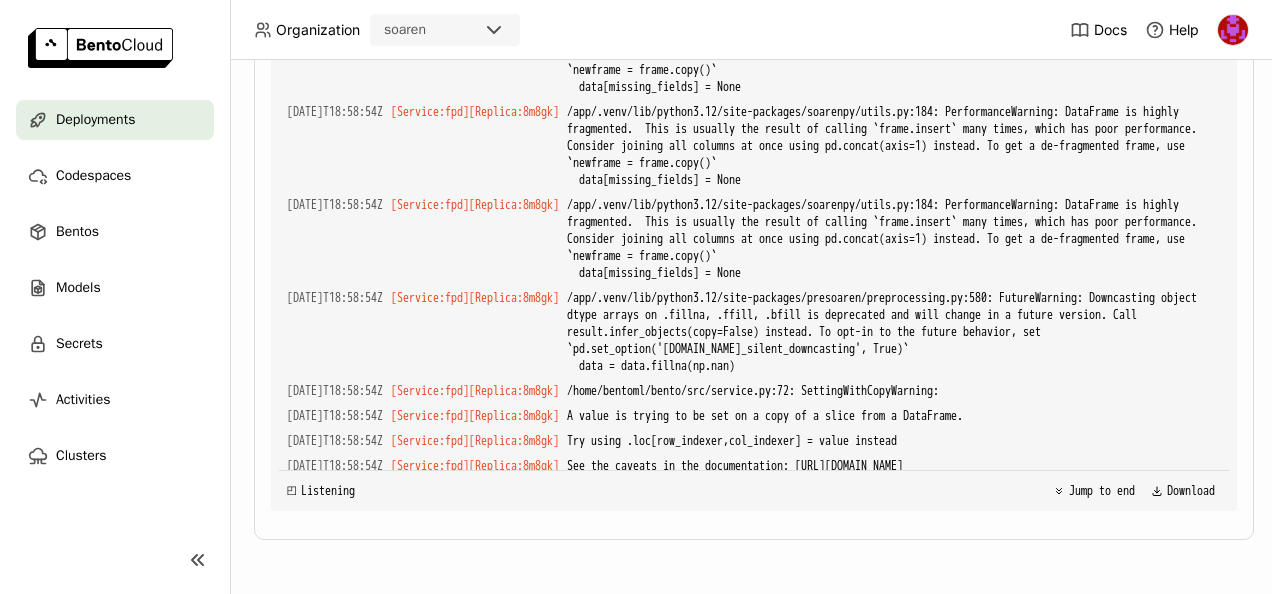 scroll, scrollTop: 11147, scrollLeft: 0, axis: vertical 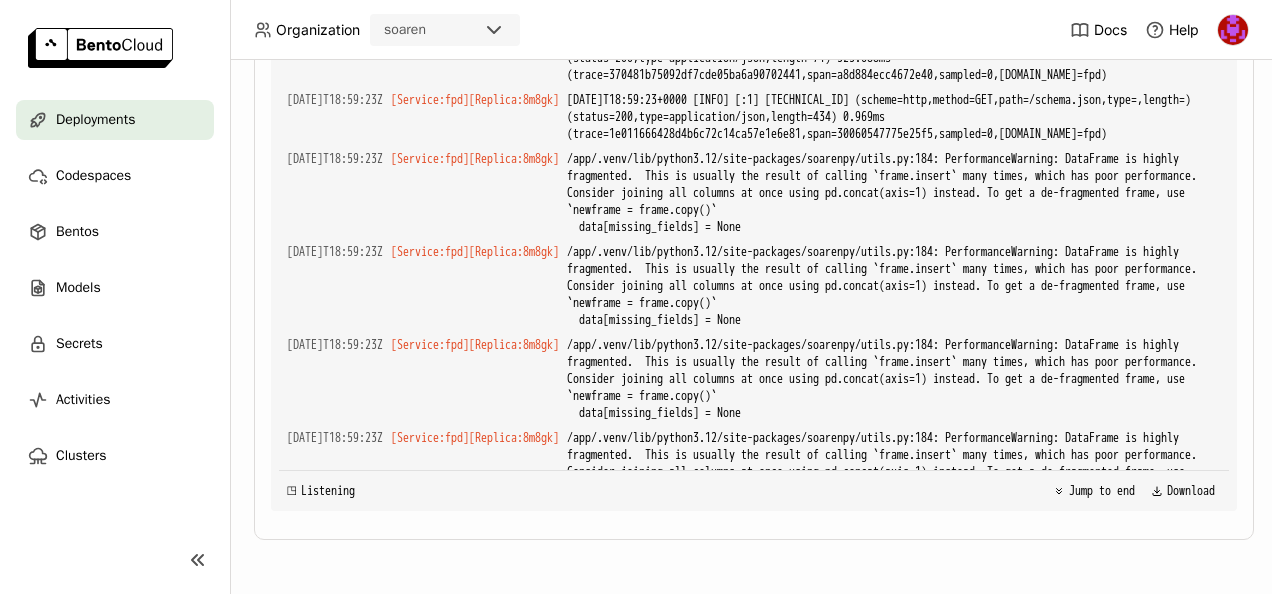 drag, startPoint x: 914, startPoint y: 416, endPoint x: 934, endPoint y: 415, distance: 20.024984 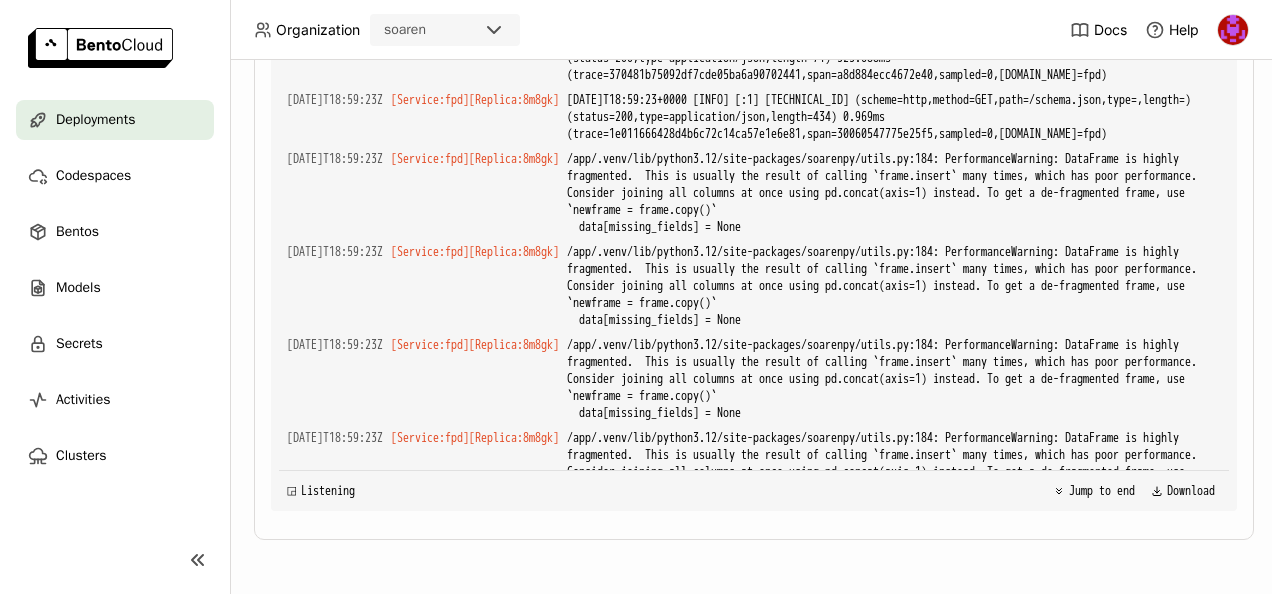 scroll, scrollTop: 691, scrollLeft: 0, axis: vertical 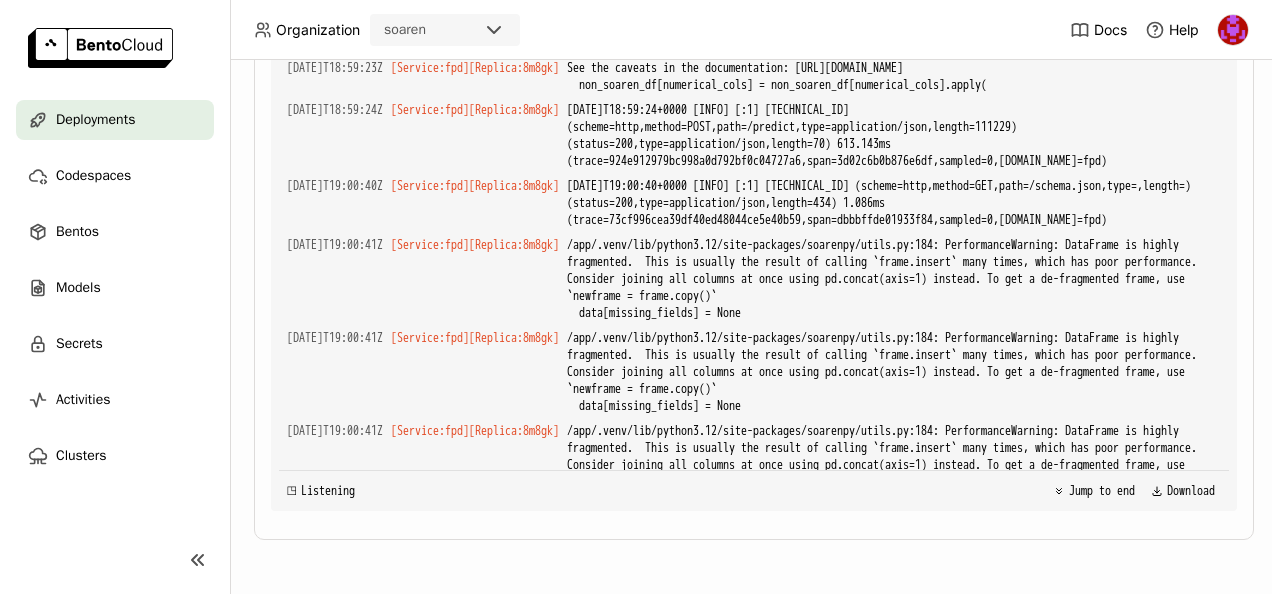 drag, startPoint x: 915, startPoint y: 416, endPoint x: 934, endPoint y: 414, distance: 19.104973 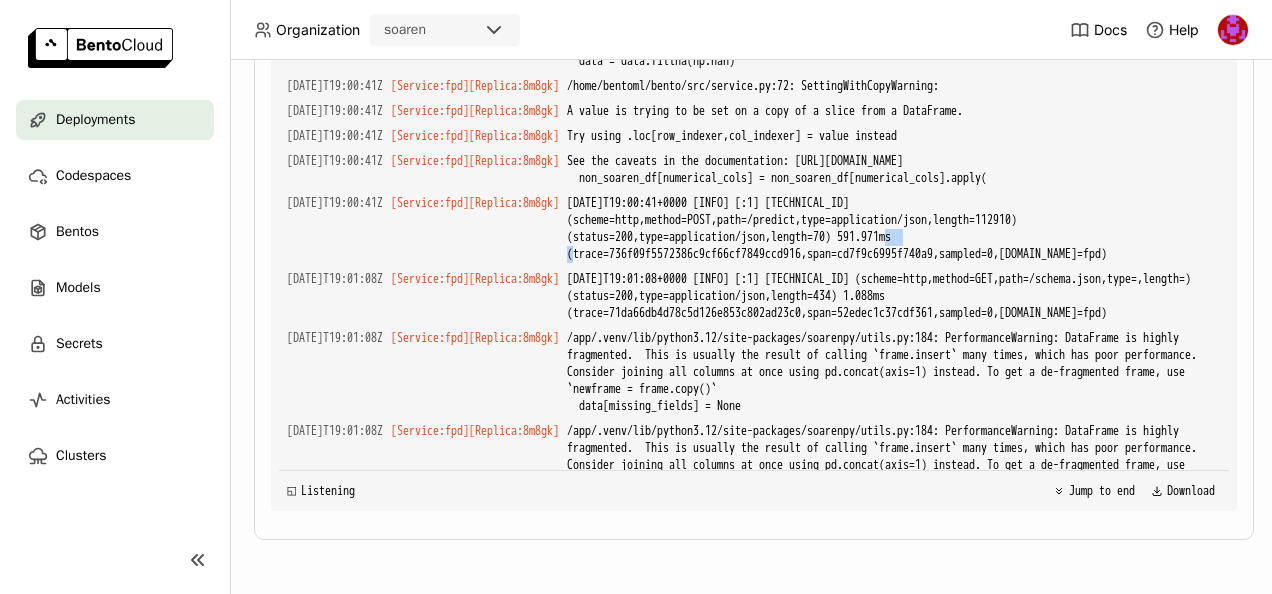 scroll, scrollTop: 13339, scrollLeft: 0, axis: vertical 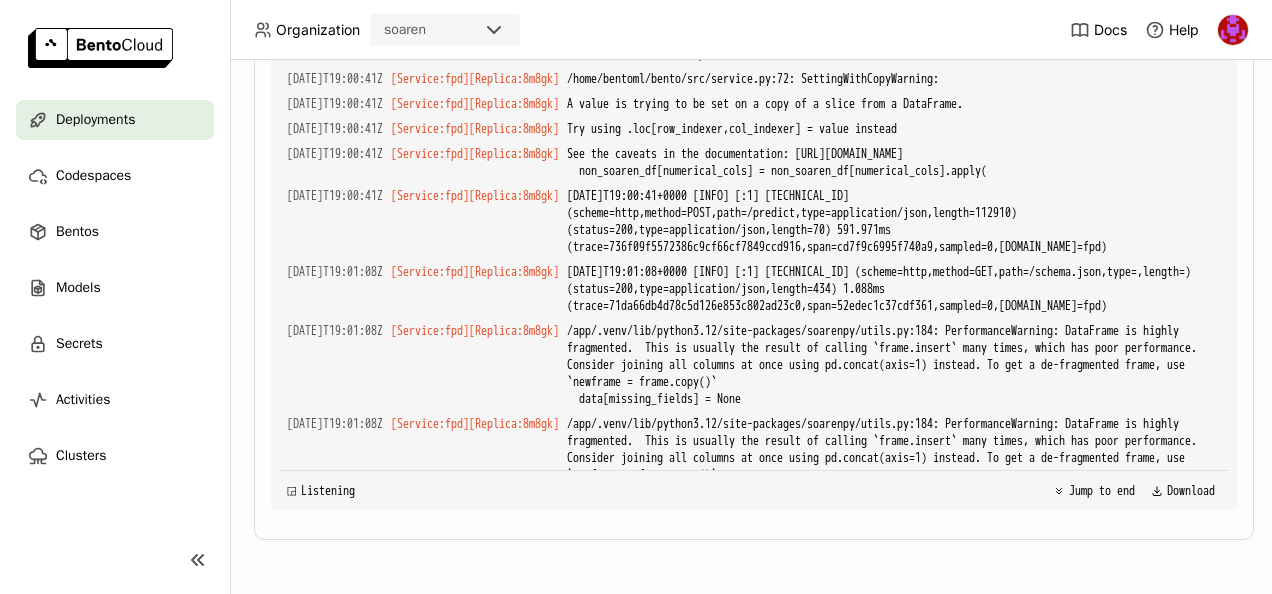 drag, startPoint x: 918, startPoint y: 415, endPoint x: 934, endPoint y: 414, distance: 16.03122 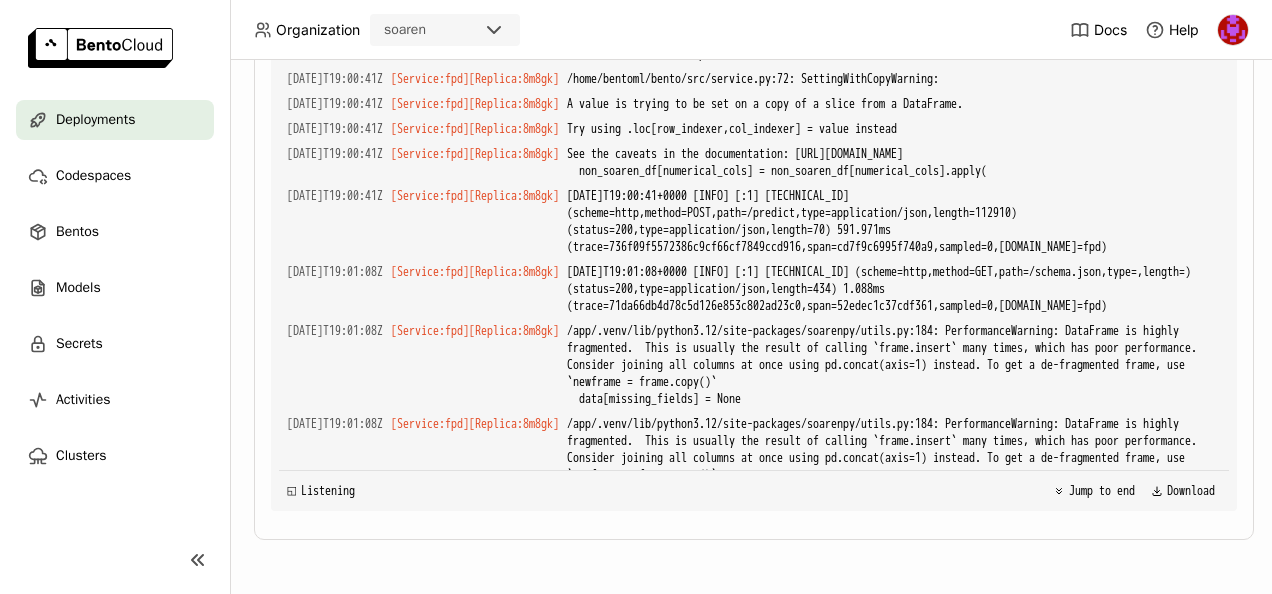 click on "Deployments   >   final-fpd-jul25-dev final-fpd-jul25-dev Running Labels + Operators IU Internal User  created  5 days ago tyler-sypherd-cb6b668  last updated  6 minutes ago Bento fpd-summer-25 : 1.0.7 Cluster aws-us-east-1 Endpoint URL https://final-fpd-jul25-dev.soaren-aue1.bentoml.ai Terminate Configuration Playground Status Events Logs Monitoring Revisions Endpoint /predict open Form Python CURL First, install  BentoML :  pip install bentoml Then, paste the following code into your script or REPL:  import  bentoml
with  bentoml.SyncHTTPClient(
"https://final-fpd-jul25-dev.soaren-aue1.bentoml.ai" ,
)  as  client:
result = client.predict(
data= None ,
)
Result Status Service Name Instance Type Status Launch Time Replica ID Bento fpd cpu.c7i.2 Running 6 minutes ago final-fpd-jul25-dev-5d7c9bcf75-8m8gk fpd-summer-25:1.0.7 Events Time (UTC) Status Bento 2025-07-23 18:56:38 Running fpd-summer-25:1.0.7 2025-07-23 18:56:19 Deploying fpd-summer-25:1.0.7 2025-07-23 18:56:15 Scaling up :  1" at bounding box center [754, -12] 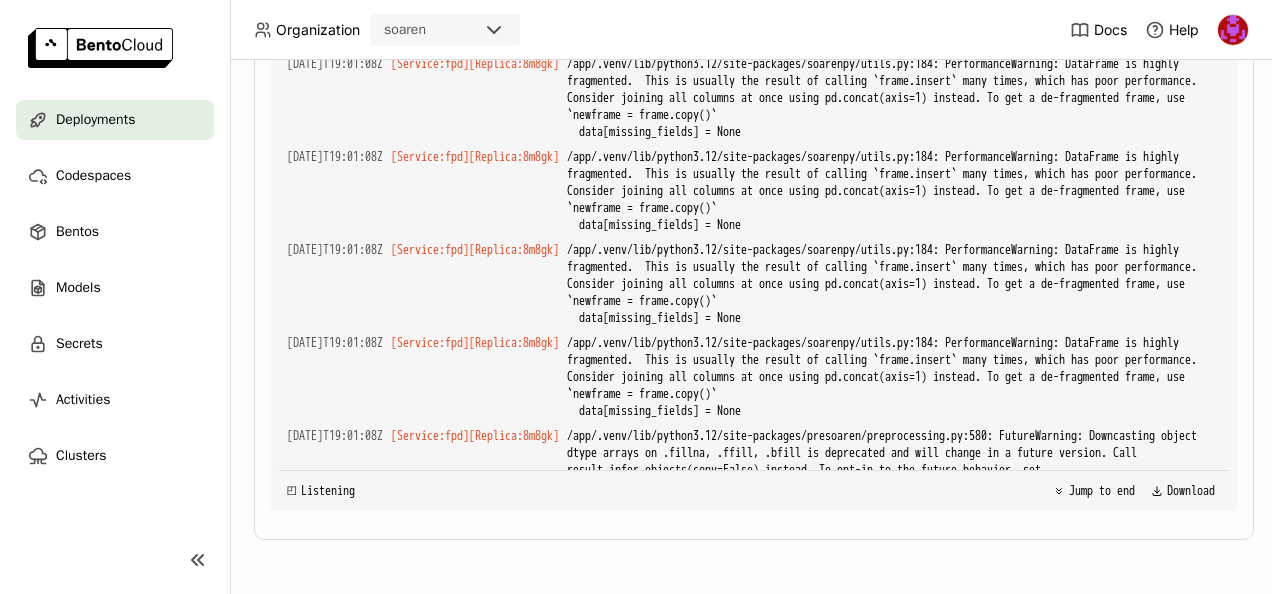 scroll, scrollTop: 14435, scrollLeft: 0, axis: vertical 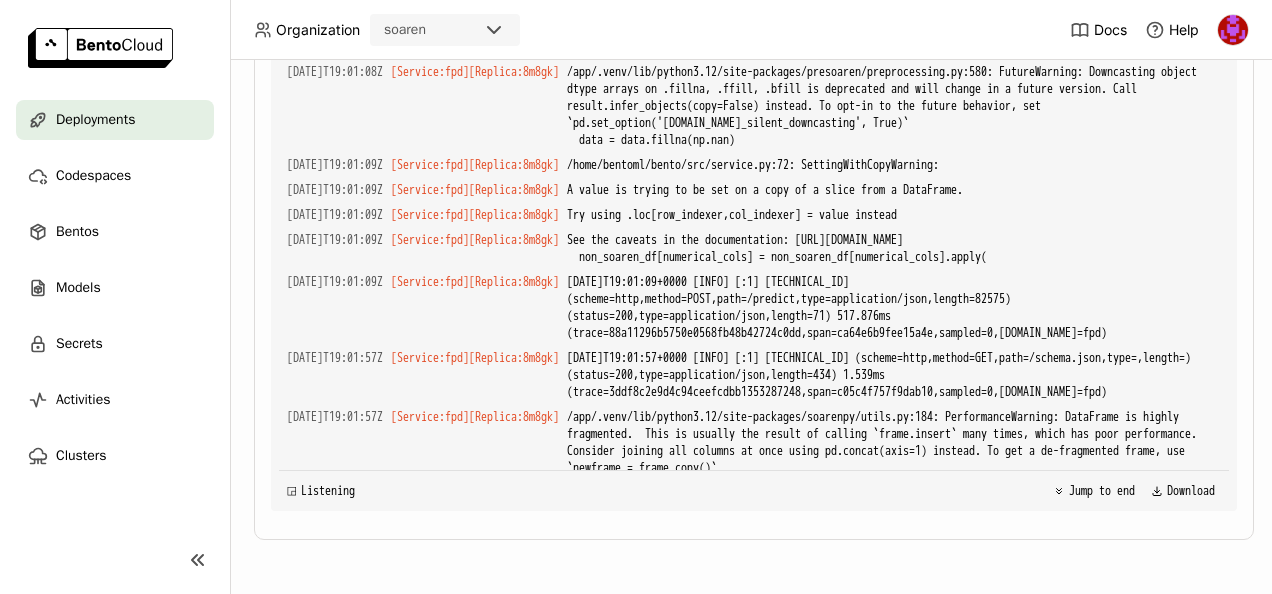 drag, startPoint x: 918, startPoint y: 414, endPoint x: 934, endPoint y: 414, distance: 16 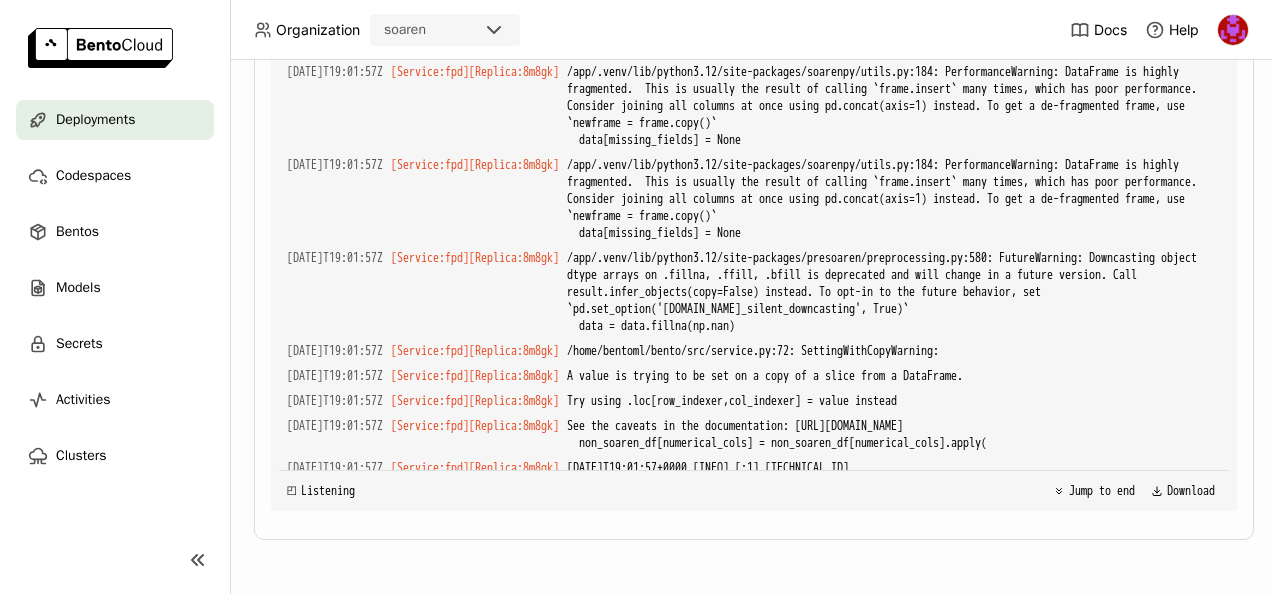 scroll, scrollTop: 15531, scrollLeft: 0, axis: vertical 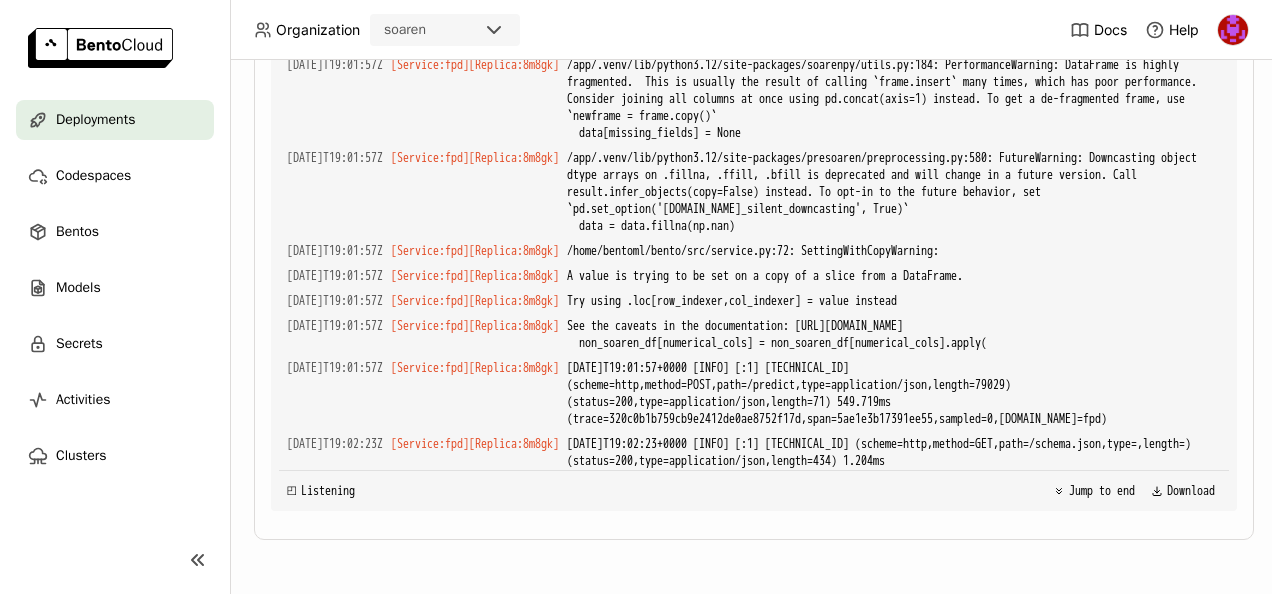 drag, startPoint x: 913, startPoint y: 415, endPoint x: 934, endPoint y: 412, distance: 21.213203 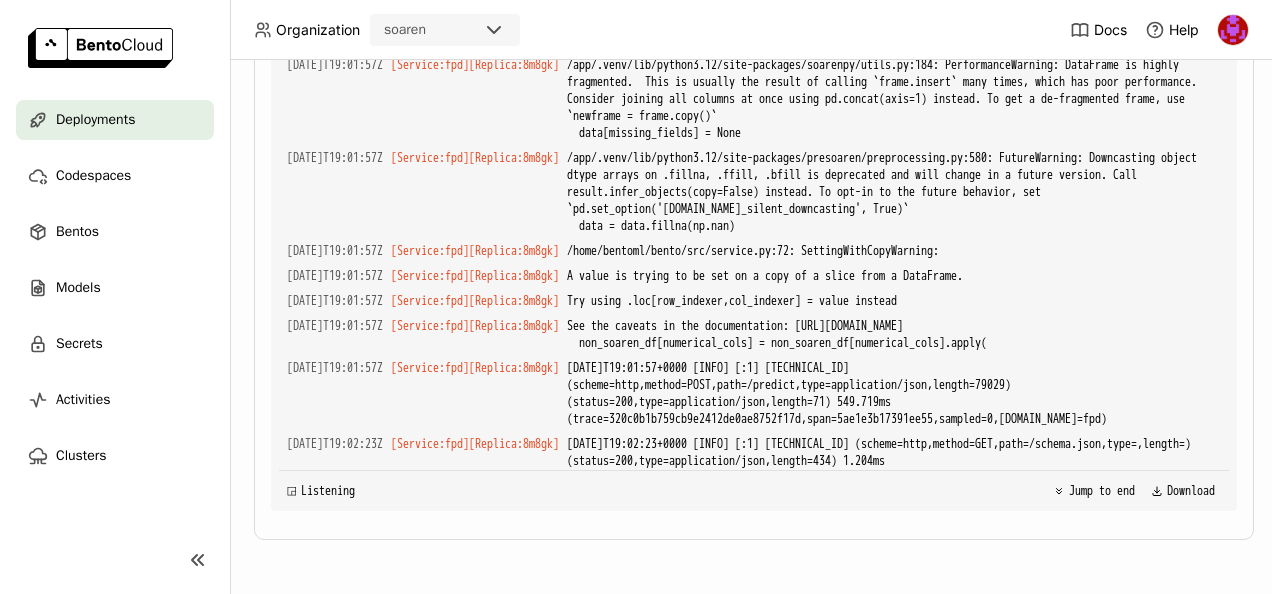 scroll, scrollTop: 16627, scrollLeft: 0, axis: vertical 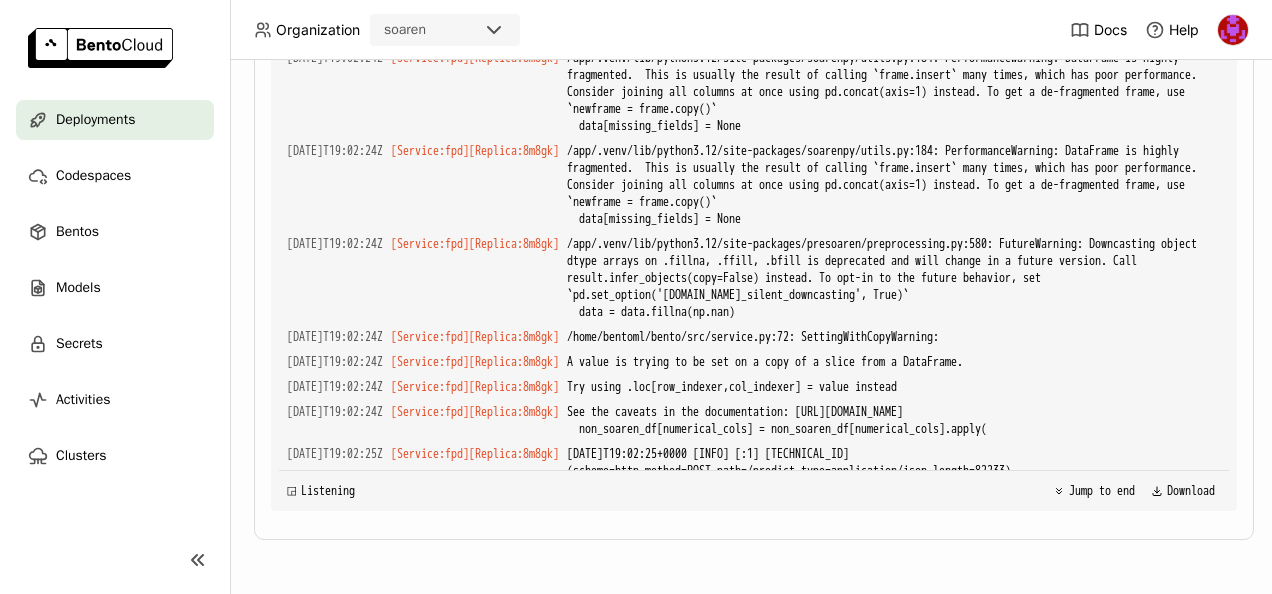 drag, startPoint x: 932, startPoint y: 419, endPoint x: 920, endPoint y: 420, distance: 12.0415945 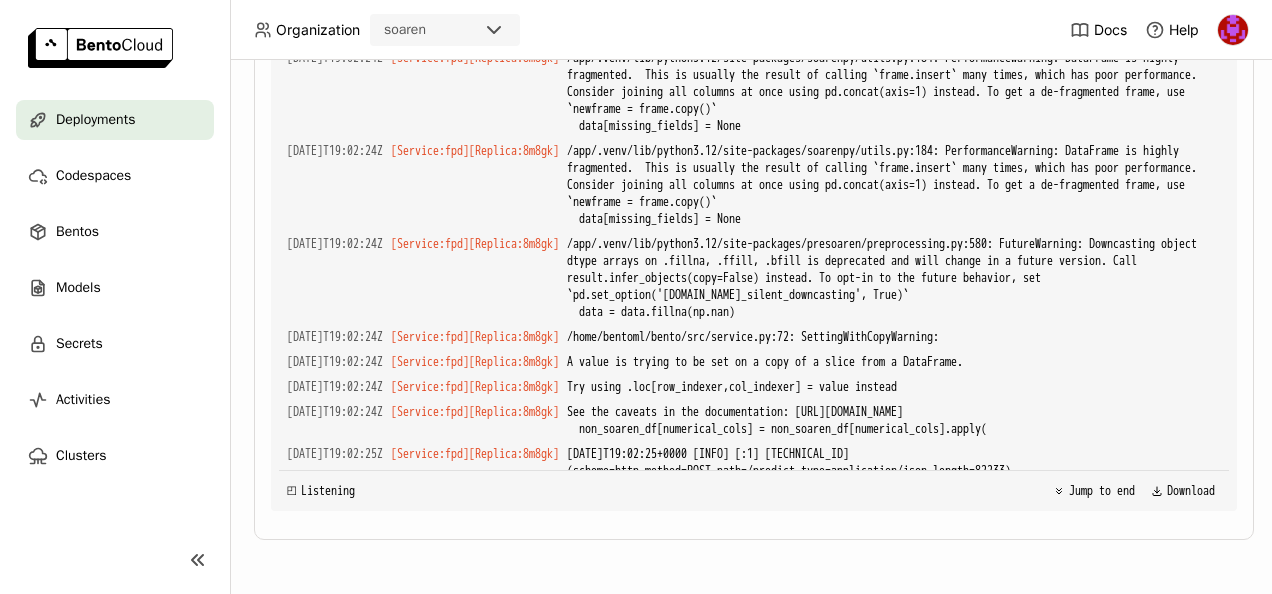click on "2025-07-23T19:02:57+0000 [INFO] [:1] 10.33.138.53:42220 (scheme=http,method=POST,path=/predict,type=application/json,length=121601) (status=200,type=application/json,length=70) 532.675ms (trace=d87440eb208600ea1d79af964c5be8cb,span=29284dbe95ebc377,sampled=0,service.name=fpd)" at bounding box center (894, 1662) 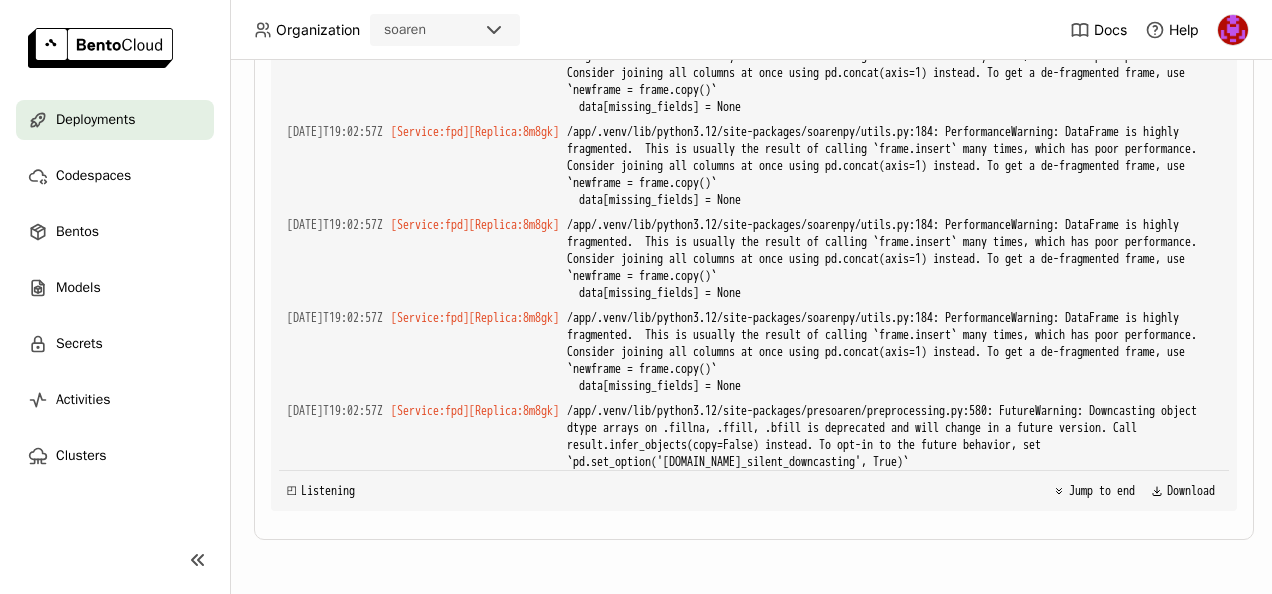 scroll, scrollTop: 17723, scrollLeft: 0, axis: vertical 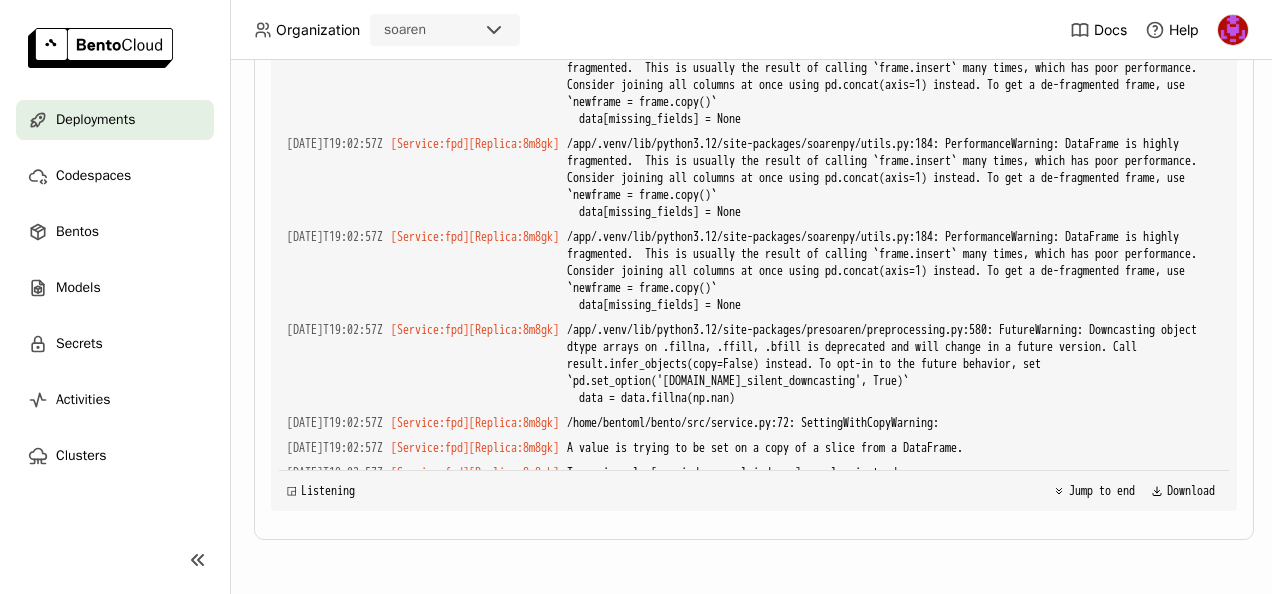 drag, startPoint x: 916, startPoint y: 410, endPoint x: 934, endPoint y: 413, distance: 18.248287 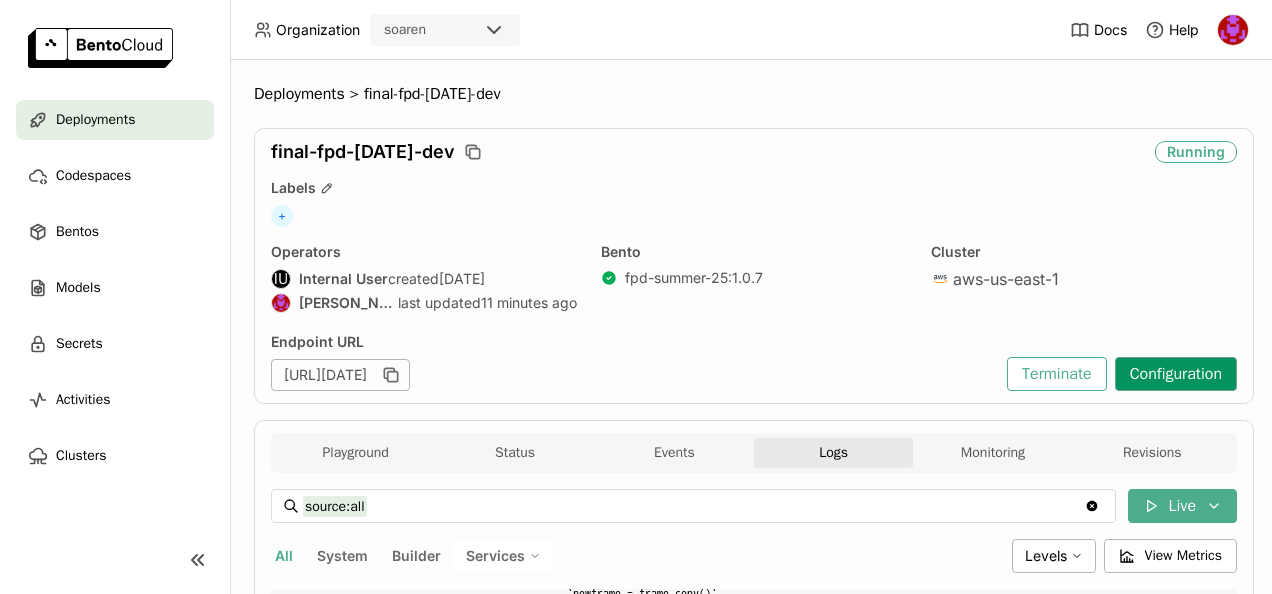 click on "Configuration" at bounding box center (1176, 374) 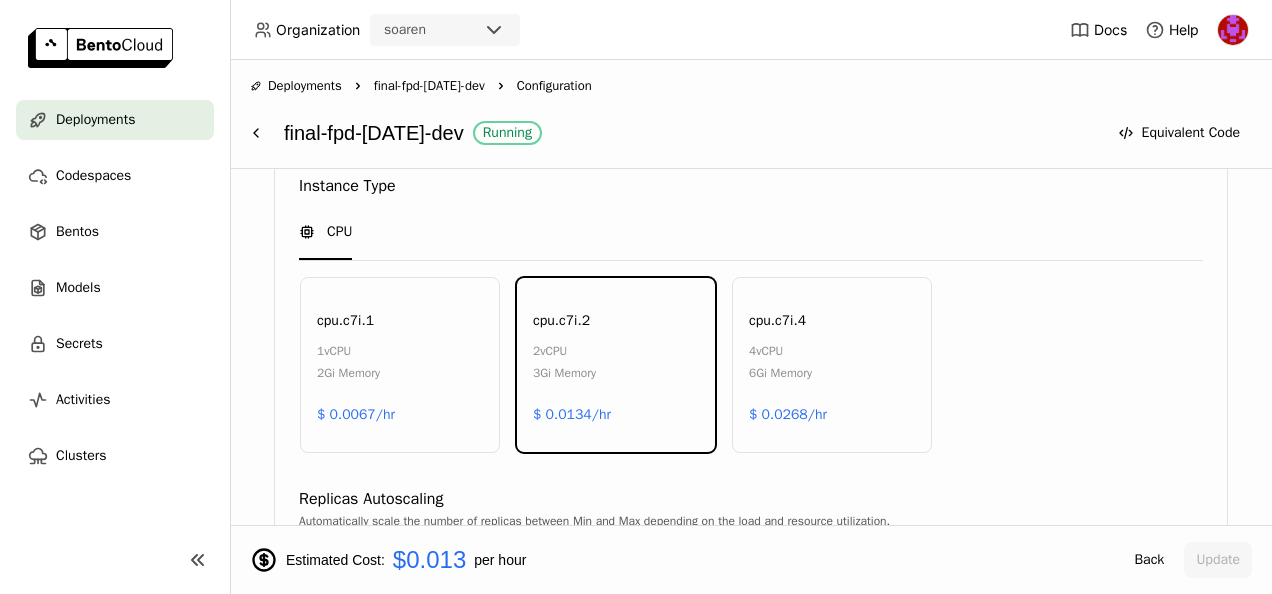 scroll, scrollTop: 900, scrollLeft: 0, axis: vertical 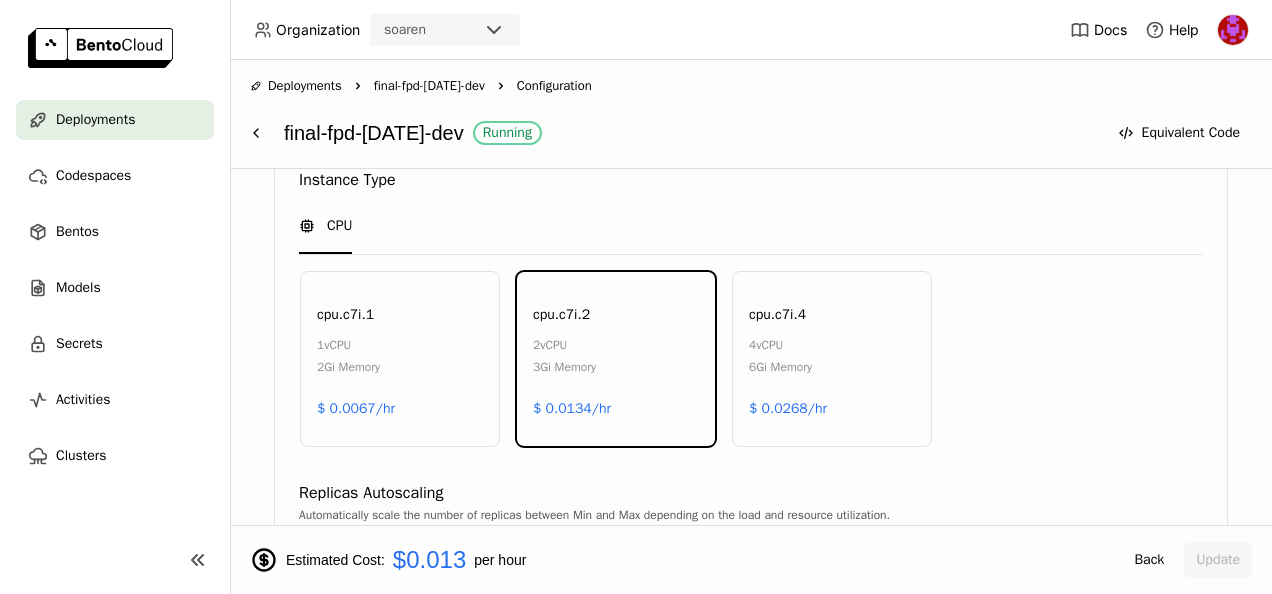 click on "cpu.c7i.1 1  vCPU 2Gi   Memory $ 0.0067/hr" at bounding box center (400, 359) 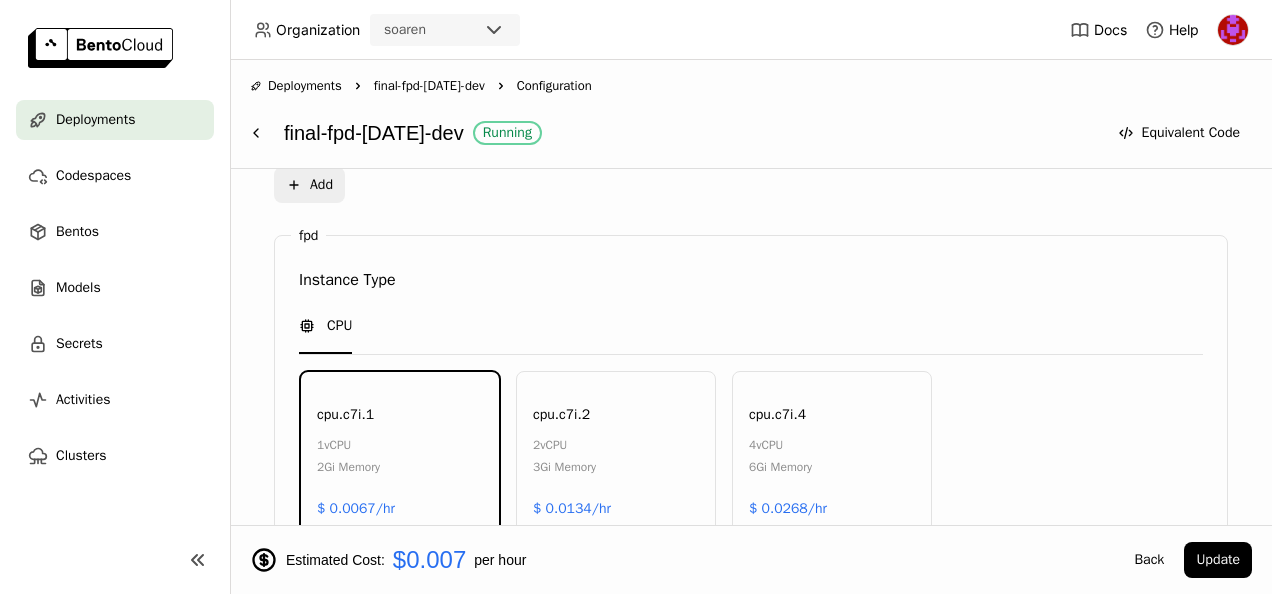 scroll, scrollTop: 900, scrollLeft: 0, axis: vertical 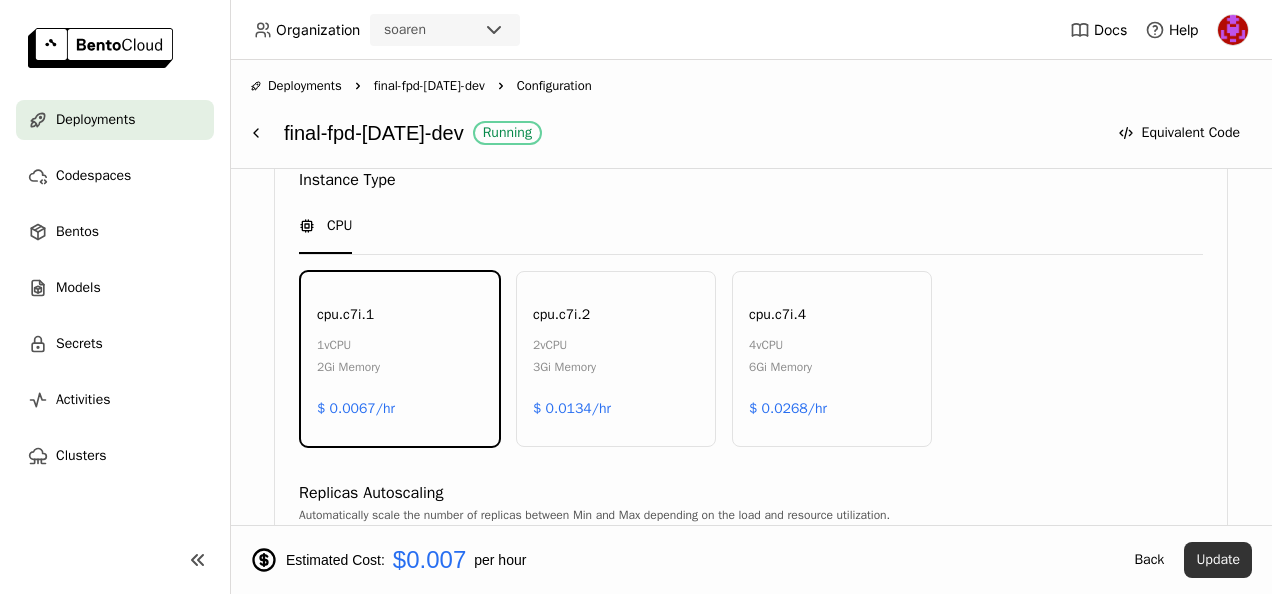 click on "Update" at bounding box center [1218, 560] 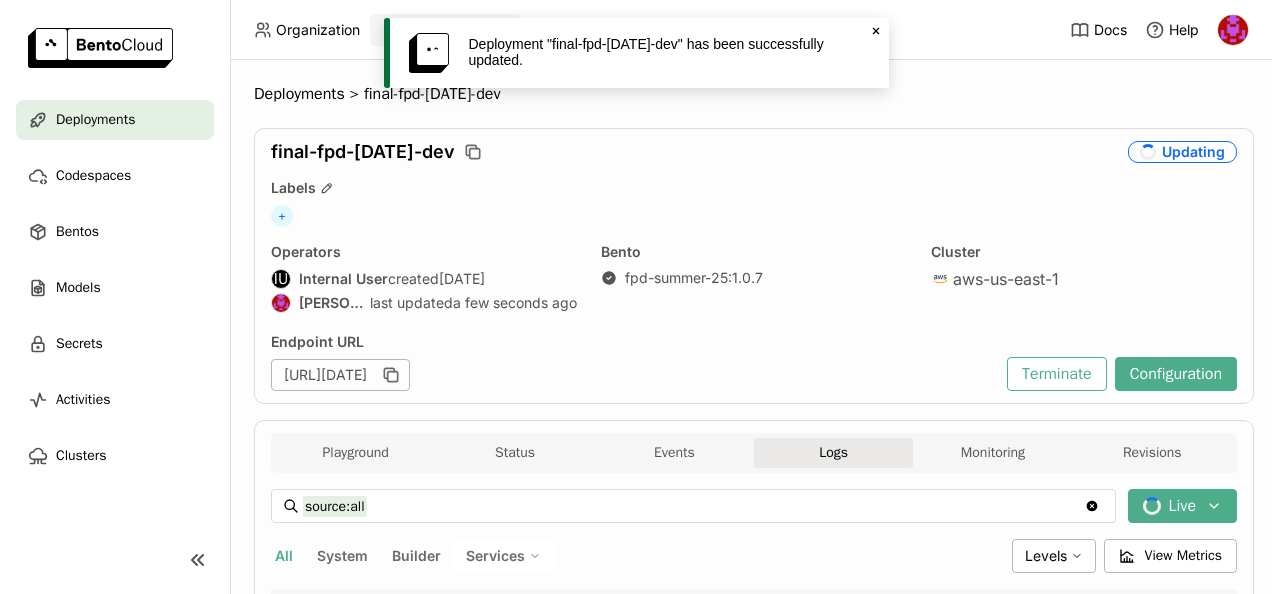 click 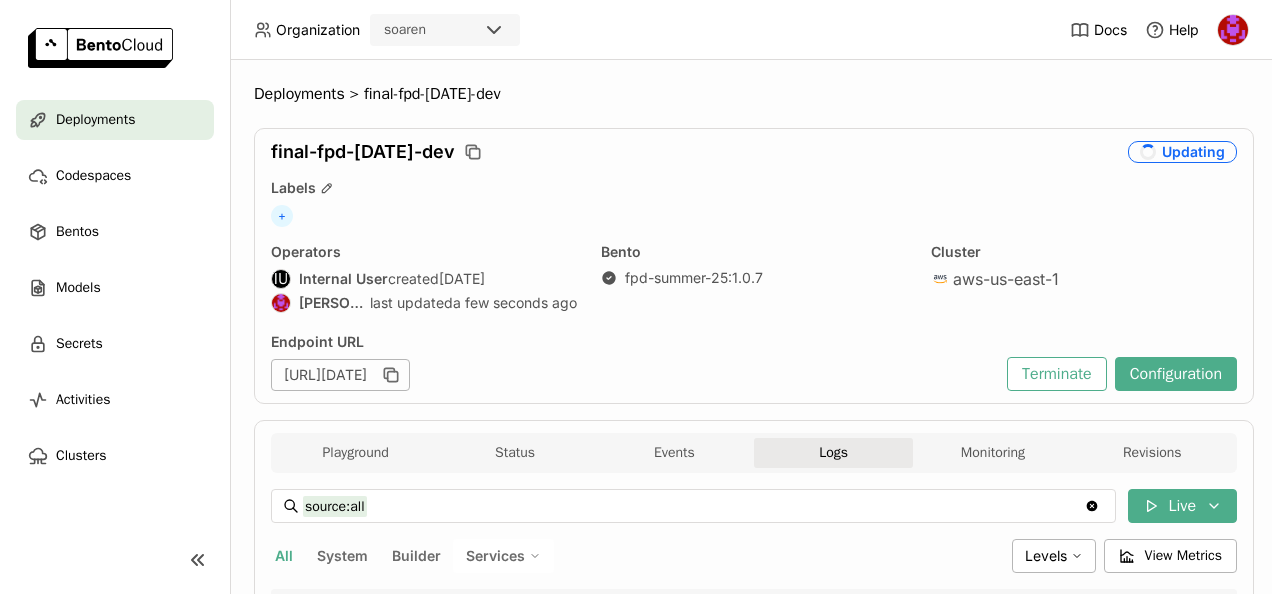 scroll, scrollTop: 0, scrollLeft: 0, axis: both 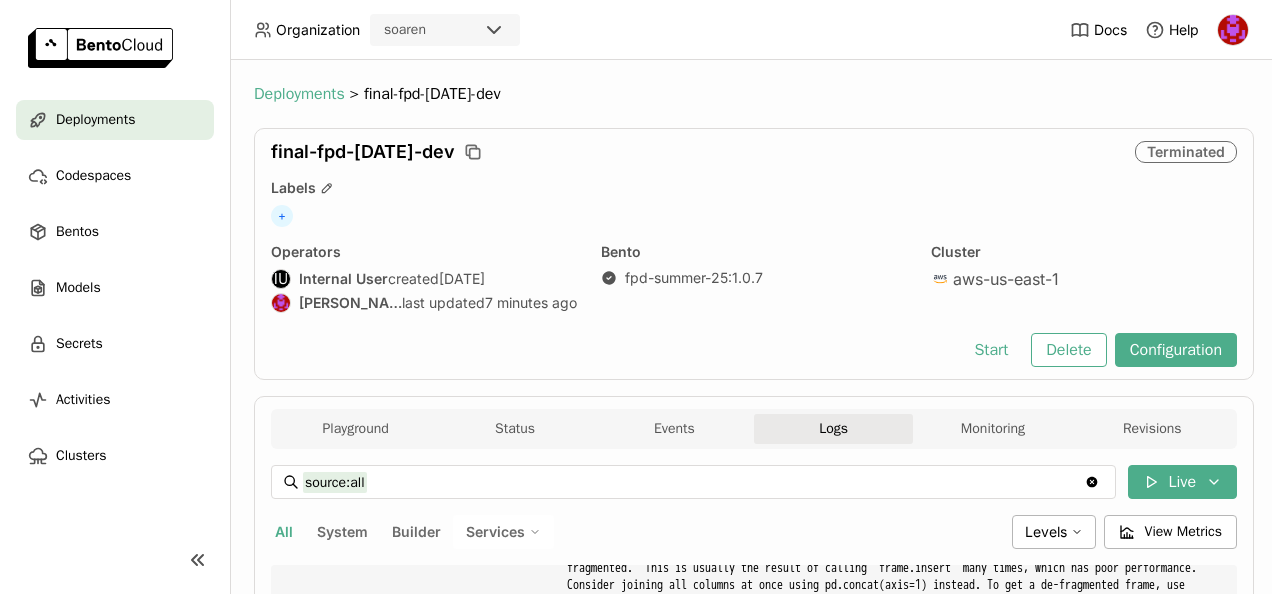 click on "Deployments" at bounding box center (299, 94) 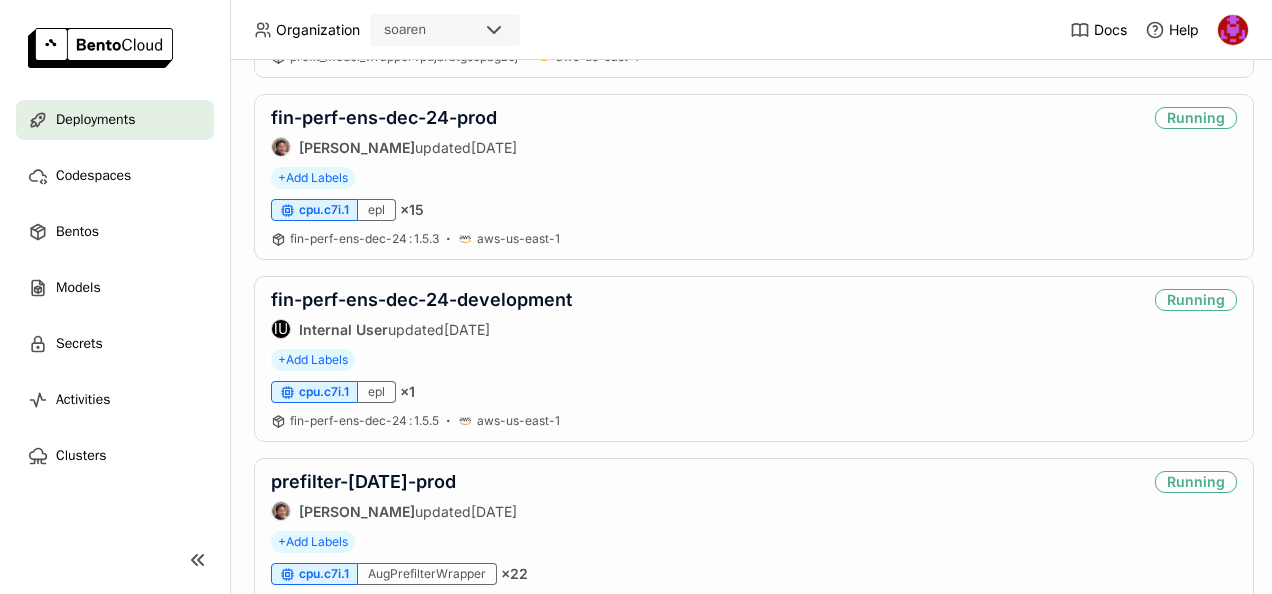scroll, scrollTop: 0, scrollLeft: 0, axis: both 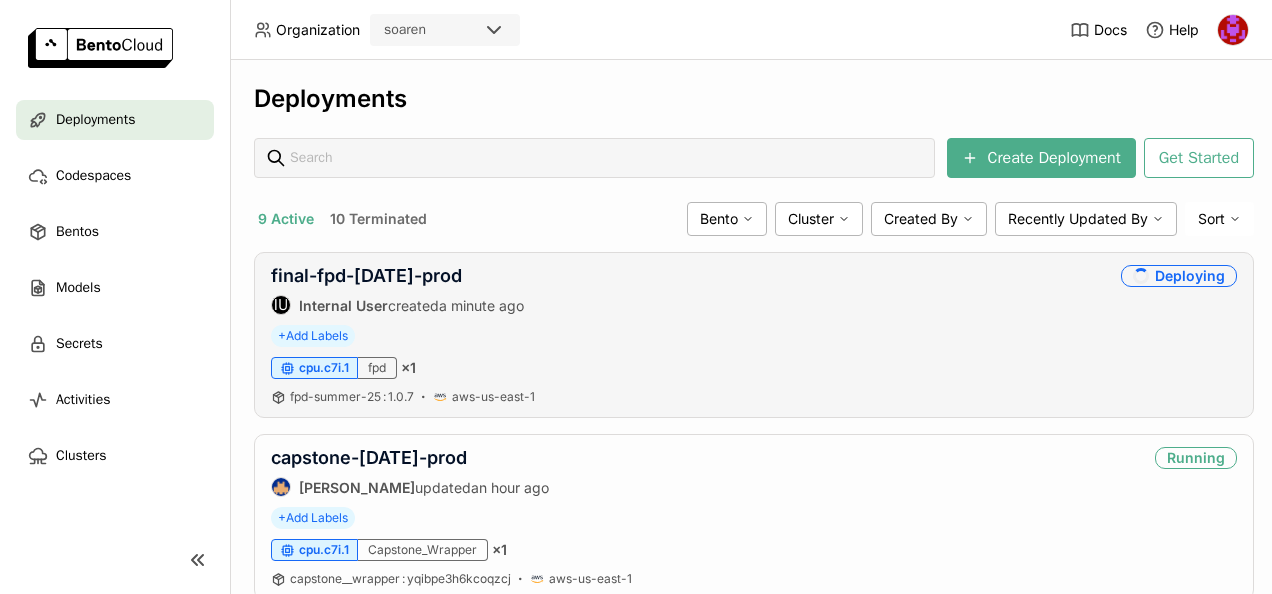click on "final-fpd-jul25-prod IU Internal User  created  a minute ago Deploying +  Add Labels cpu.c7i.1 fpd × 1 fpd-summer-25 : 1.0.7 aws-us-east-1" at bounding box center (754, 335) 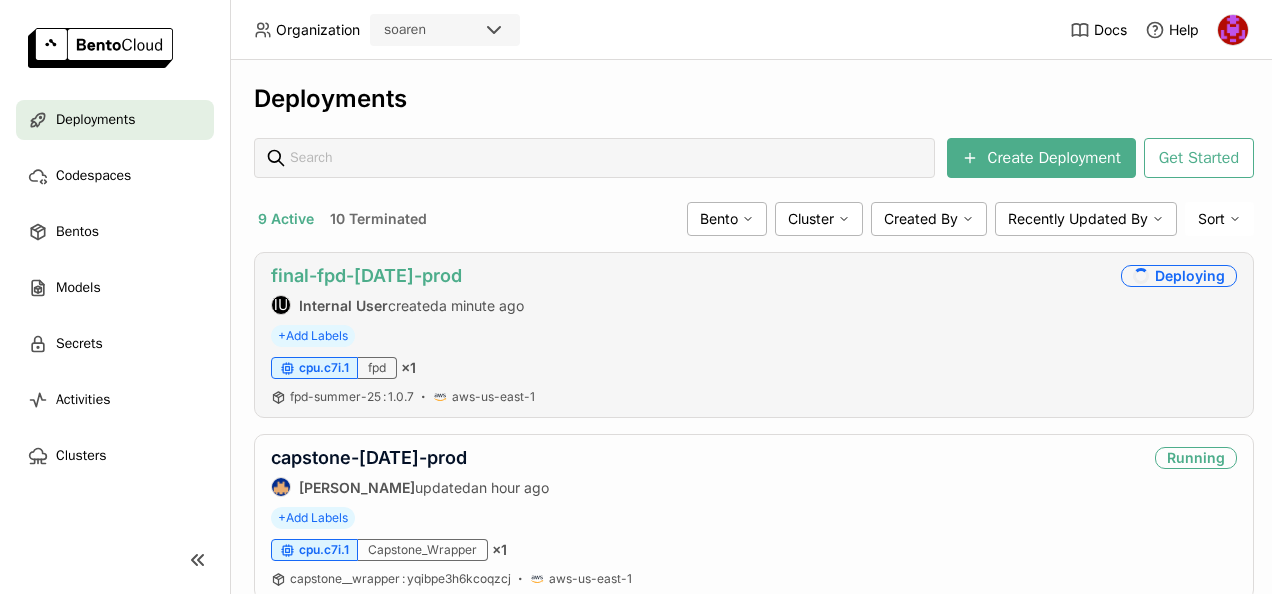 click on "final-fpd-jul25-prod" at bounding box center (366, 275) 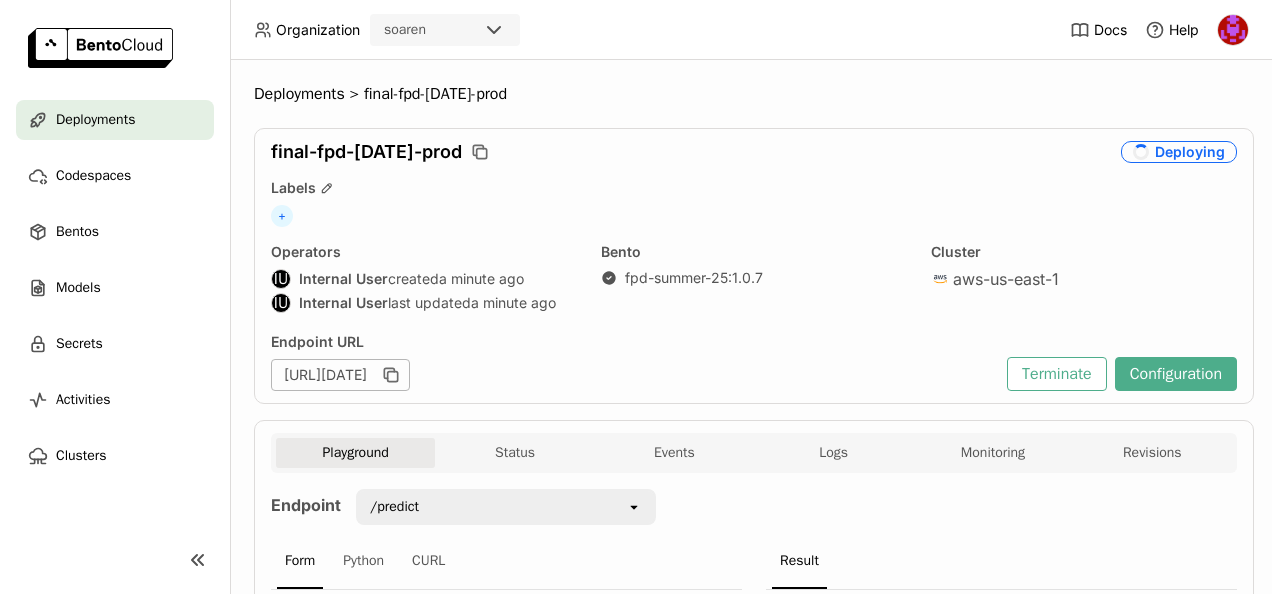 scroll, scrollTop: 0, scrollLeft: 0, axis: both 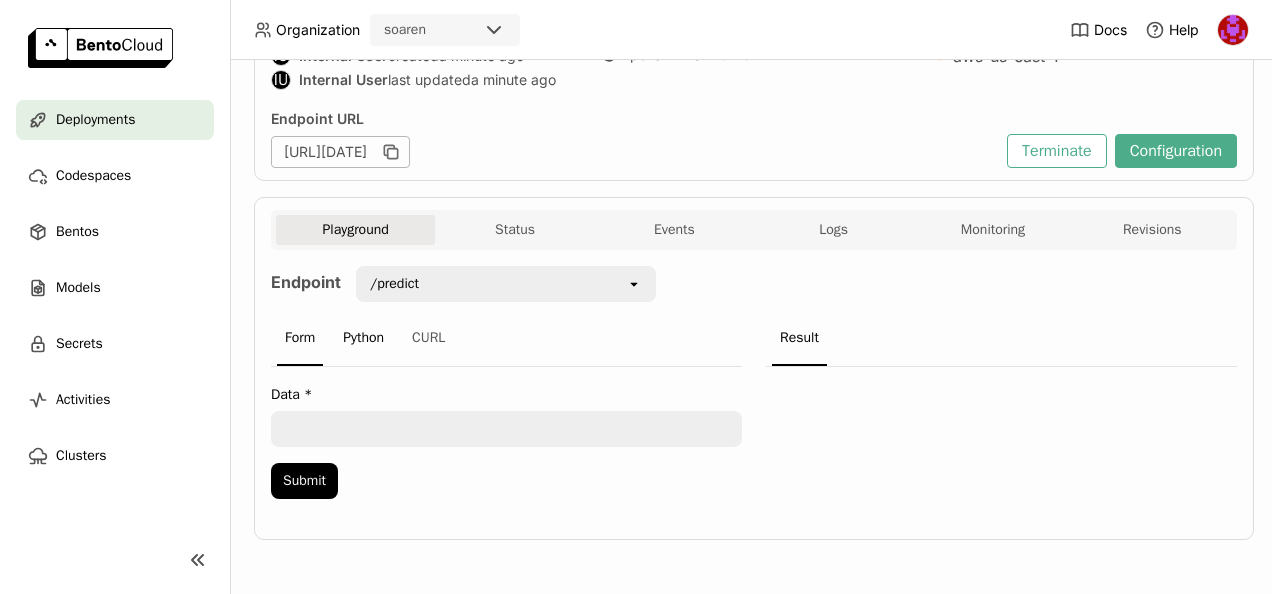 click on "Python" at bounding box center (363, 339) 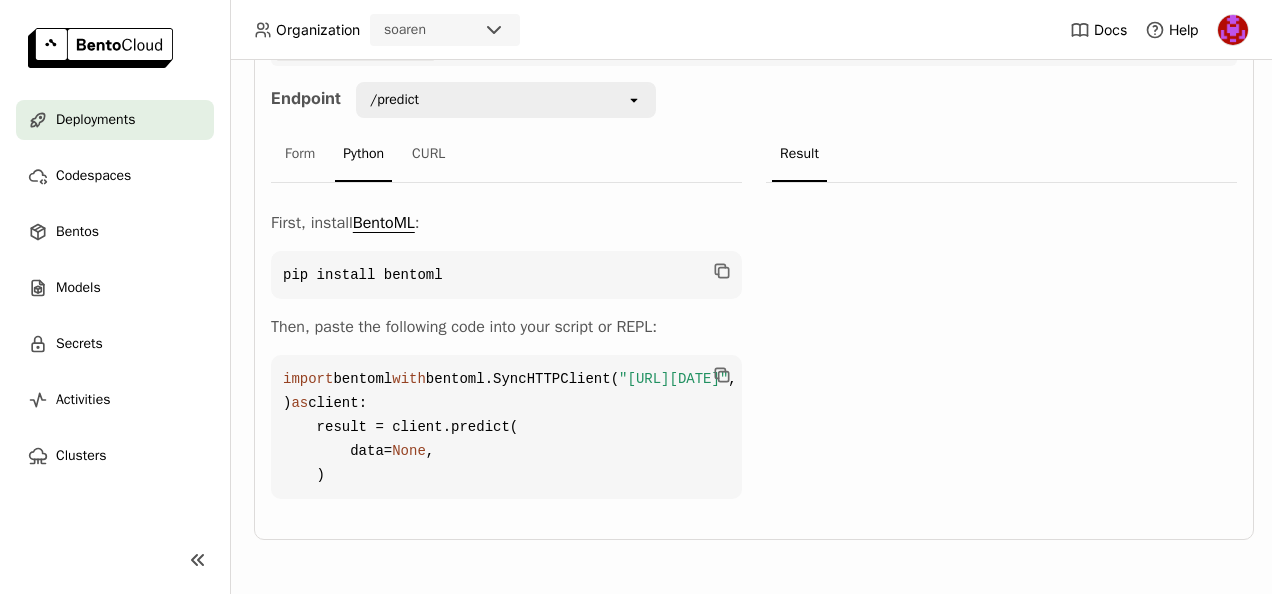 scroll, scrollTop: 507, scrollLeft: 0, axis: vertical 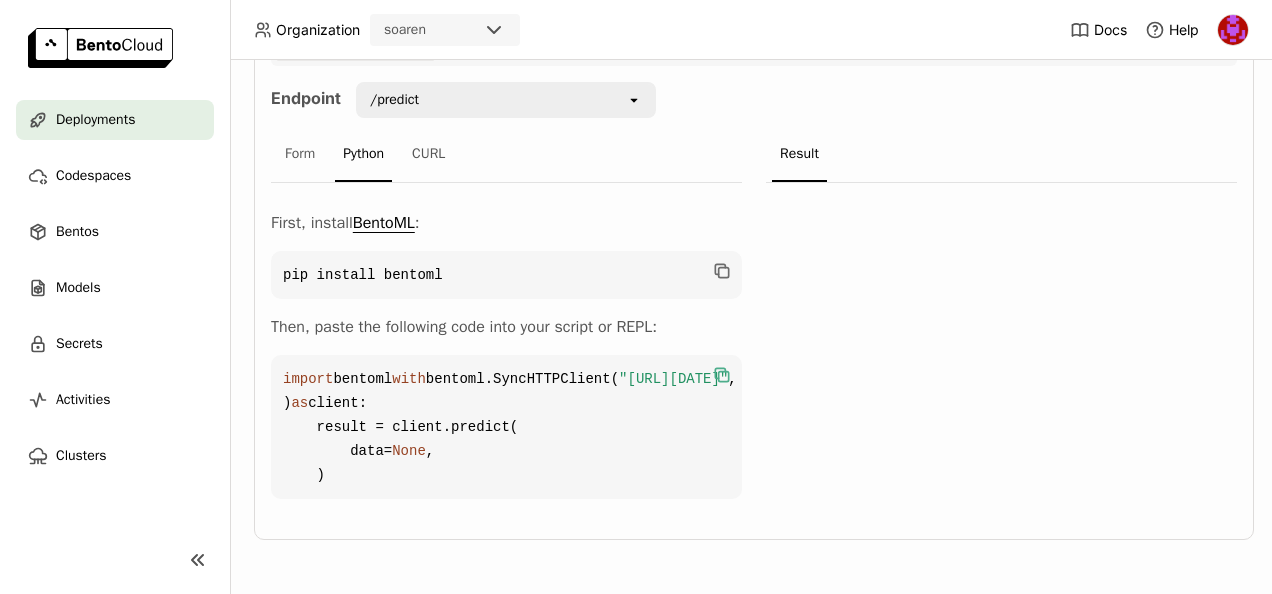 click 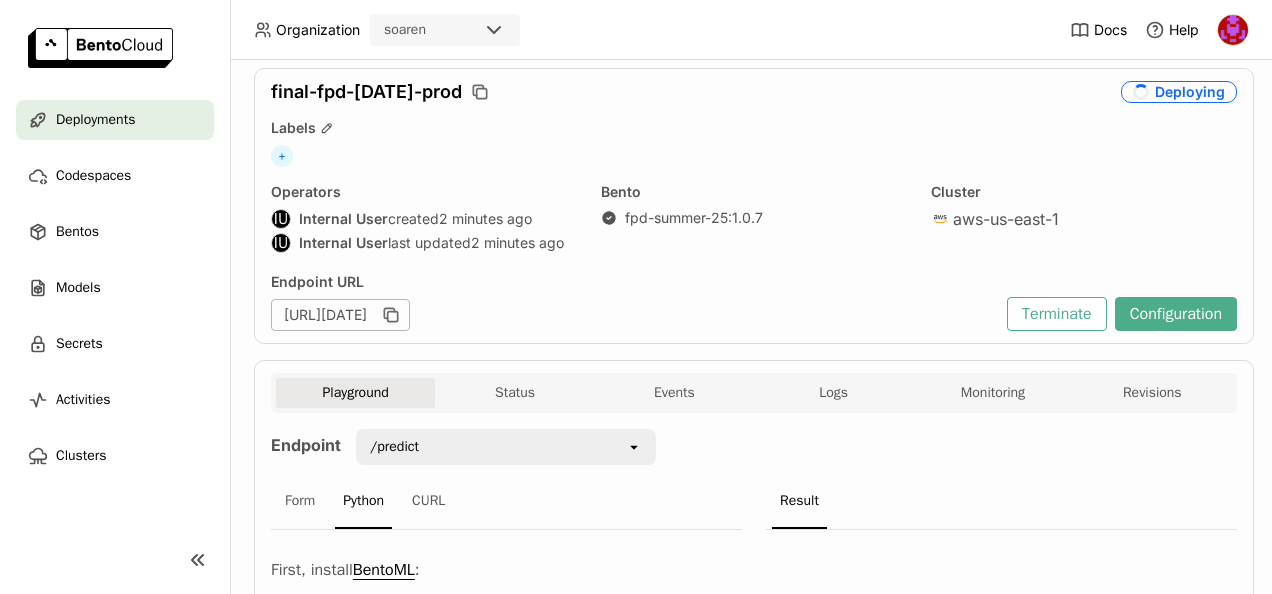 scroll, scrollTop: 0, scrollLeft: 0, axis: both 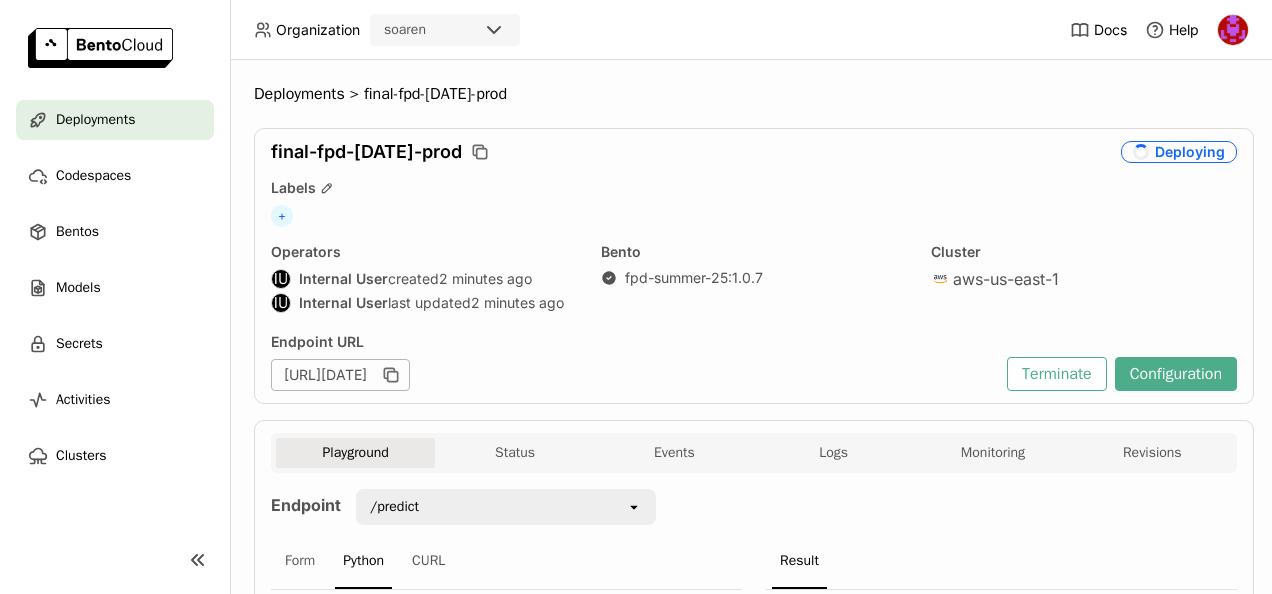 click on "Logs" at bounding box center (833, 453) 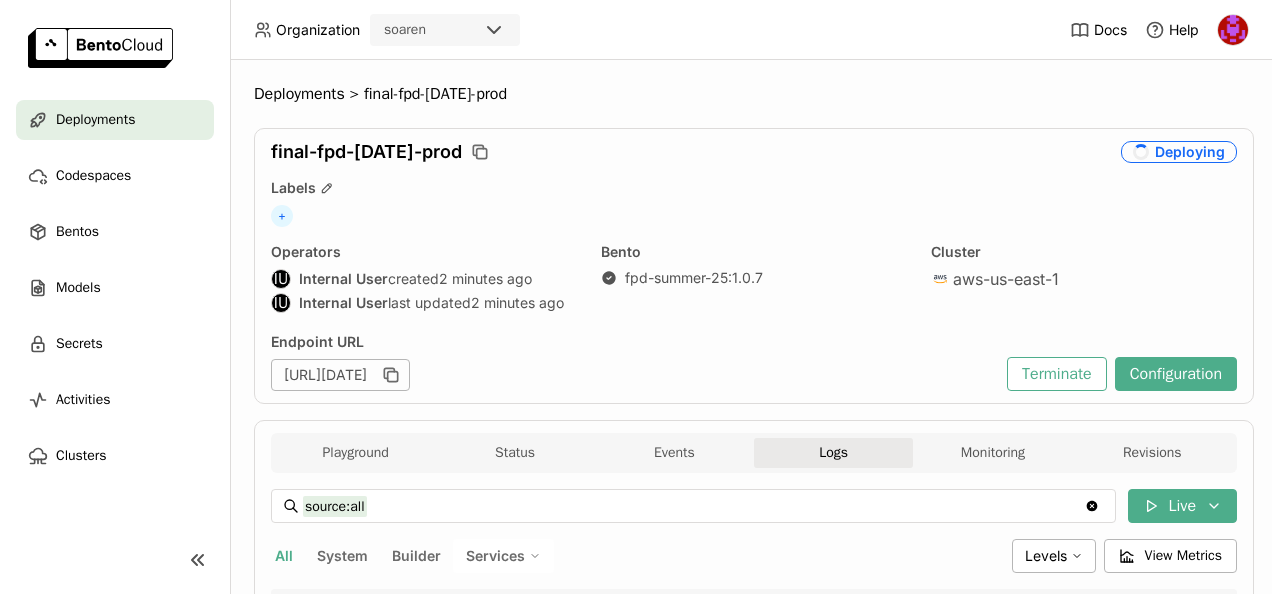 scroll, scrollTop: 3379, scrollLeft: 0, axis: vertical 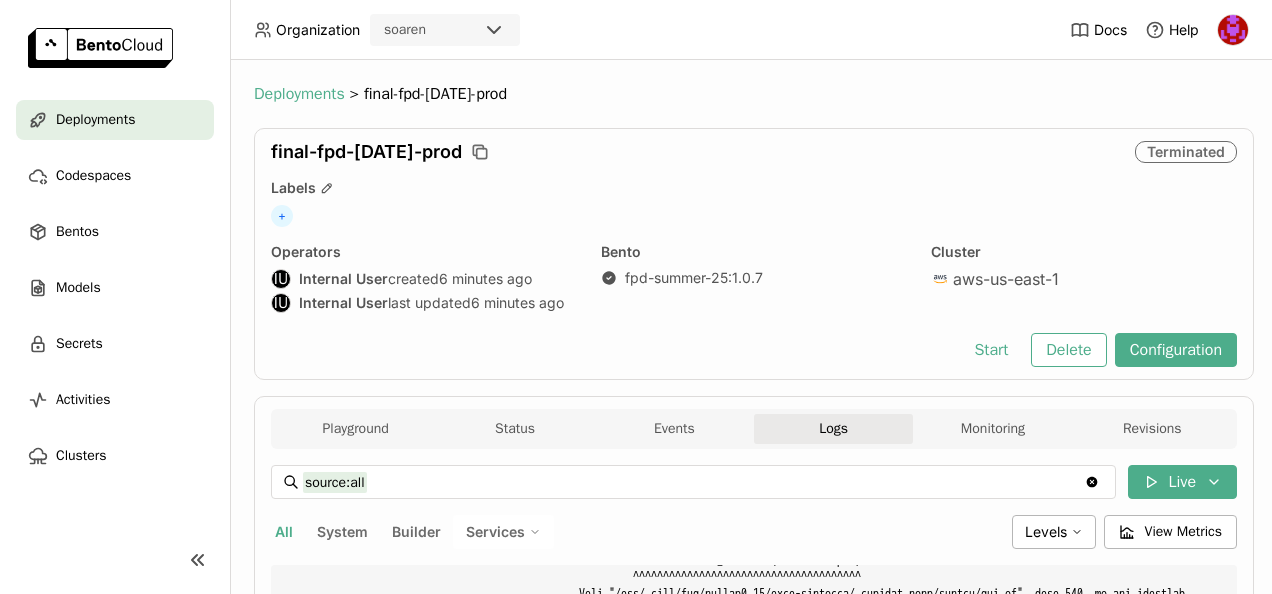 click on "Deployments" at bounding box center (299, 94) 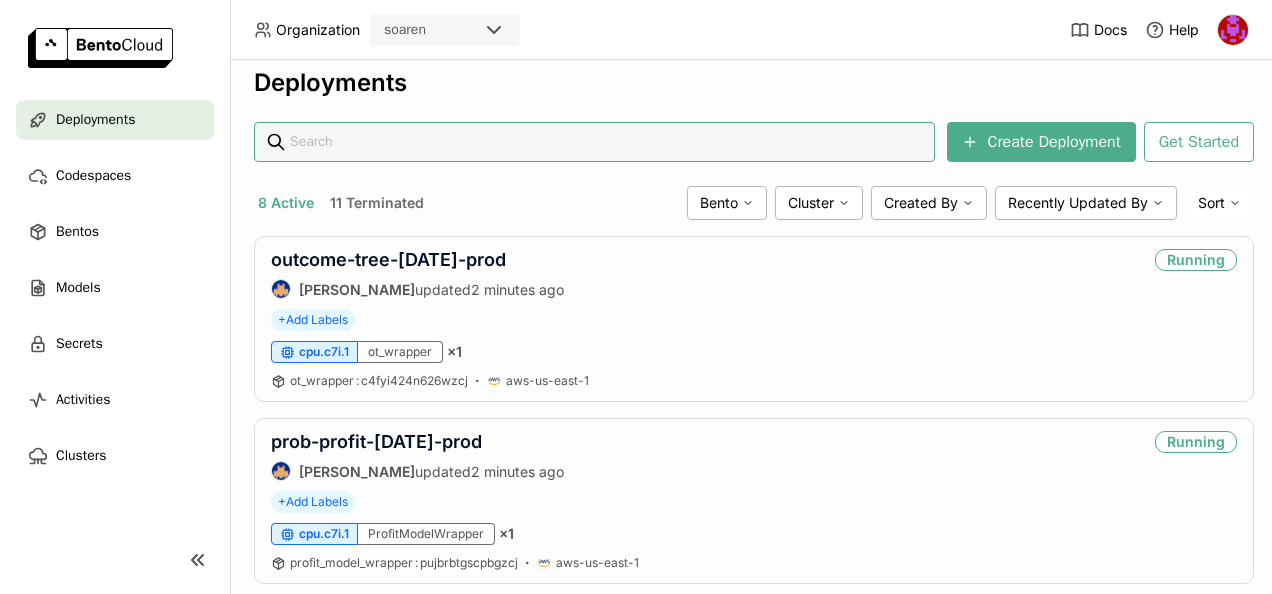 scroll, scrollTop: 0, scrollLeft: 0, axis: both 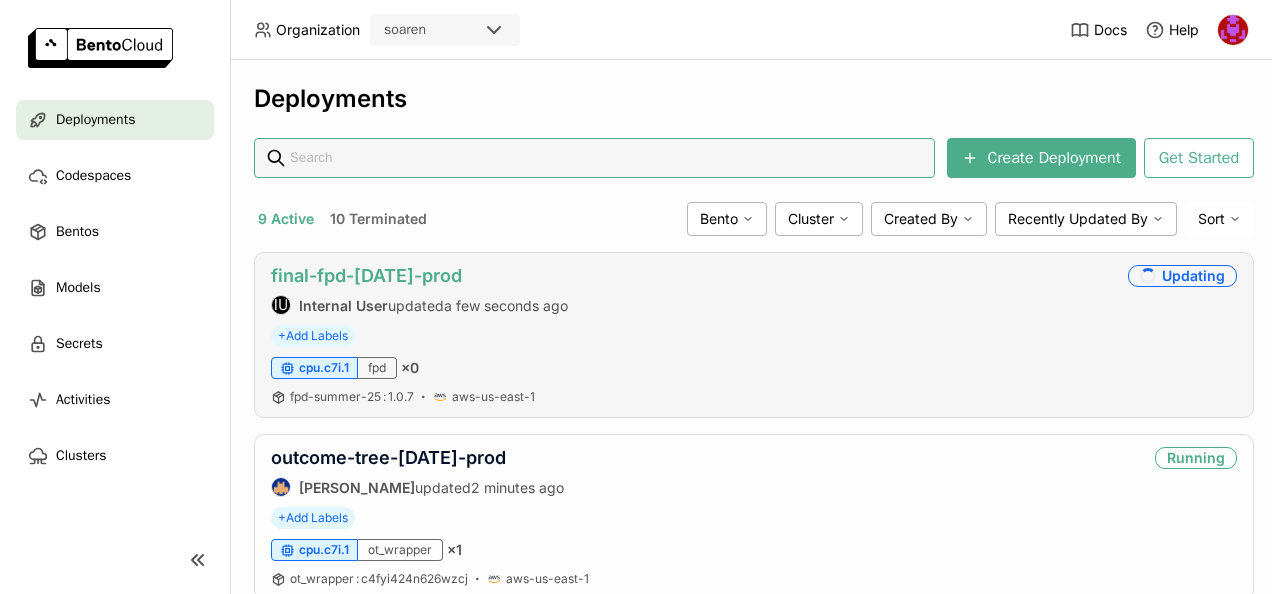 click on "final-fpd-jul25-prod" at bounding box center (366, 275) 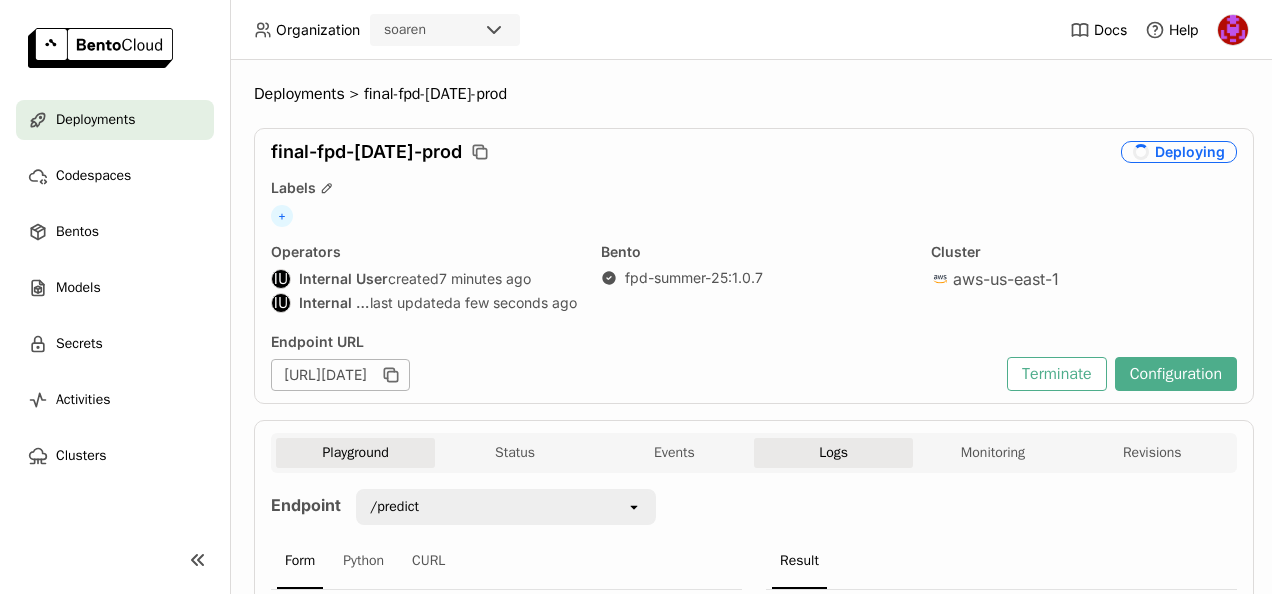 click on "Logs" at bounding box center (833, 453) 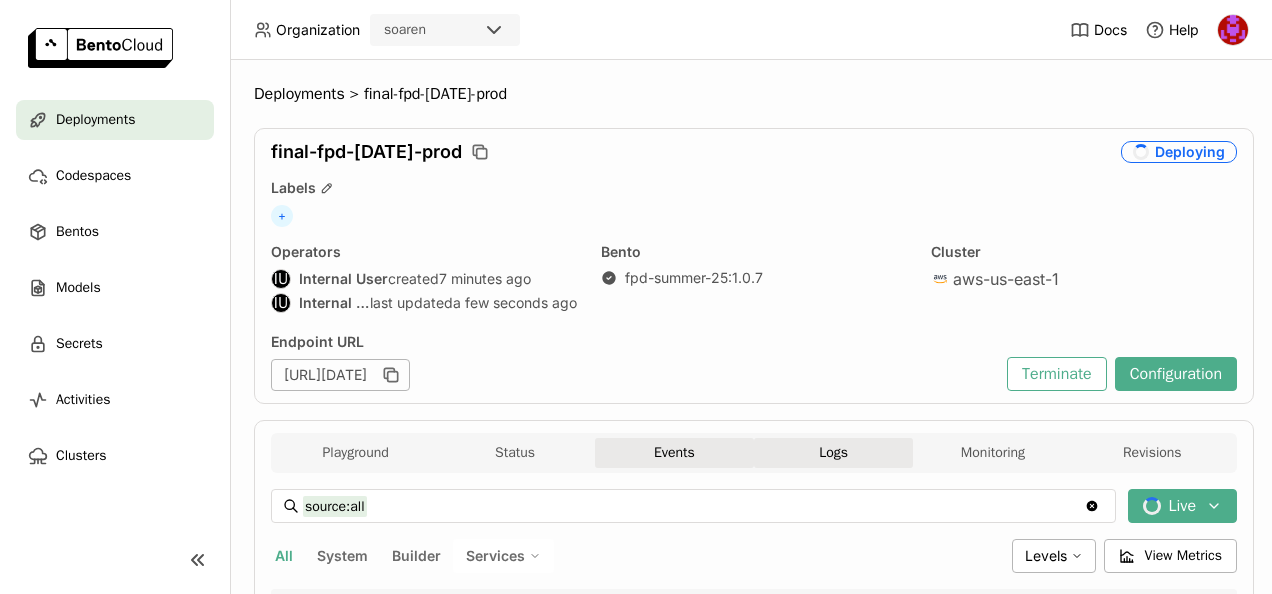 scroll, scrollTop: 0, scrollLeft: 0, axis: both 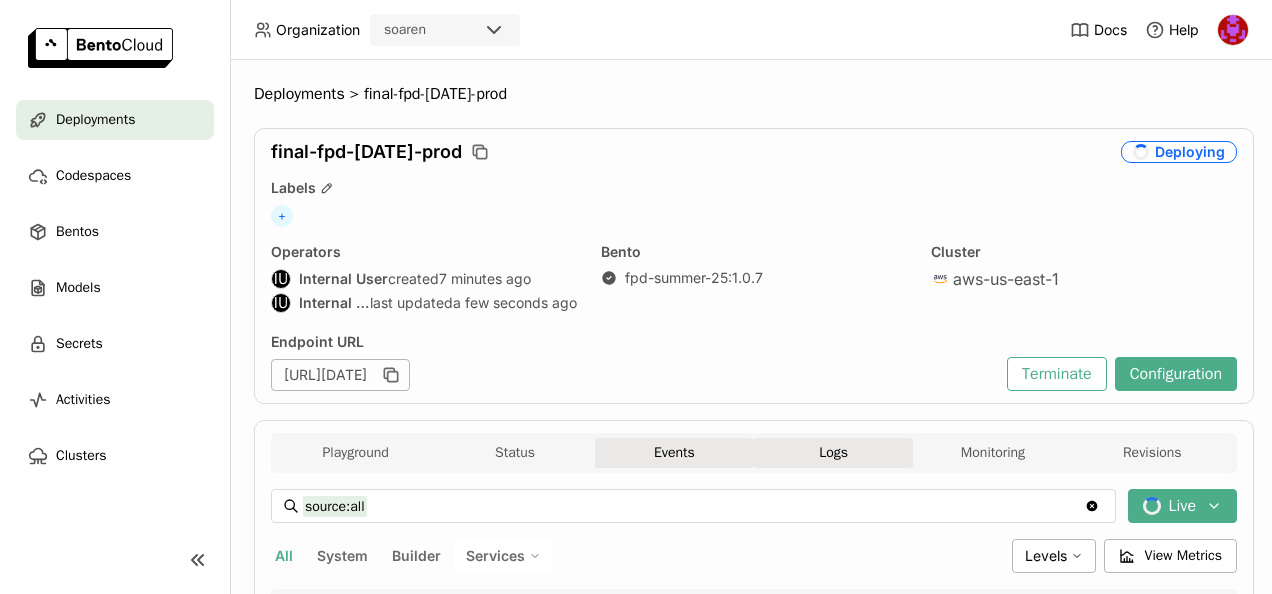 click on "Events" at bounding box center (674, 453) 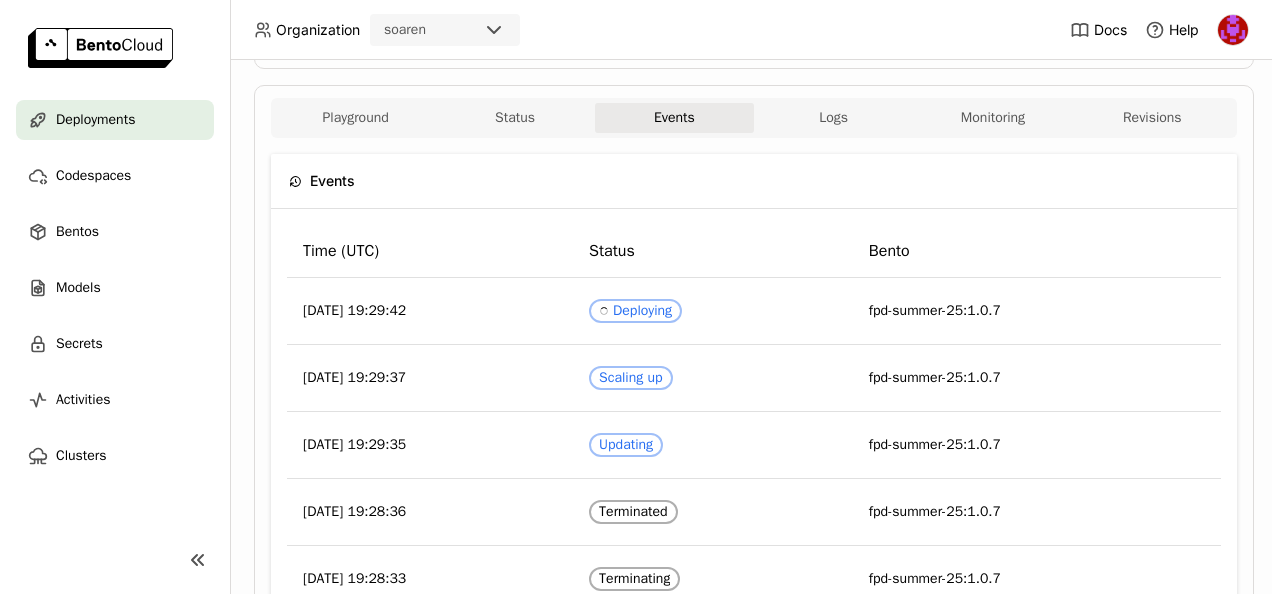 scroll, scrollTop: 0, scrollLeft: 0, axis: both 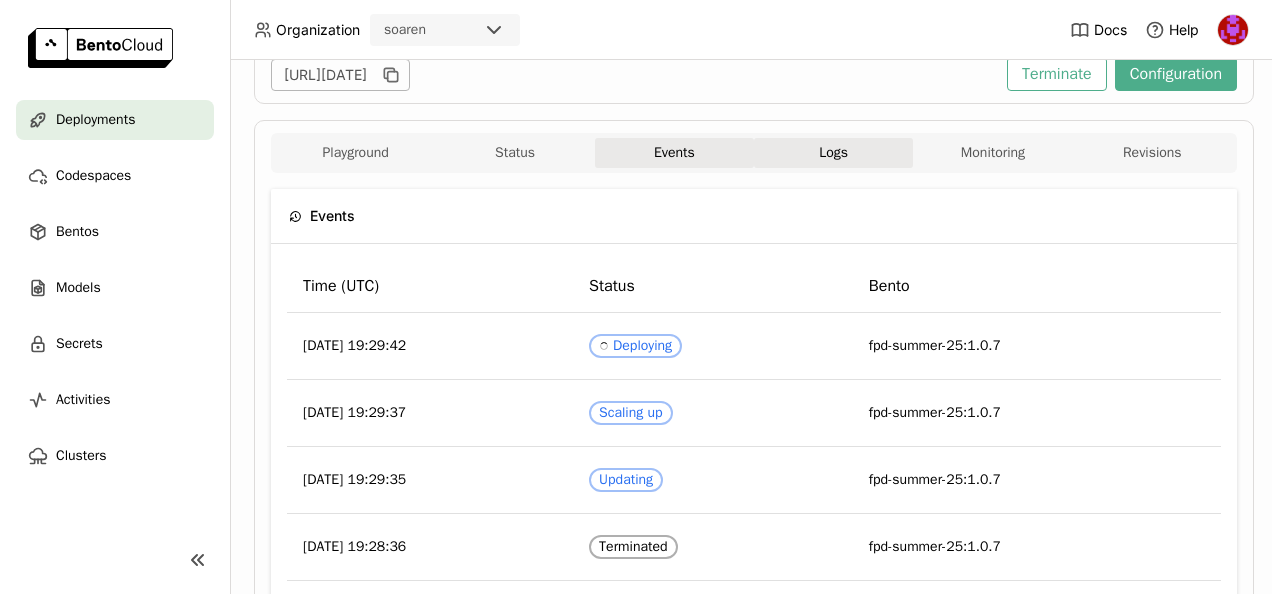 click on "Logs" at bounding box center (833, 153) 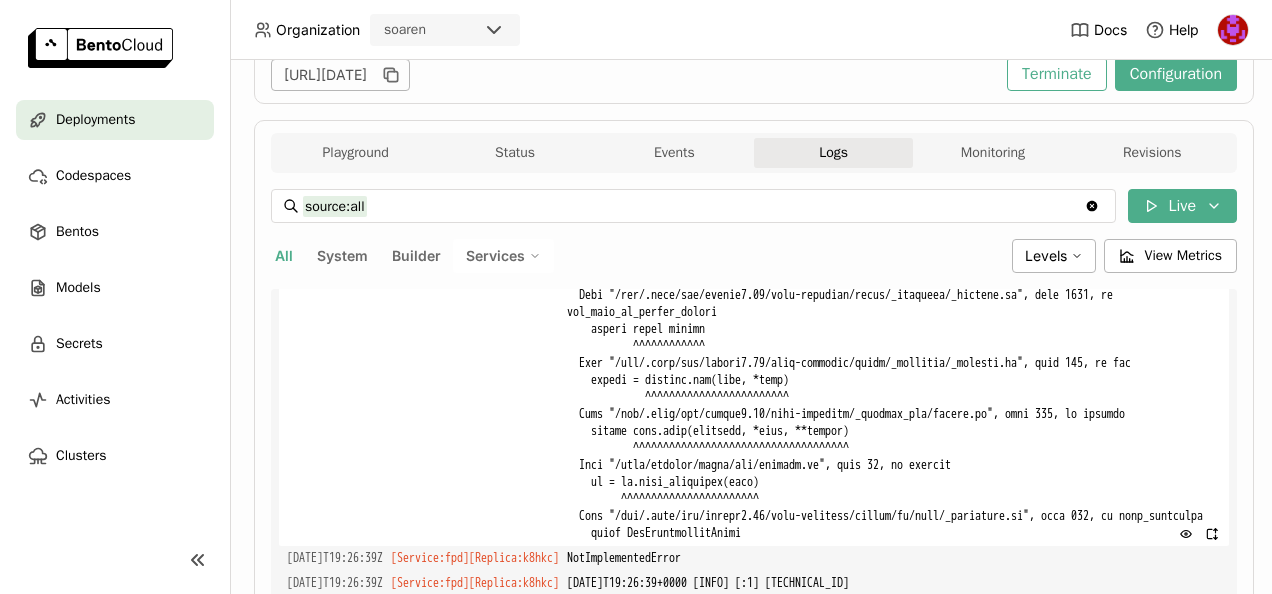 scroll, scrollTop: 8192, scrollLeft: 0, axis: vertical 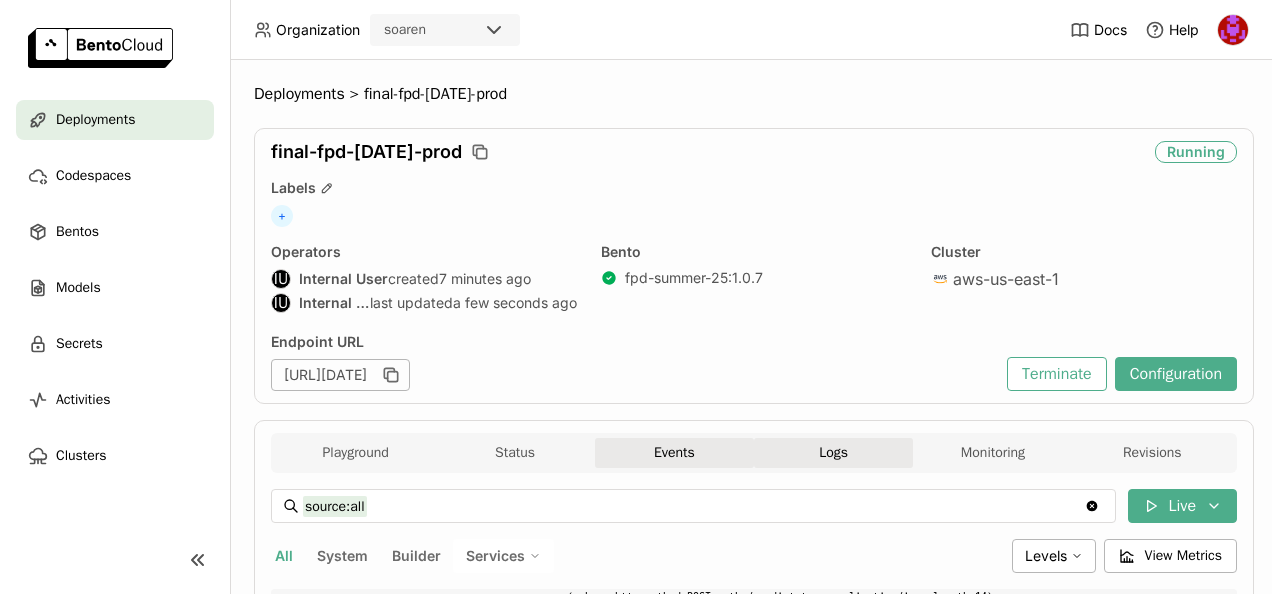 click on "Events" at bounding box center (674, 453) 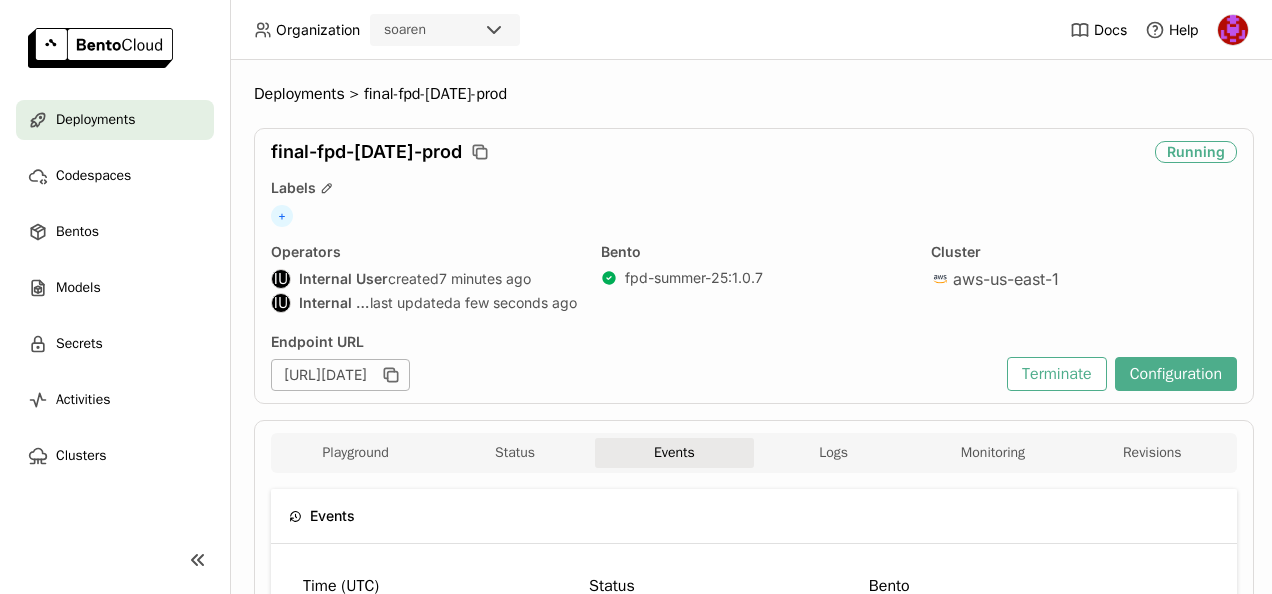click on "Playground Status Events Logs Monitoring Revisions" at bounding box center (754, 453) 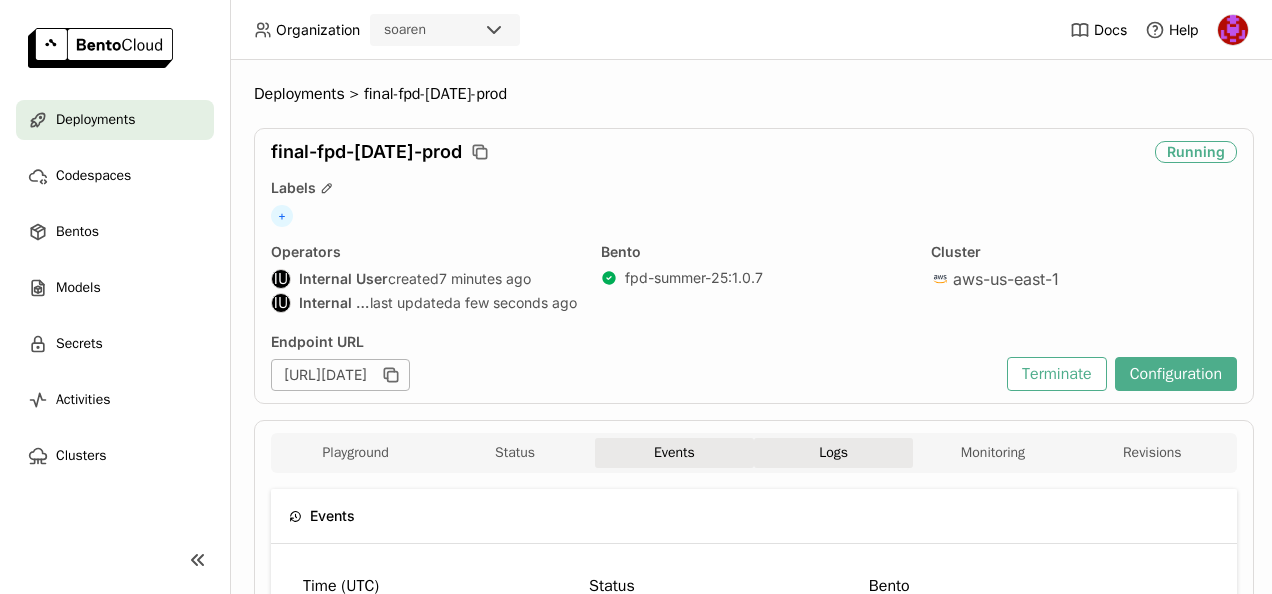 click on "Logs" at bounding box center (833, 453) 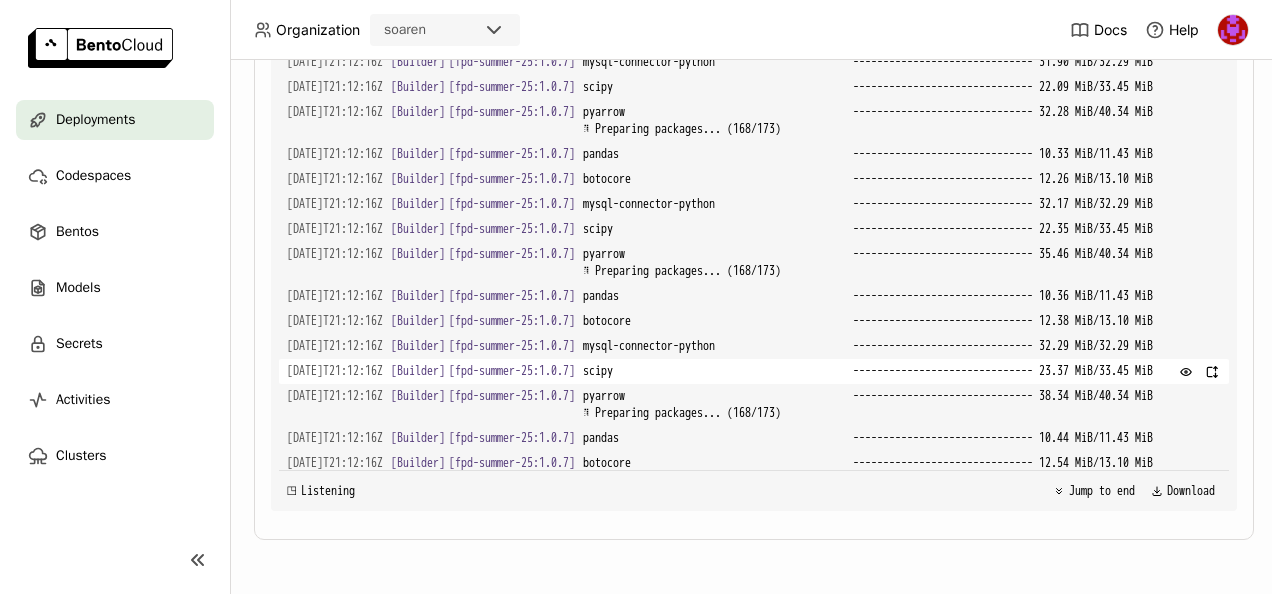scroll, scrollTop: 0, scrollLeft: 0, axis: both 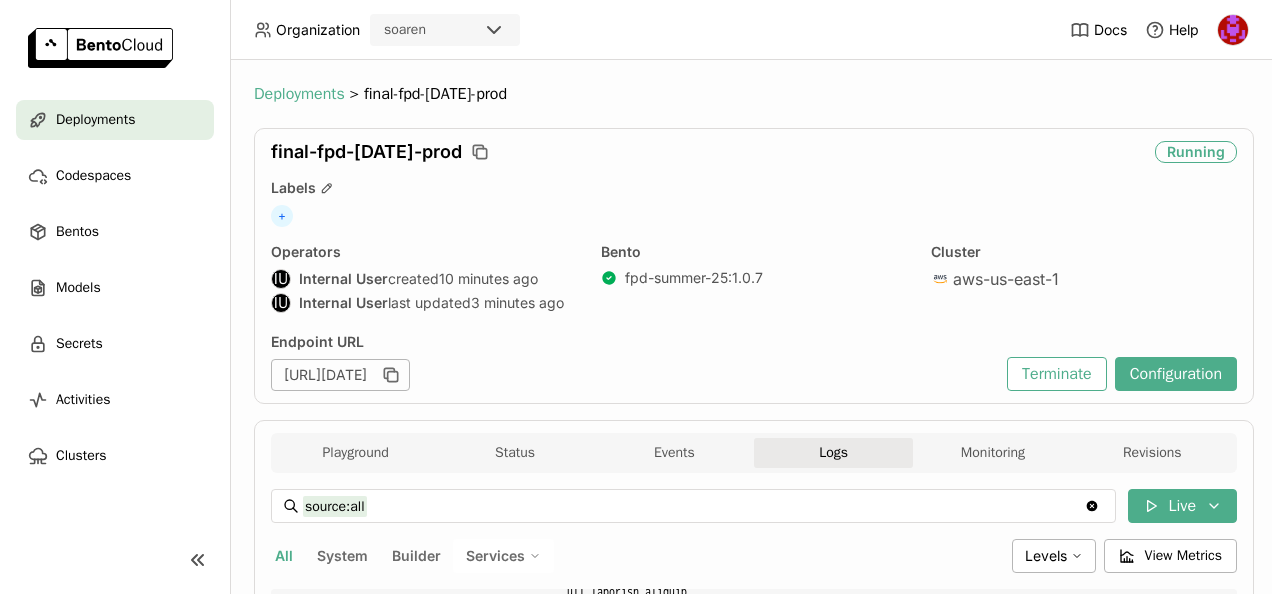 click on "Deployments" at bounding box center [299, 94] 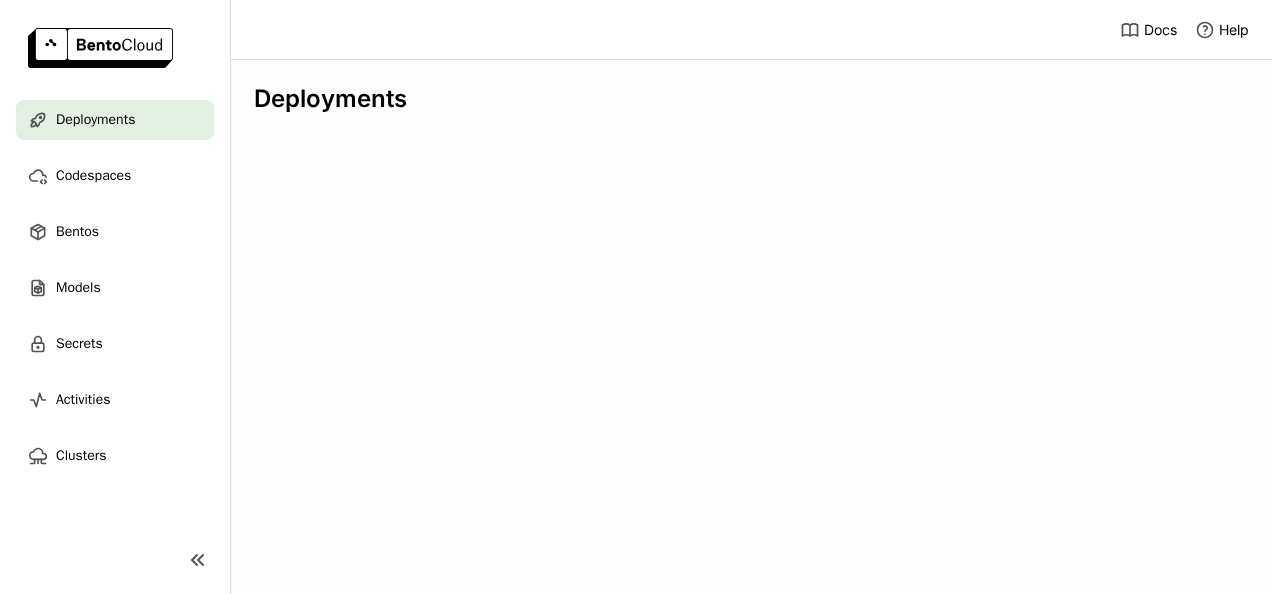 scroll, scrollTop: 0, scrollLeft: 0, axis: both 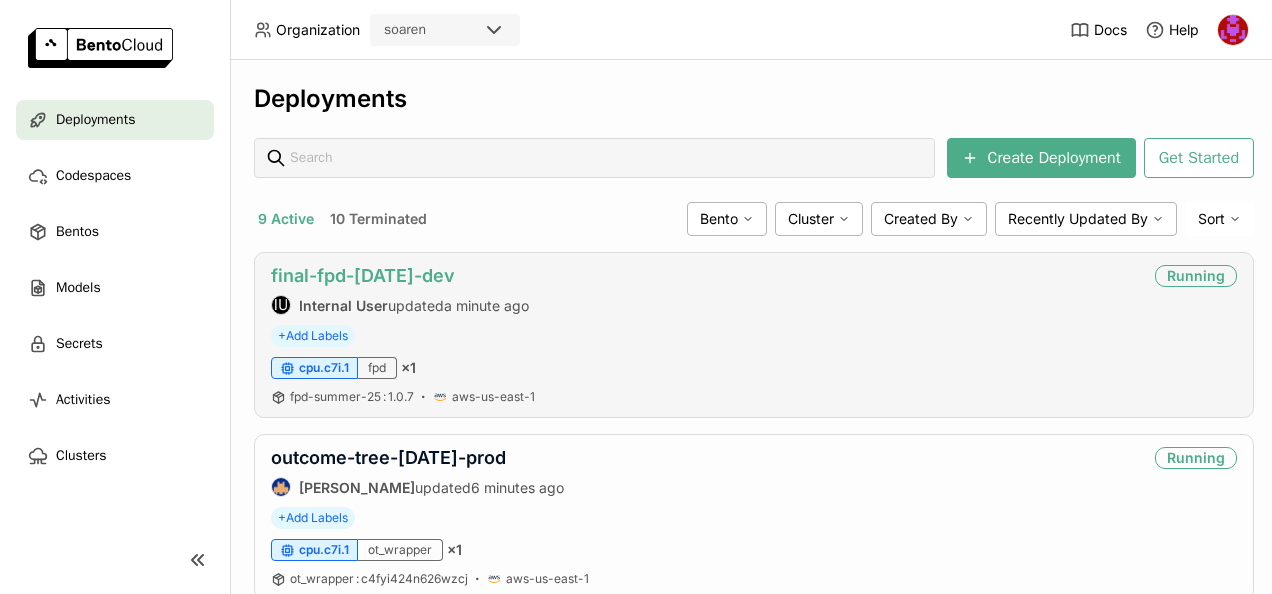 click on "final-fpd-[DATE]-dev" at bounding box center (363, 275) 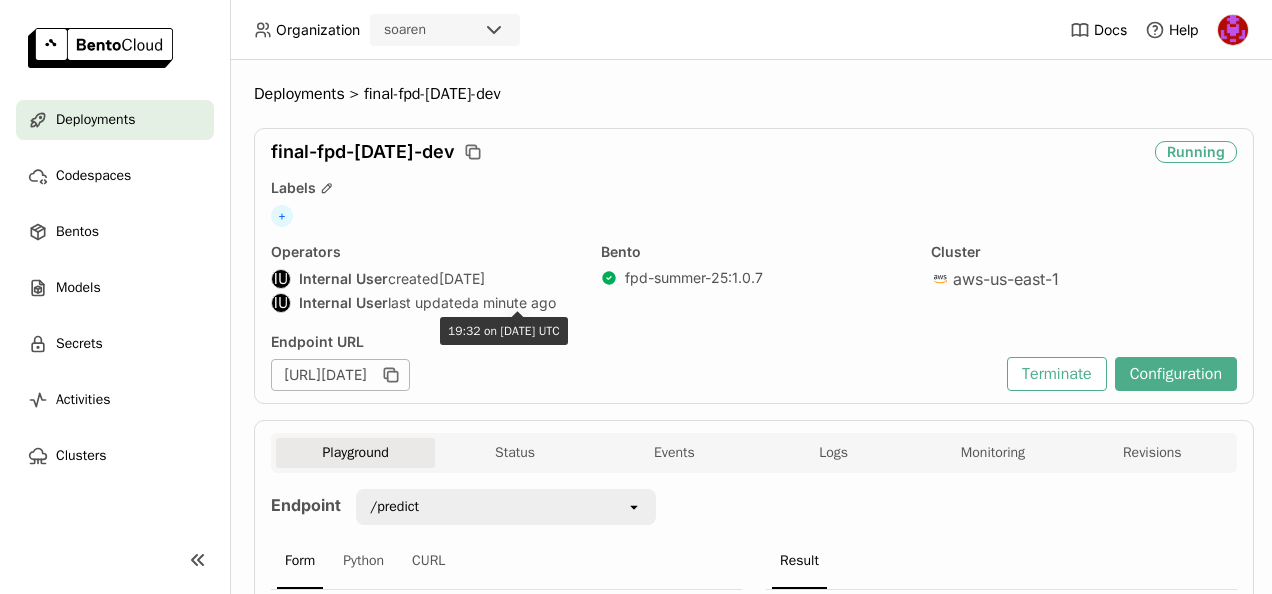 scroll, scrollTop: 0, scrollLeft: 0, axis: both 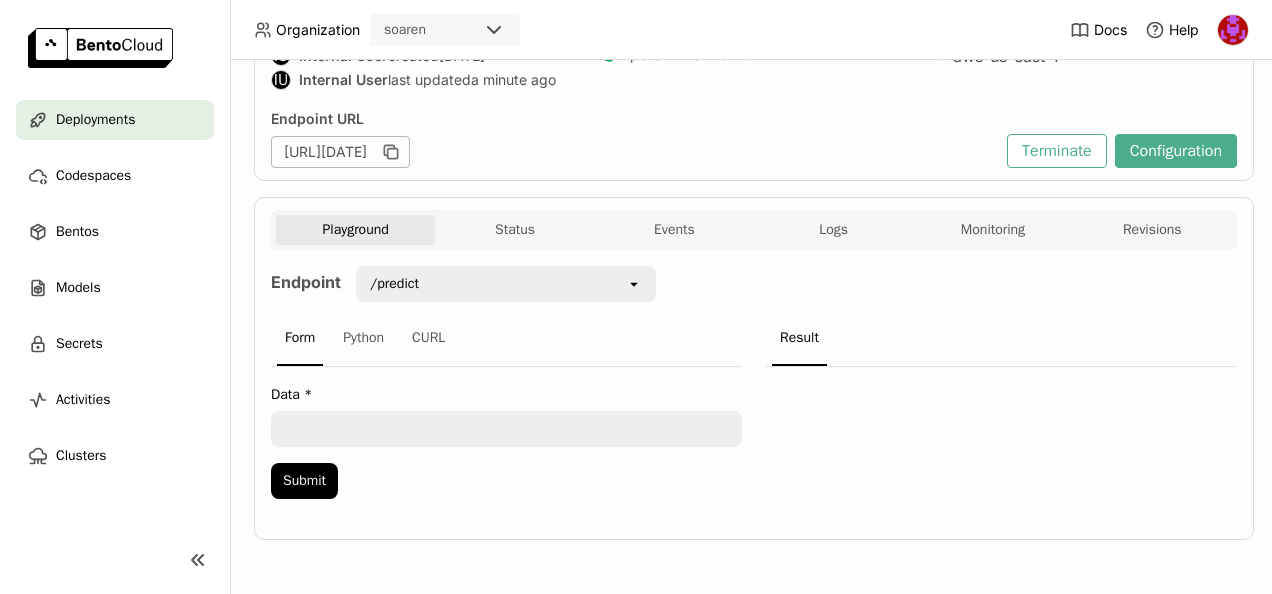 click on "Endpoint /predict open Form Python CURL Data *   Submit Result" at bounding box center (754, 388) 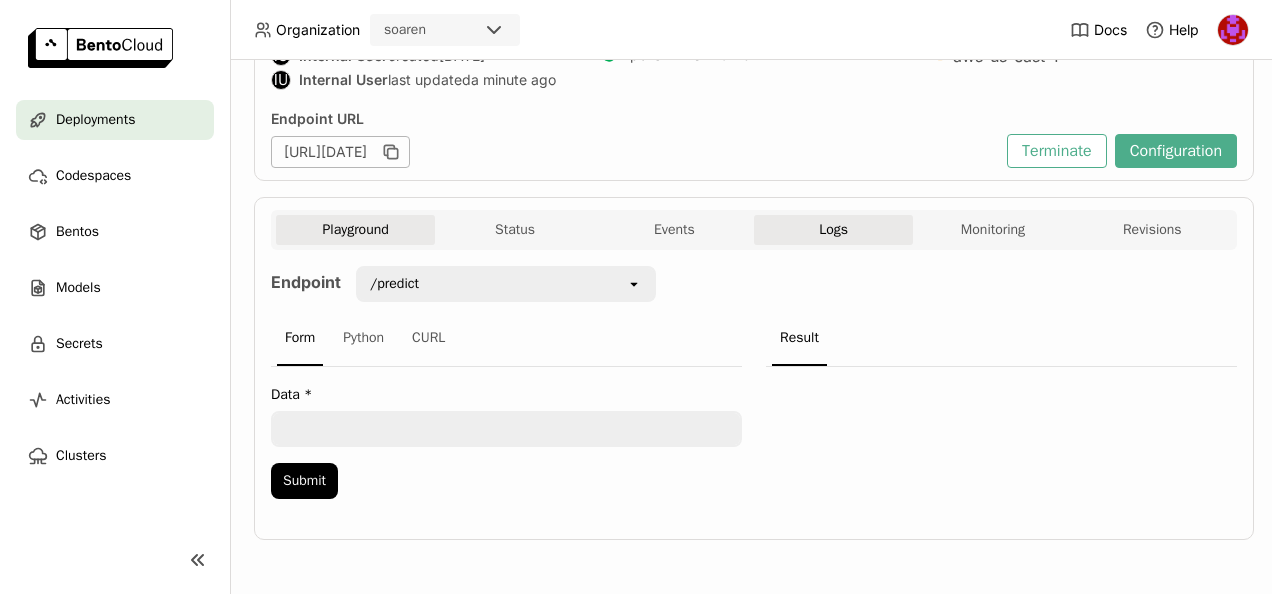 click on "Logs" at bounding box center [833, 230] 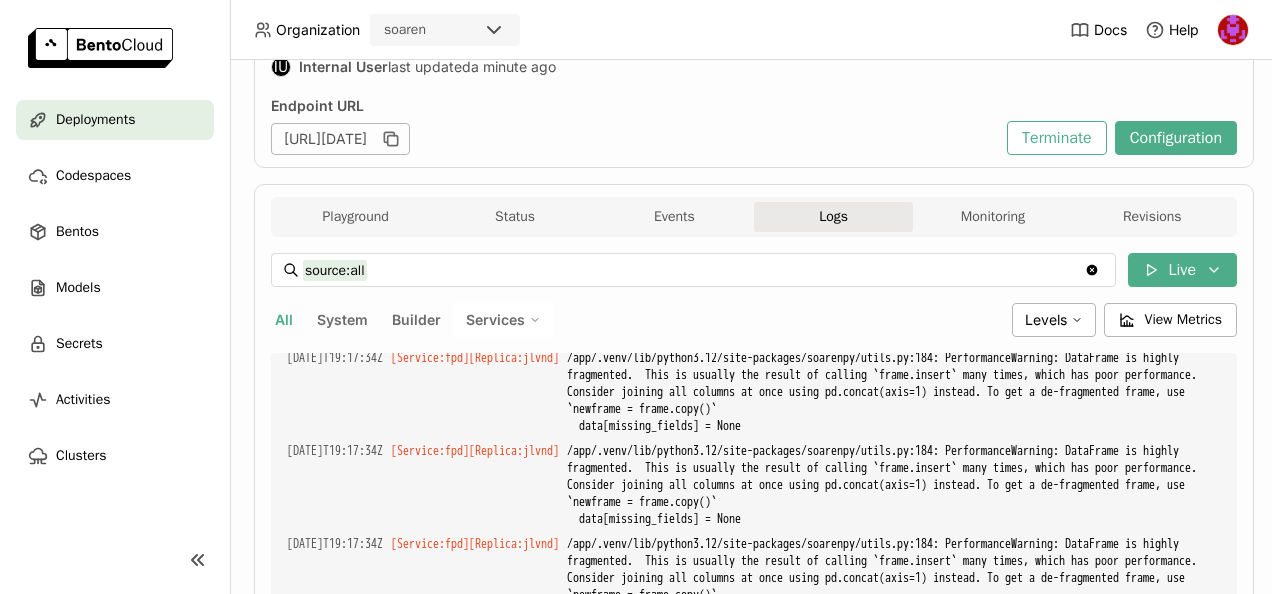 scroll, scrollTop: 5410, scrollLeft: 0, axis: vertical 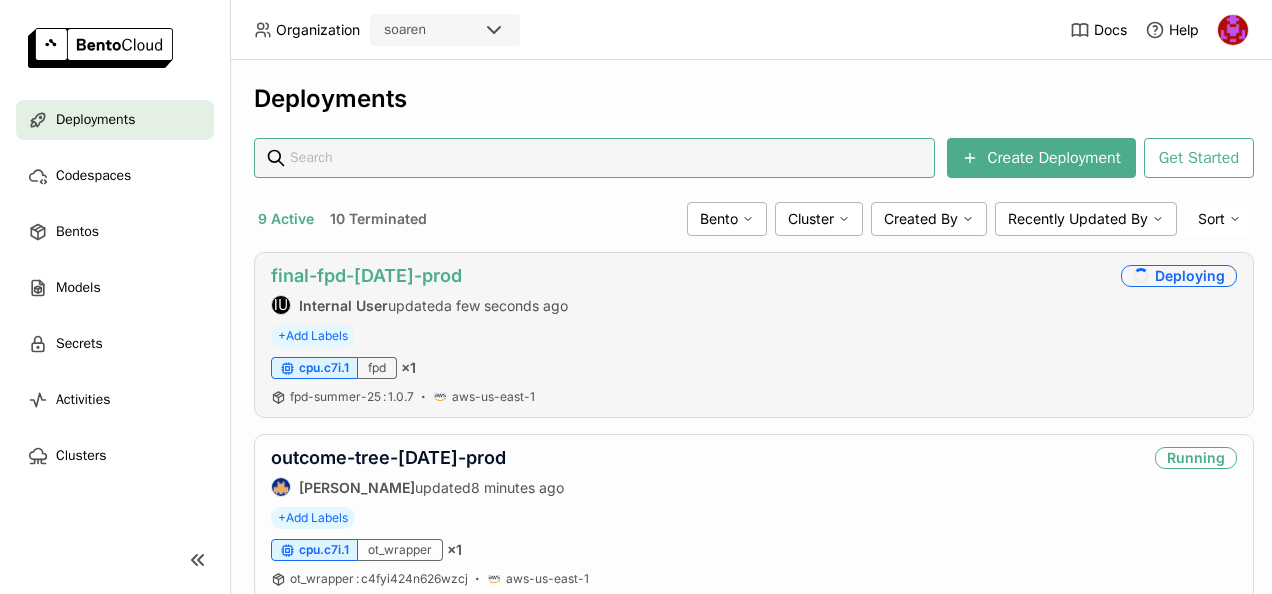 click on "final-fpd-[DATE]-prod" at bounding box center (366, 275) 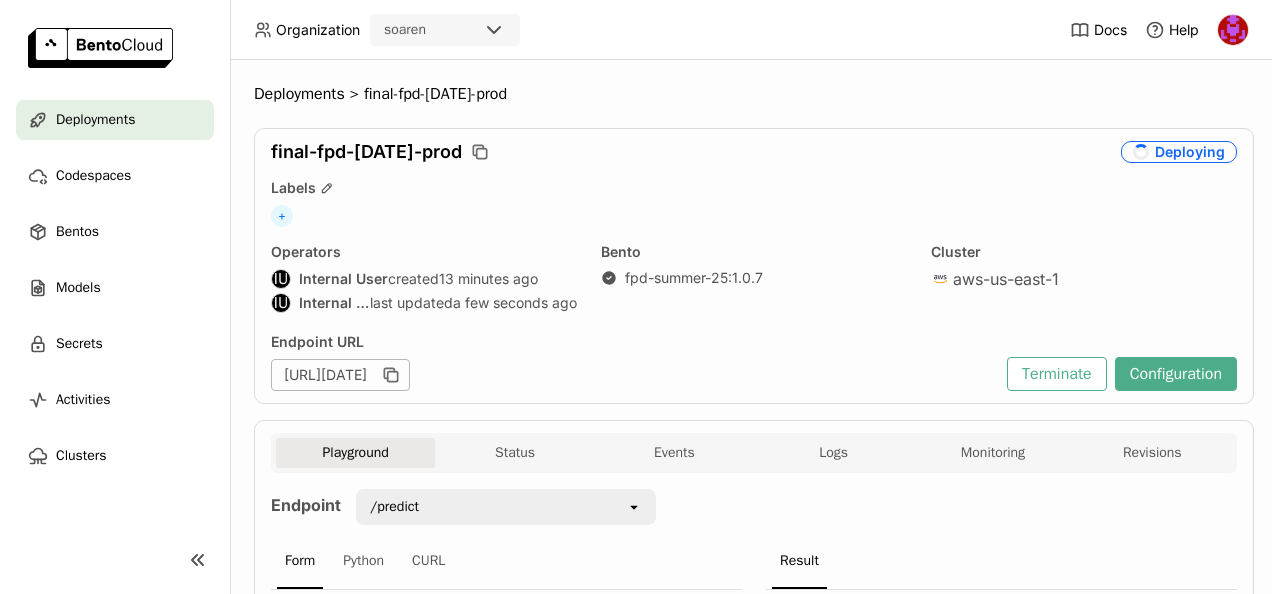 scroll, scrollTop: 100, scrollLeft: 0, axis: vertical 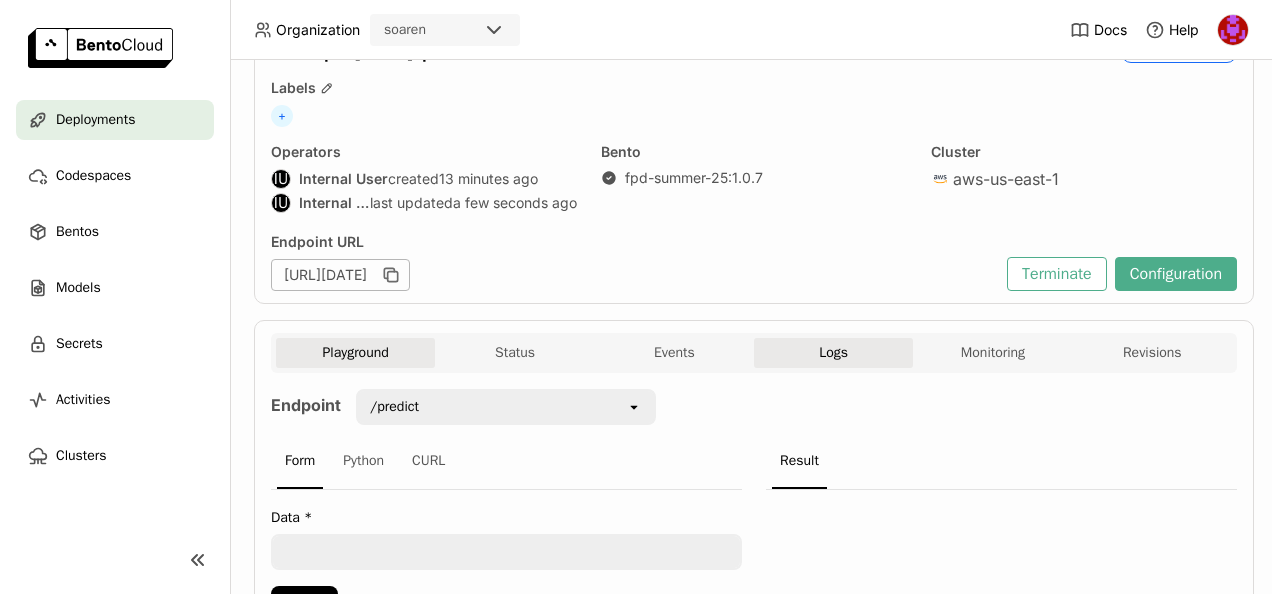 click on "Logs" at bounding box center (833, 353) 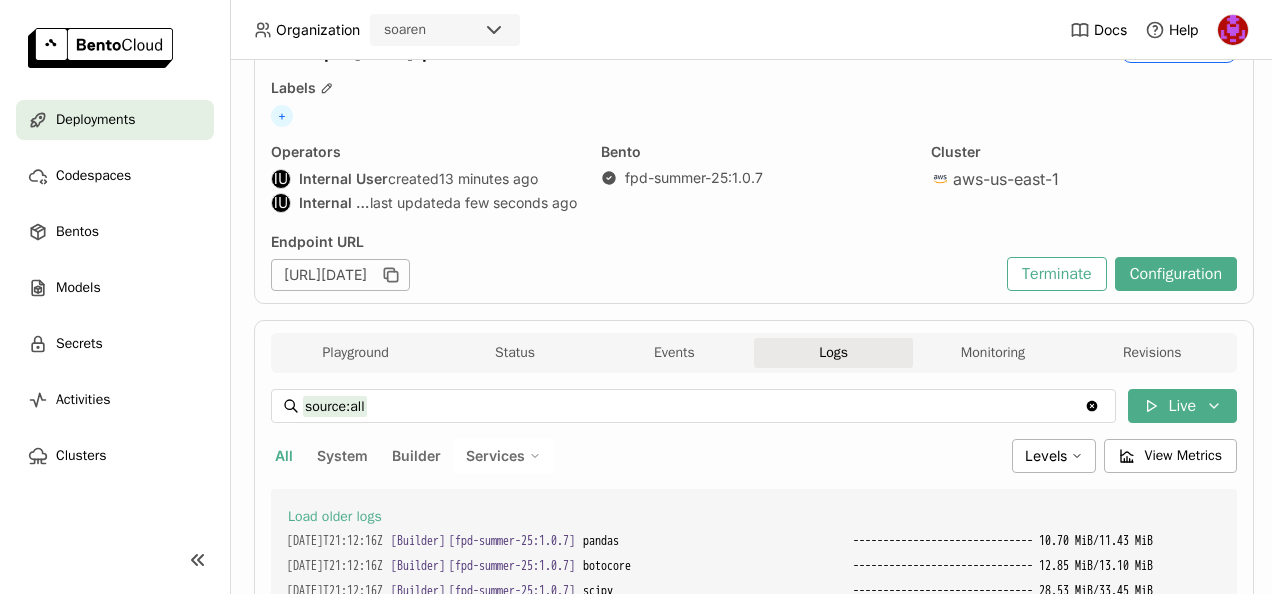 scroll, scrollTop: 3720, scrollLeft: 0, axis: vertical 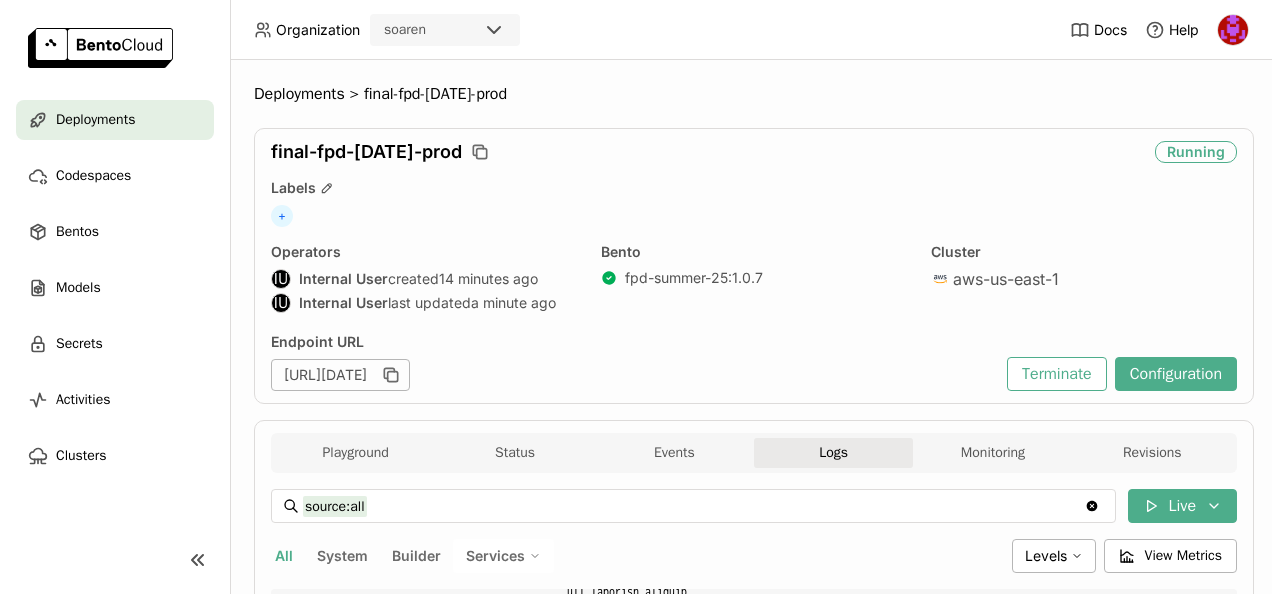 click on "Playground" at bounding box center [355, 453] 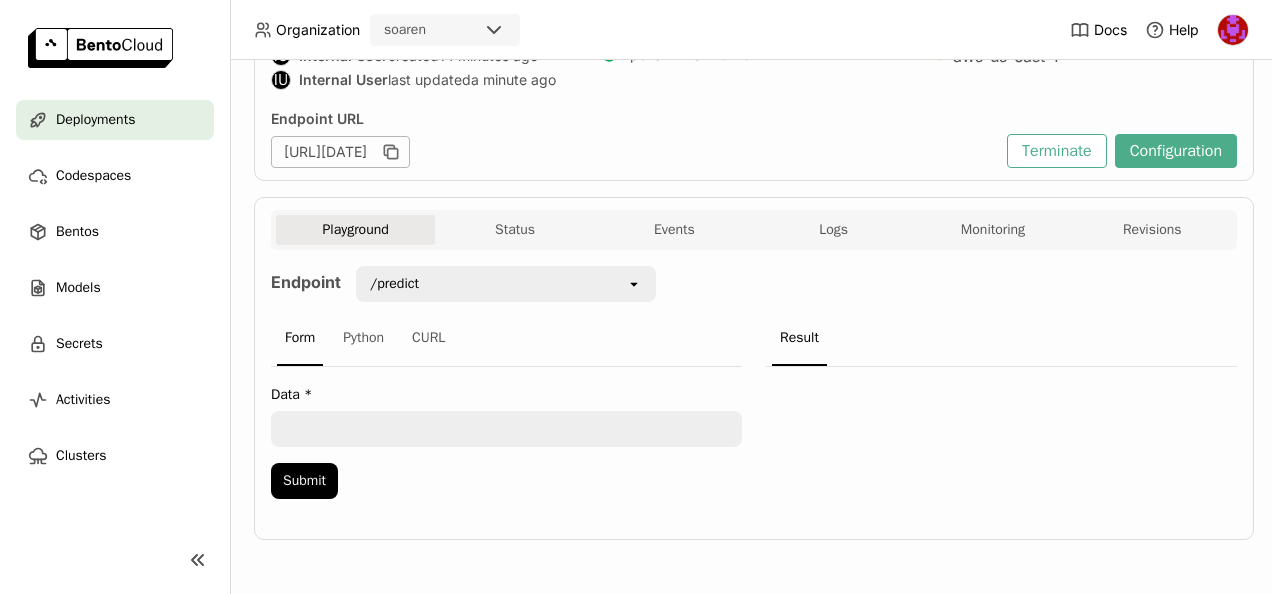 scroll, scrollTop: 236, scrollLeft: 0, axis: vertical 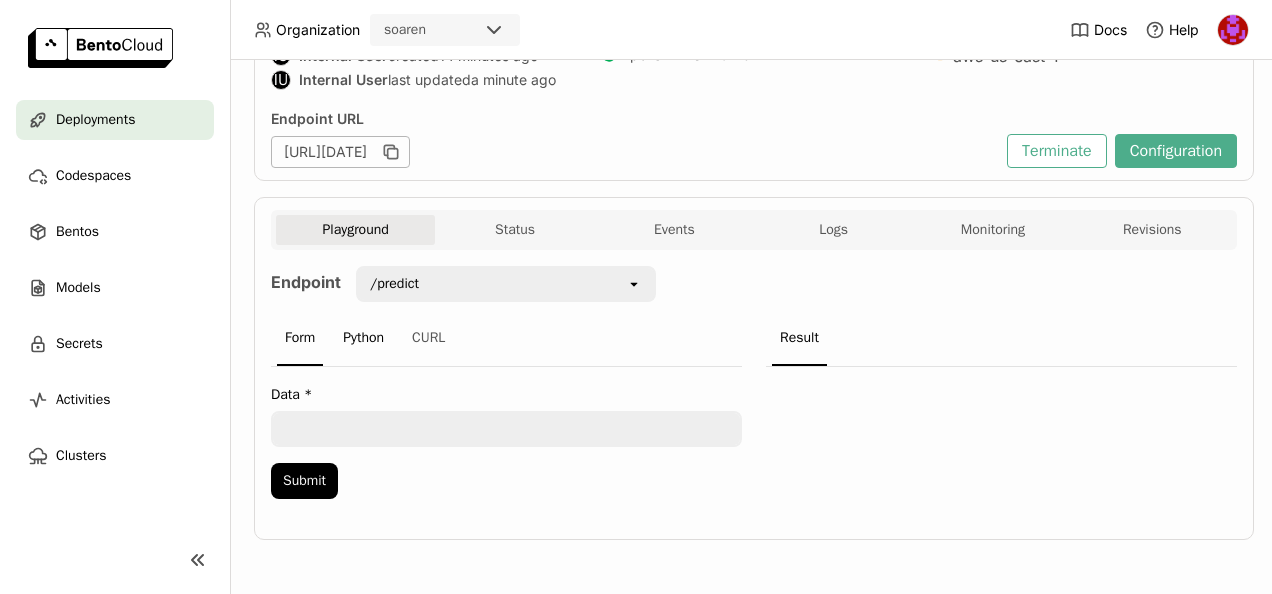 click on "Python" at bounding box center (363, 339) 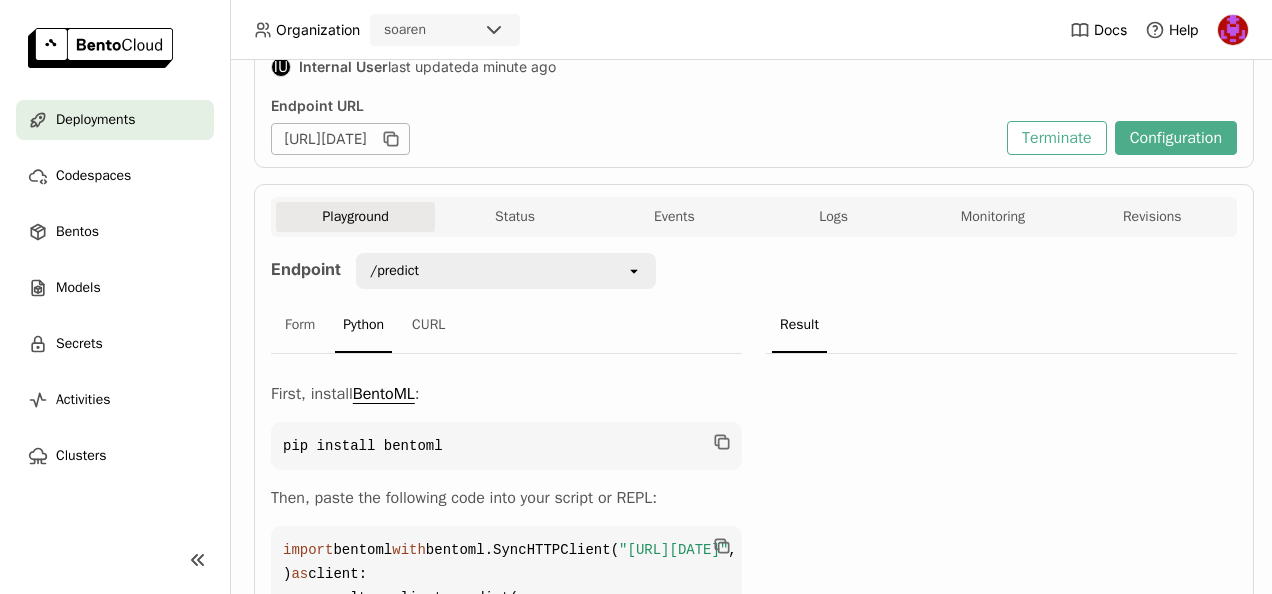 scroll, scrollTop: 507, scrollLeft: 0, axis: vertical 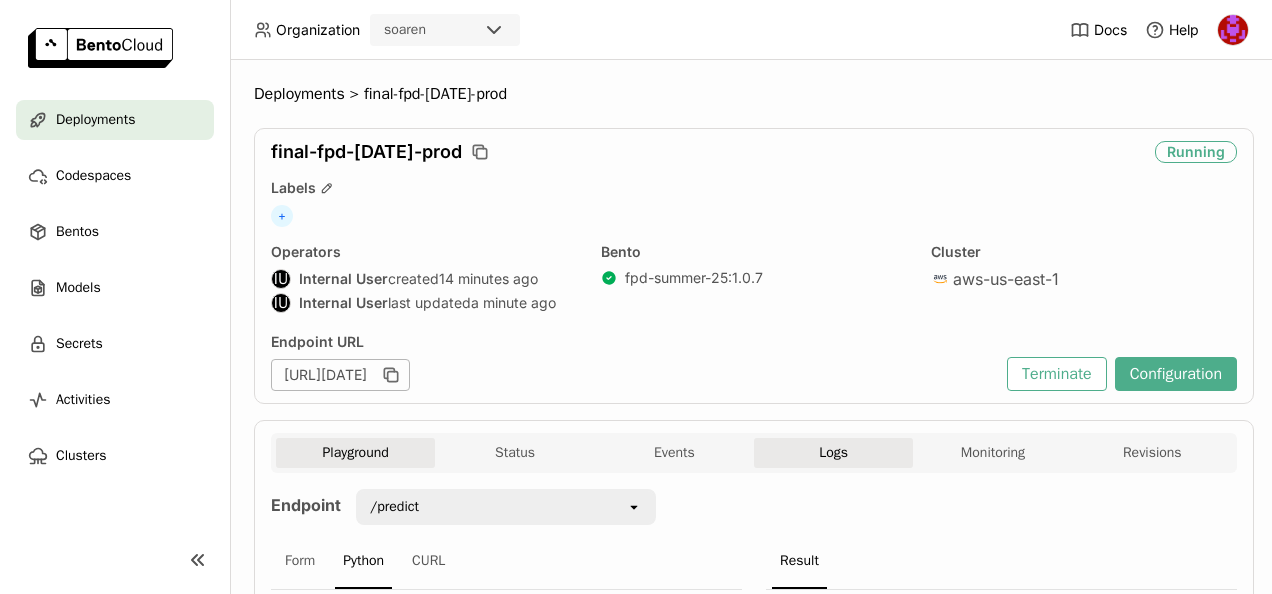 click on "Logs" at bounding box center [833, 453] 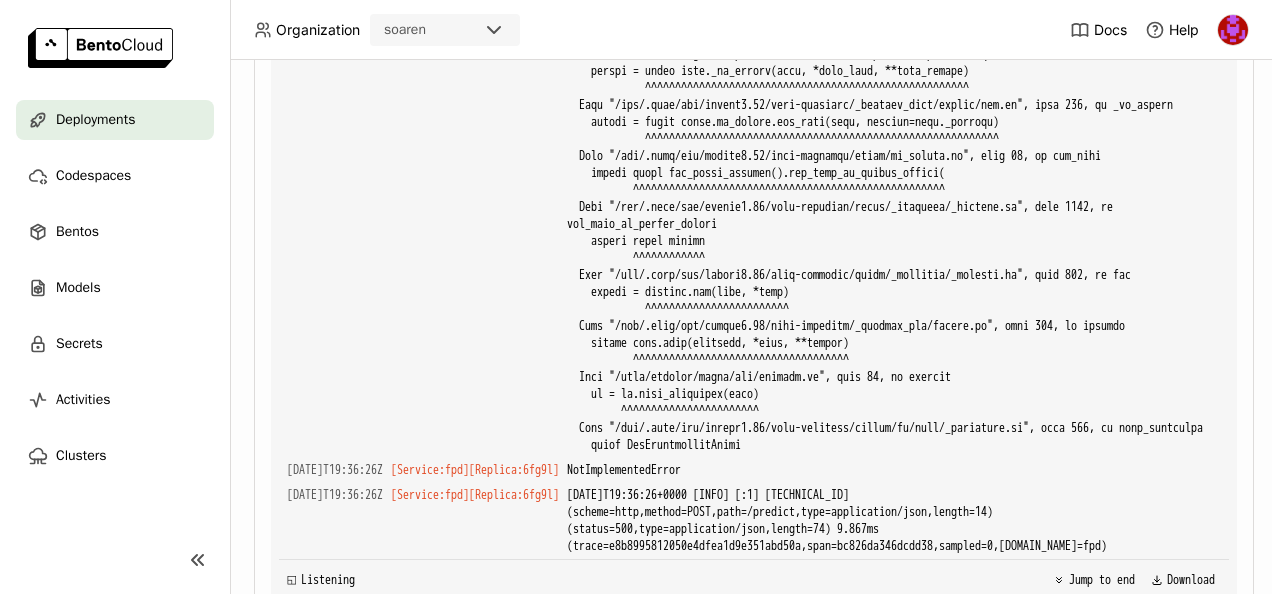 scroll, scrollTop: 691, scrollLeft: 0, axis: vertical 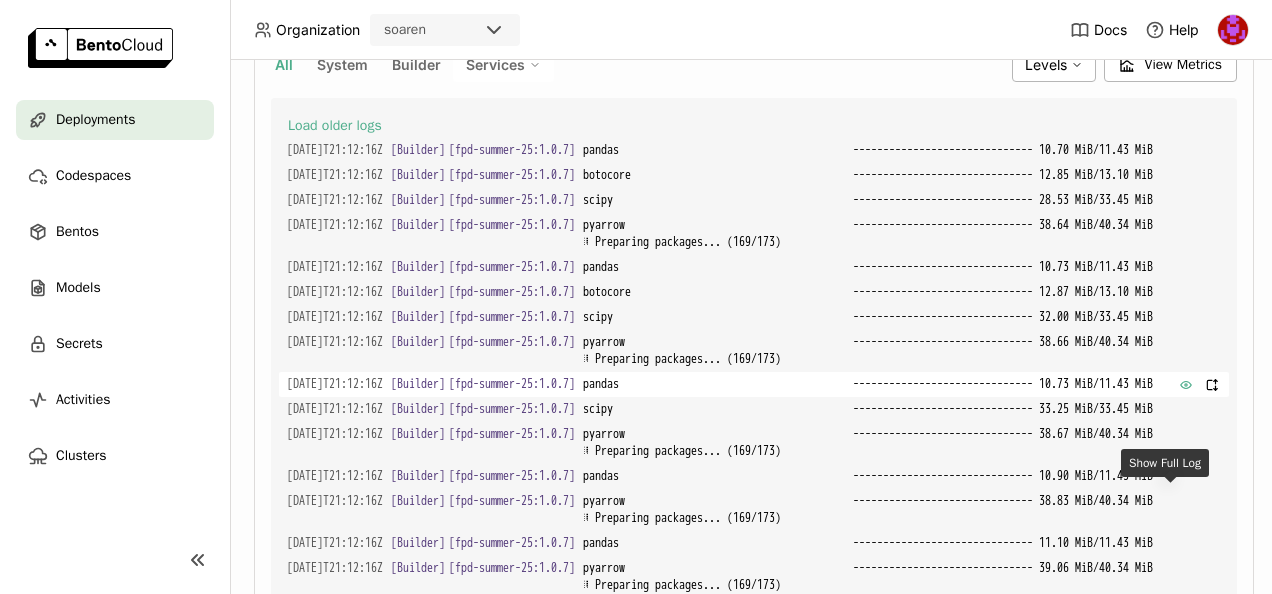 click 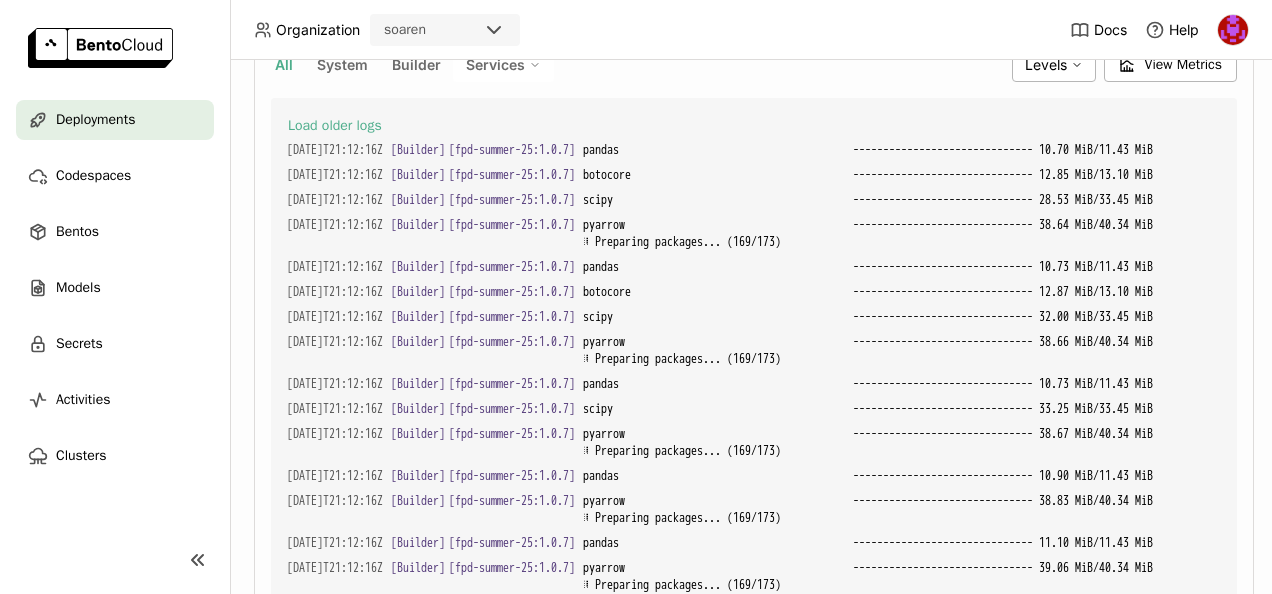 click on "Log Content [2mpandas                                      [0m [32m-----------------------------[2m-[0m[0m 10.73 MiB/11.43 MiB" at bounding box center (636, 297) 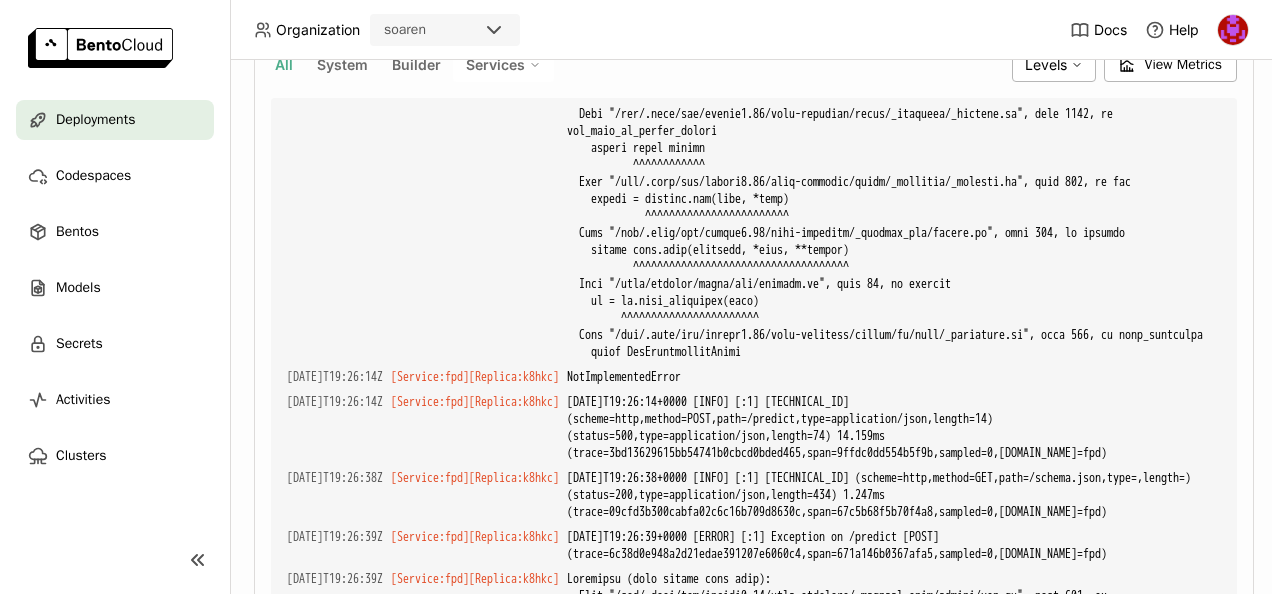 scroll, scrollTop: 9539, scrollLeft: 0, axis: vertical 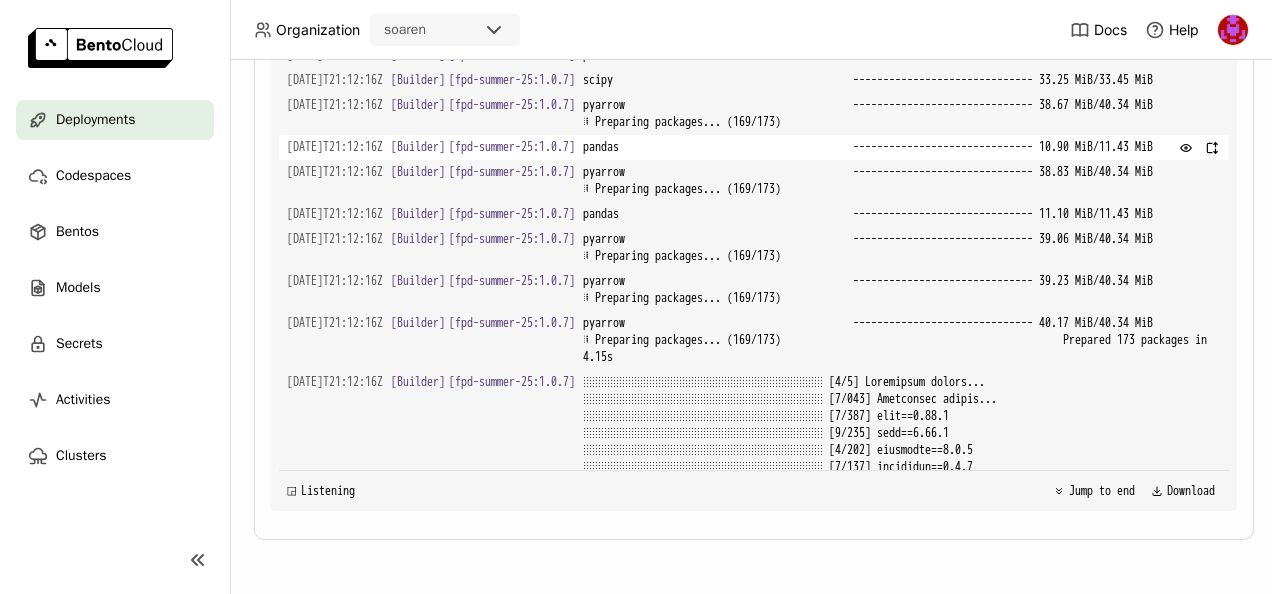 click on "pandas                                       ------------------------------ 10.90 MiB/11.43 MiB" at bounding box center [902, 147] 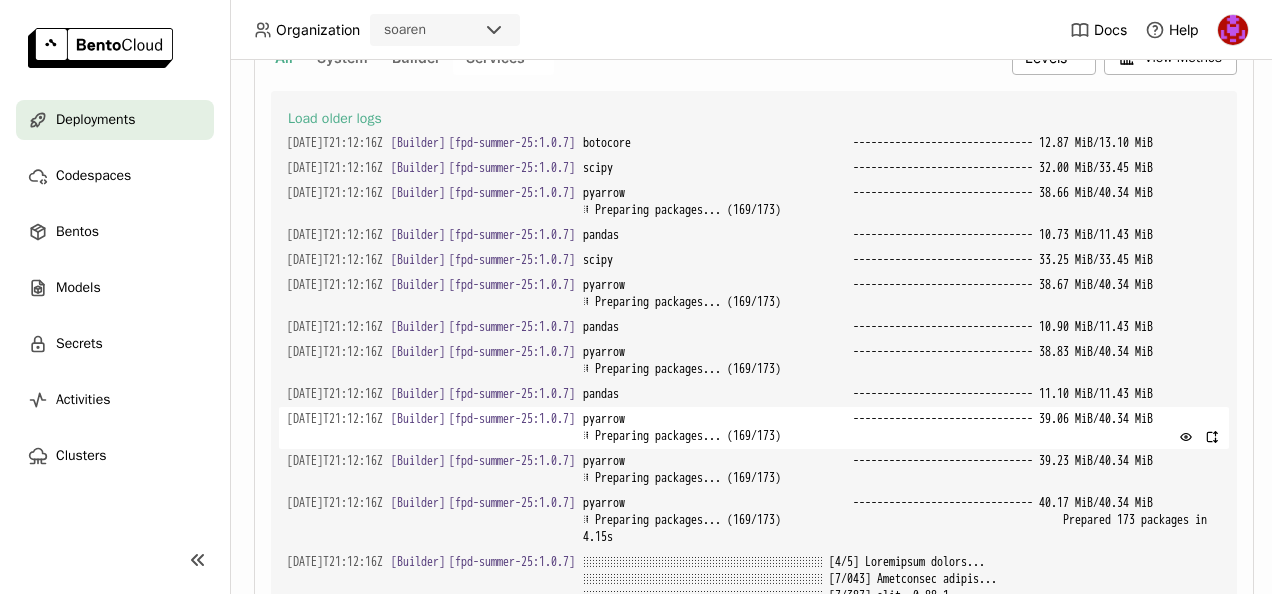 scroll, scrollTop: 491, scrollLeft: 0, axis: vertical 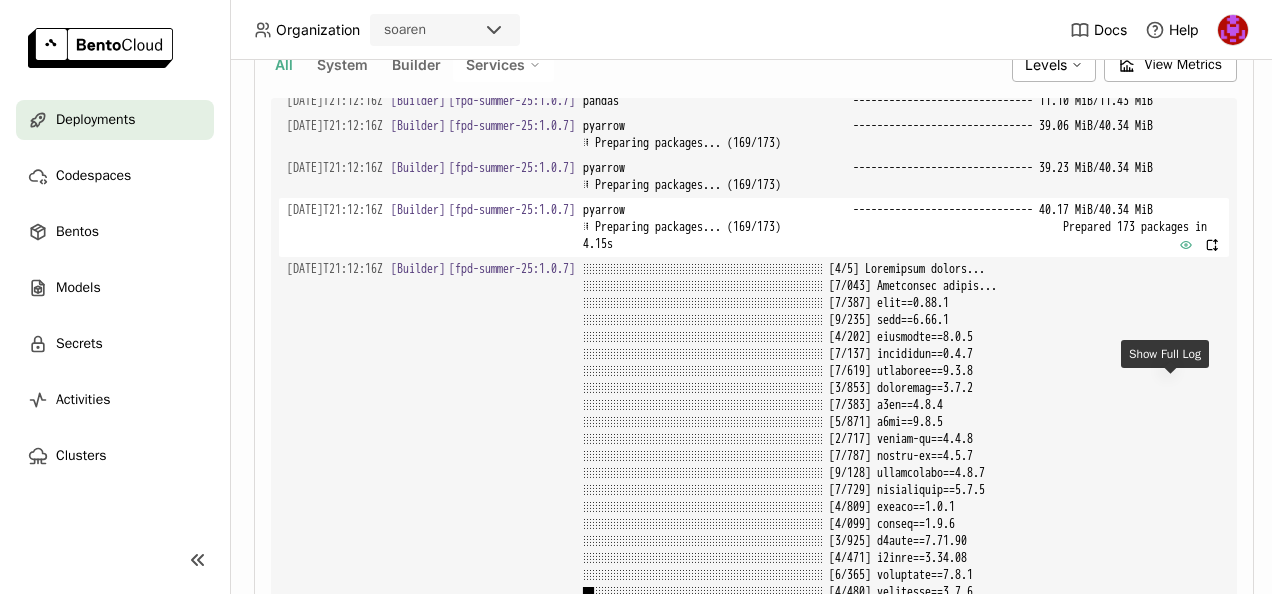 click 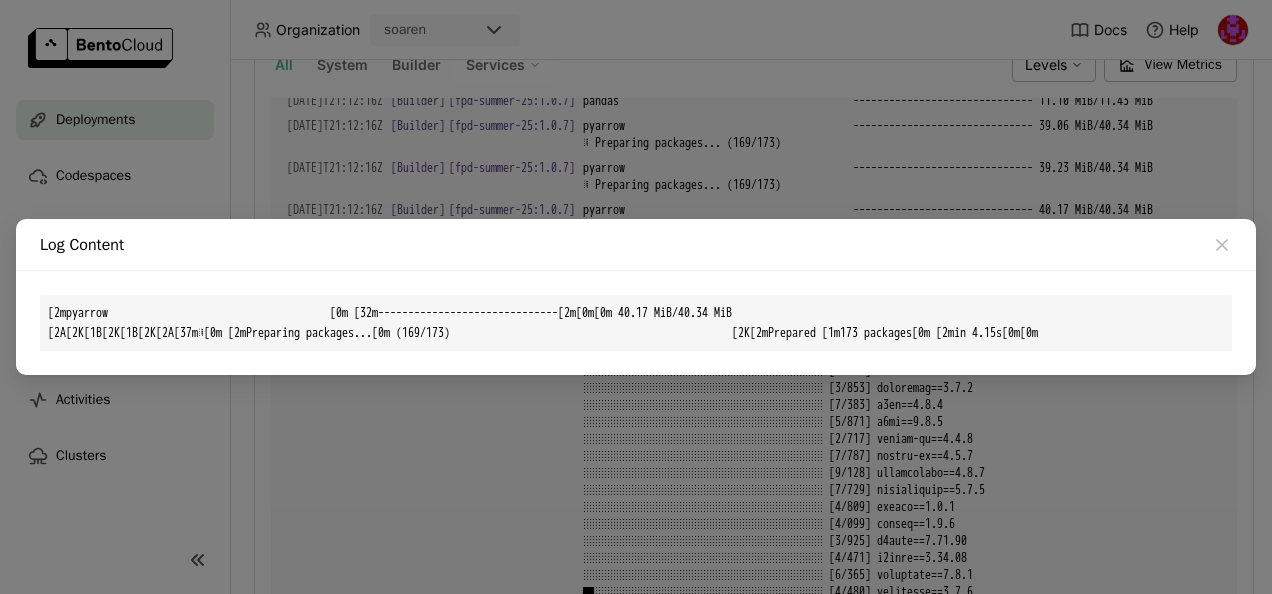 click on "Log Content [2mpyarrow                                     [0m [32m------------------------------[2m[0m[0m 40.17 MiB/40.34 MiB                                                                 [2A[2K[1B[2K[1B[2K[2A[37m⠸[0m [2mPreparing packages...[0m (169/173)                                               [2K[2mPrepared [1m173 packages[0m [2min 4.15s[0m[0m" at bounding box center (636, 297) 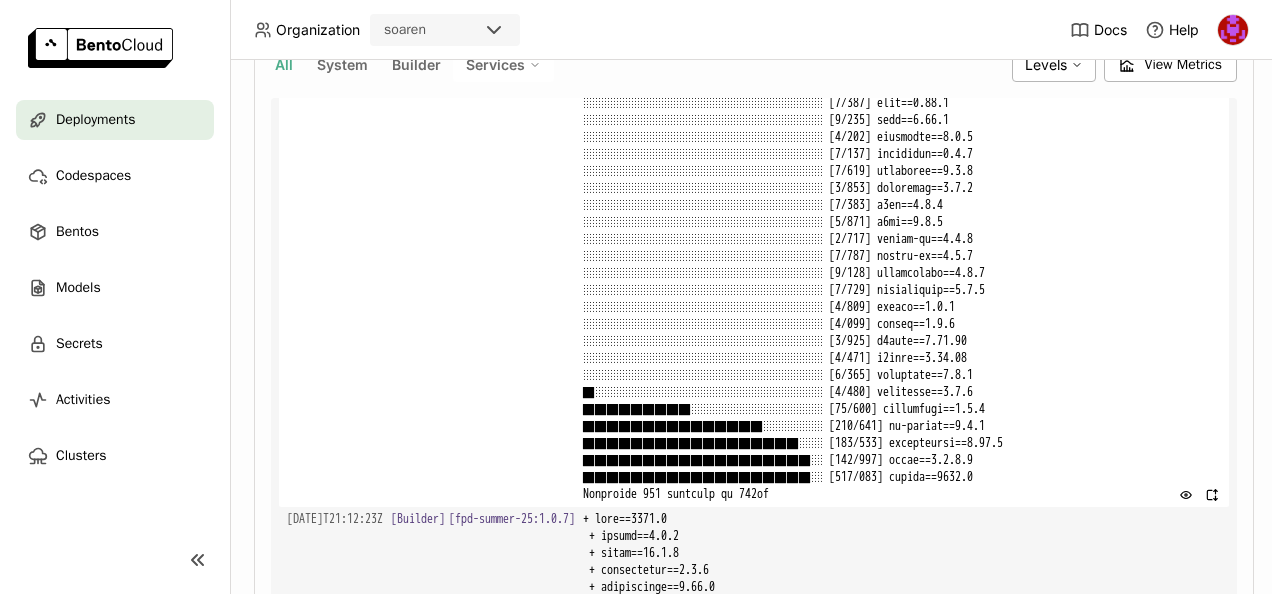 scroll, scrollTop: 600, scrollLeft: 0, axis: vertical 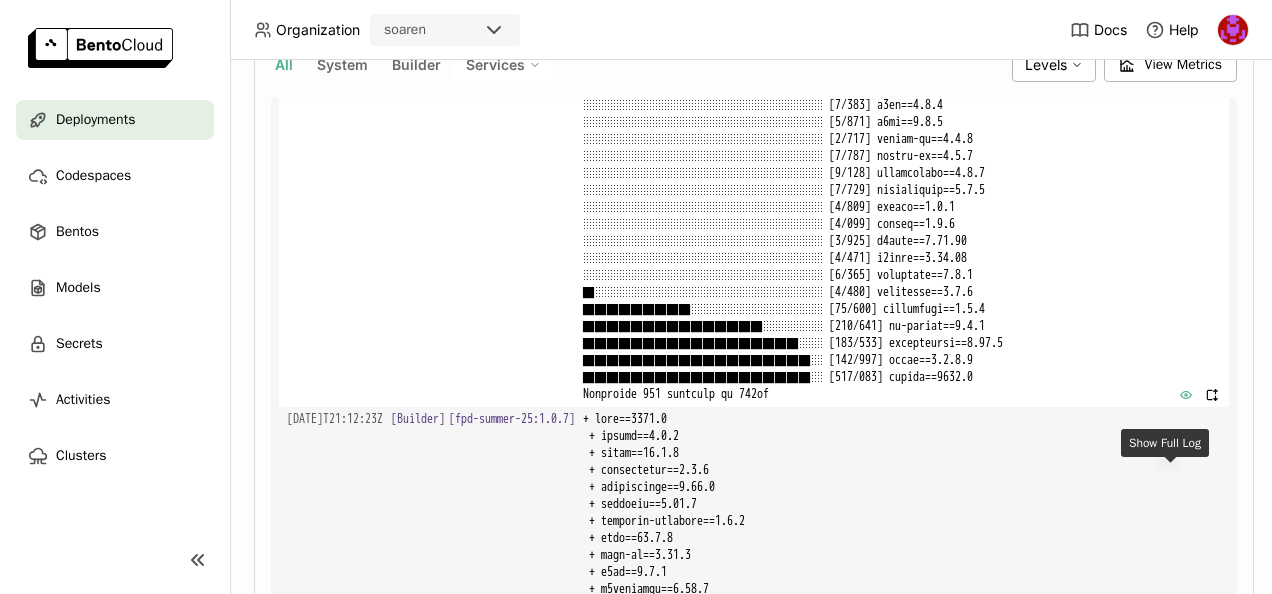 click 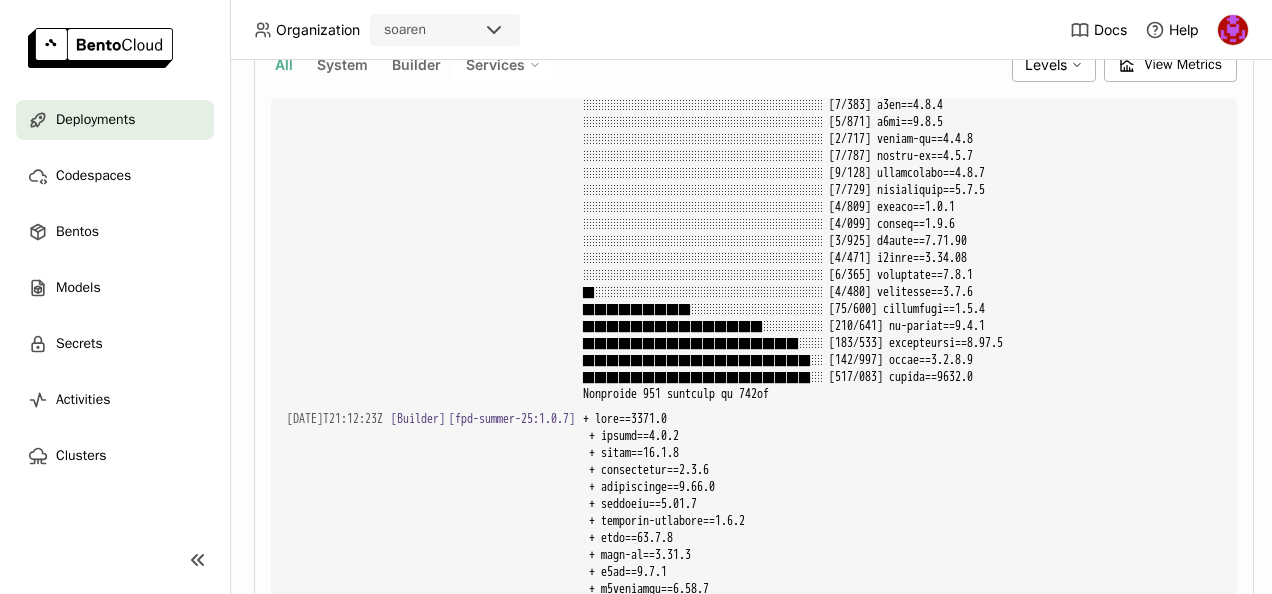 click on "Log Content" at bounding box center (636, 297) 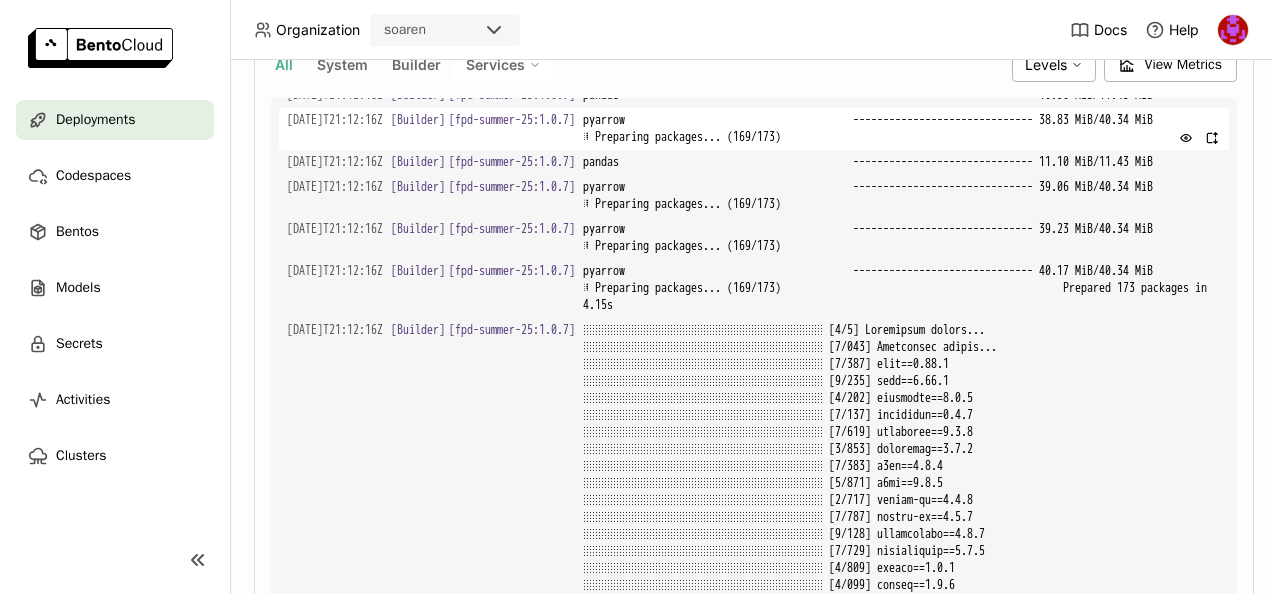 scroll, scrollTop: 300, scrollLeft: 0, axis: vertical 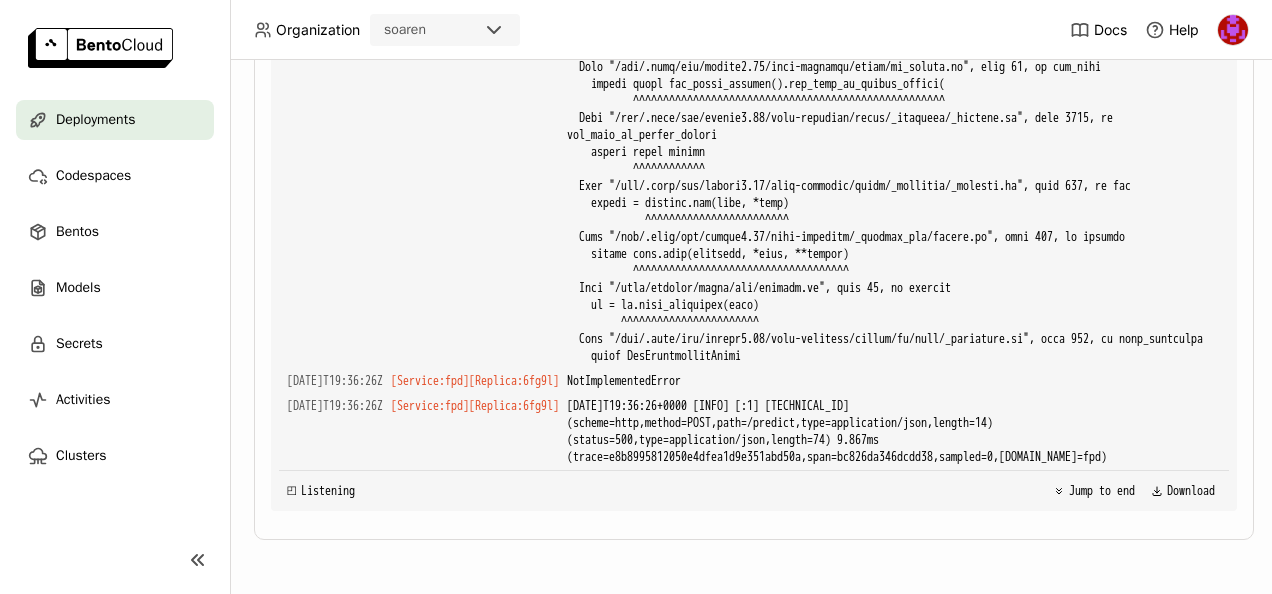 drag, startPoint x: 537, startPoint y: 527, endPoint x: 480, endPoint y: 532, distance: 57.21888 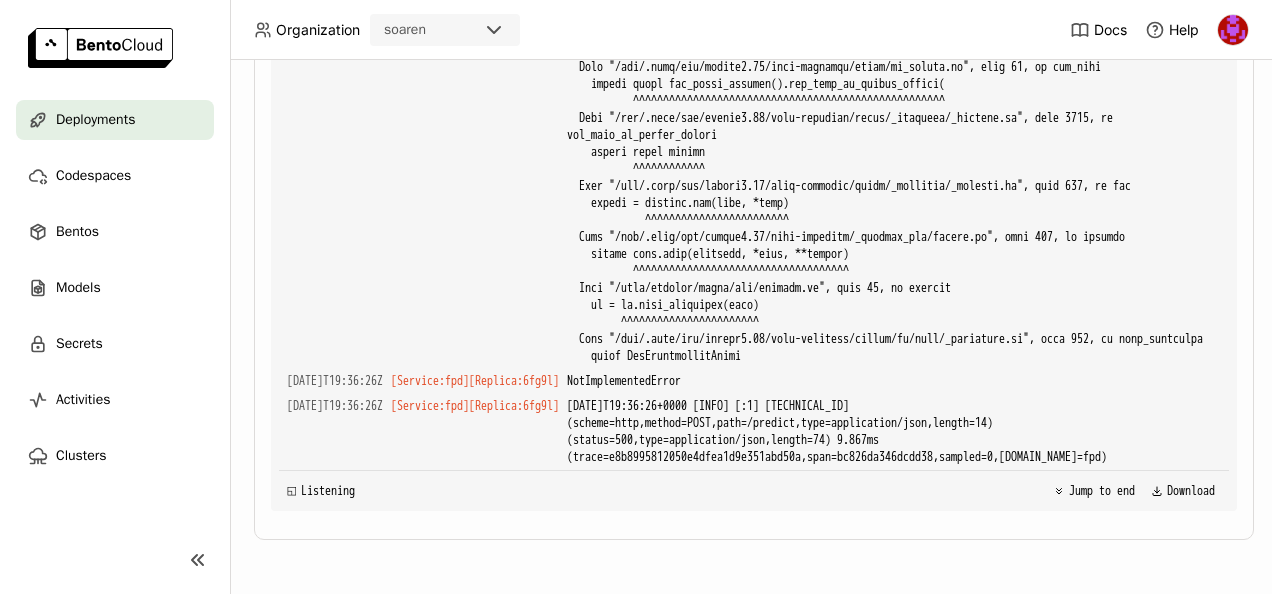 drag, startPoint x: 254, startPoint y: 520, endPoint x: 249, endPoint y: 546, distance: 26.476404 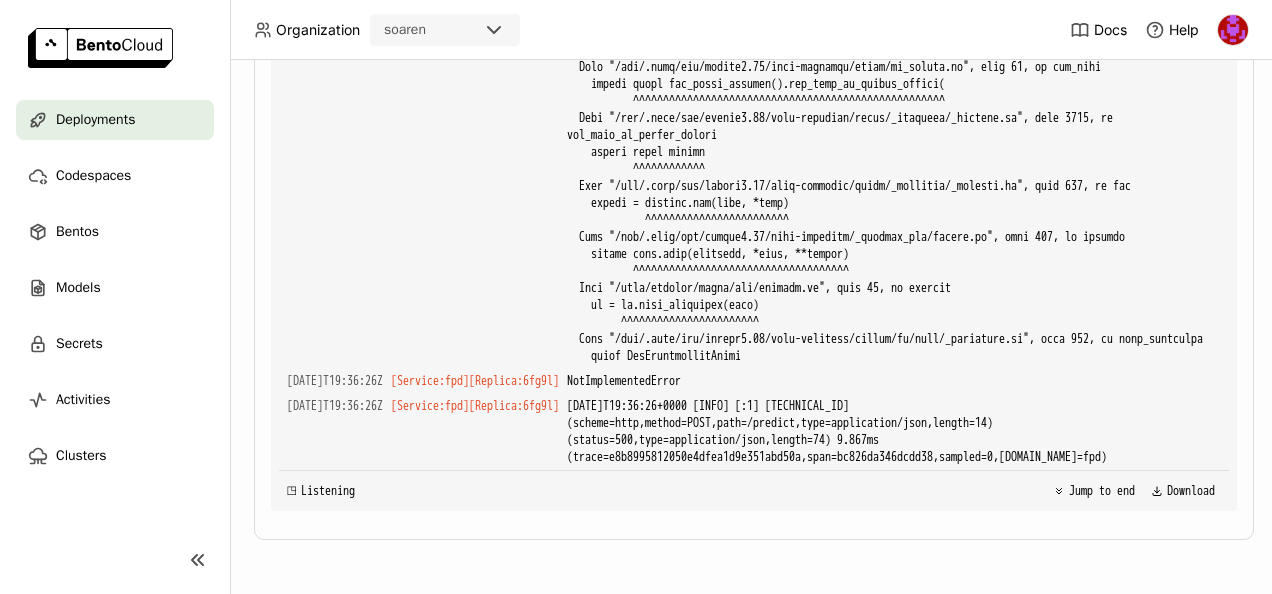 click on "Playground Status Events Logs Monitoring Revisions Endpoint /predict open Form Python CURL Data *   Submit Result Status Service Name Instance Type Status Launch Time Replica ID Bento fpd cpu.c7i.1 Running 11 minutes ago final-fpd-jul25-prod-7c747875c4-6fg9l fpd-summer-25:1.0.7 Events Time (UTC) Status Bento 2025-07-23 19:36:13 Running fpd-summer-25:1.0.7 2025-07-23 19:35:55 Deploying fpd-summer-25:1.0.7 2025-07-23 19:35:51 Deploying fpd-summer-25:1.0.7 2025-07-23 19:35:51 Scaling up fpd-summer-25:1.0.7 2025-07-23 19:35:49 Updating fpd-summer-25:1.0.7 2025-07-23 19:32:52 Terminated fpd-summer-25:1.0.7 2025-07-23 19:32:49 Terminating fpd-summer-25:1.0.7 2025-07-23 19:32:48 Scaling down fpd-summer-25:1.0.7 2025-07-23 19:32:47 Terminating fpd-summer-25:1.0.7 2025-07-23 19:30:03 Running fpd-summer-25:1.0.7 Total :  21 Prev 1 open of 3 Next source:all   source:all Clear value Live All System Builder Services Levels View Metrics Load older logs 2025-07-22T21:12:16Z [Builder] [ fpd-summer-25:1.0.7 ] [Builder] [ ]" at bounding box center (754, 141) 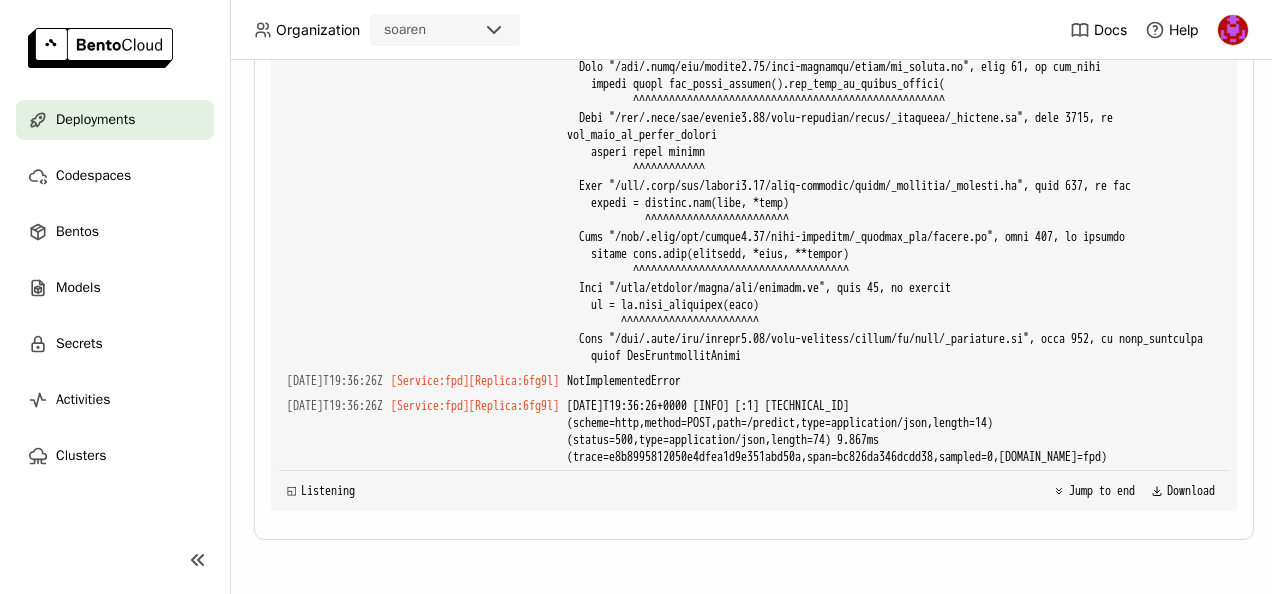 drag, startPoint x: 585, startPoint y: 520, endPoint x: 556, endPoint y: 534, distance: 32.202484 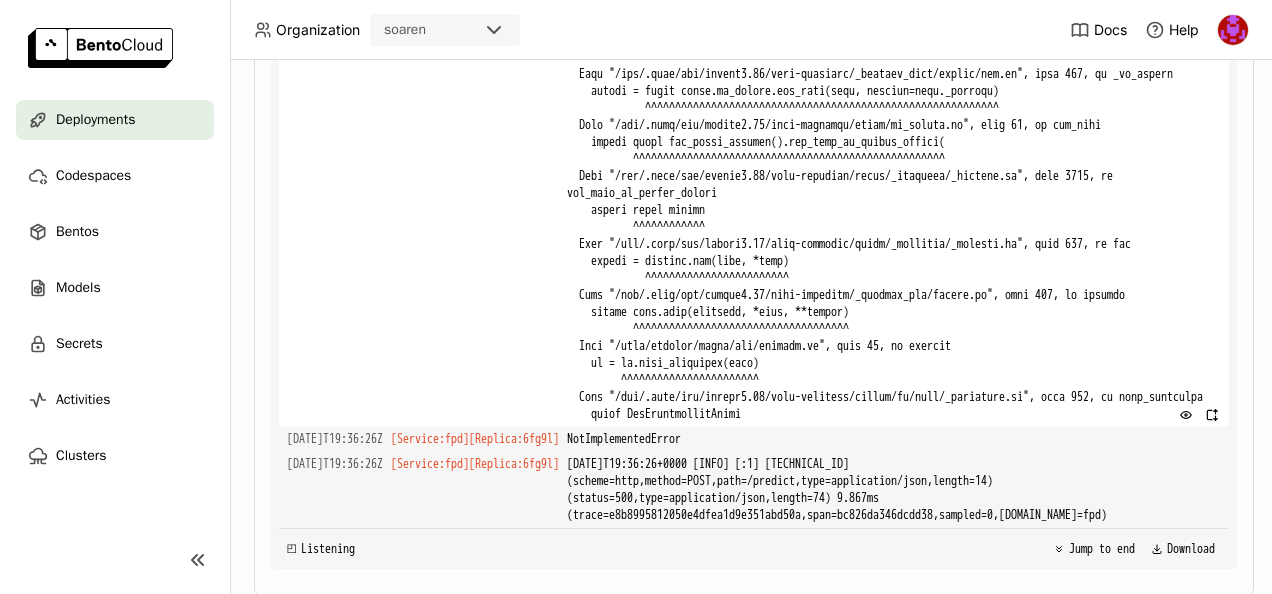 scroll, scrollTop: 691, scrollLeft: 0, axis: vertical 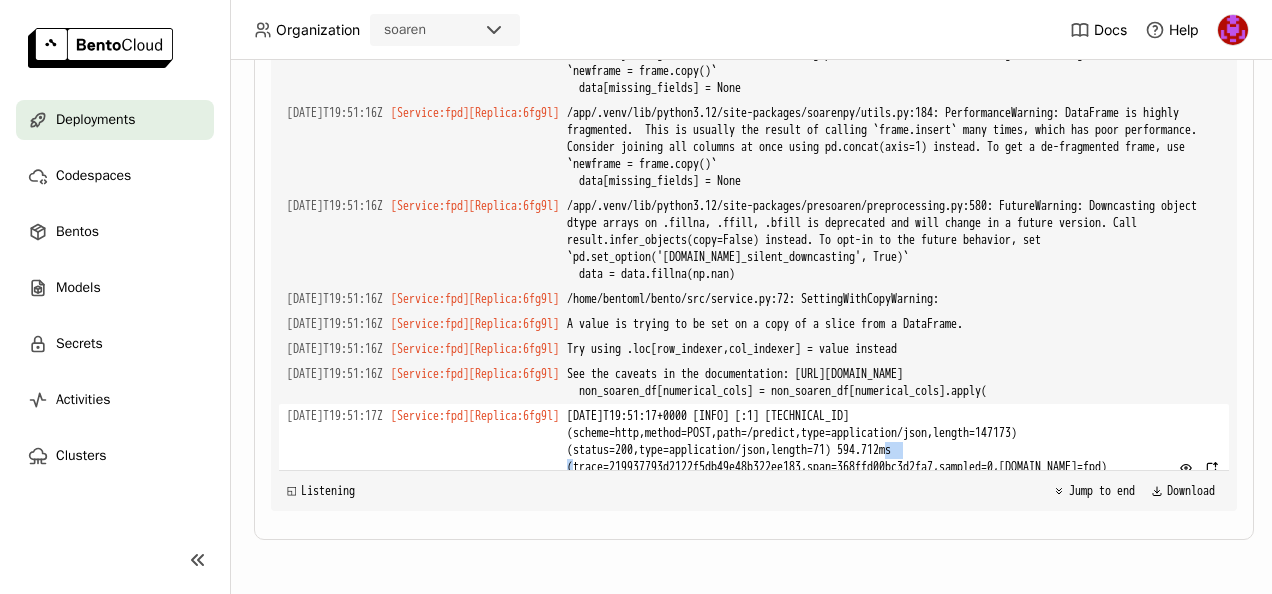drag, startPoint x: 913, startPoint y: 415, endPoint x: 936, endPoint y: 412, distance: 23.194826 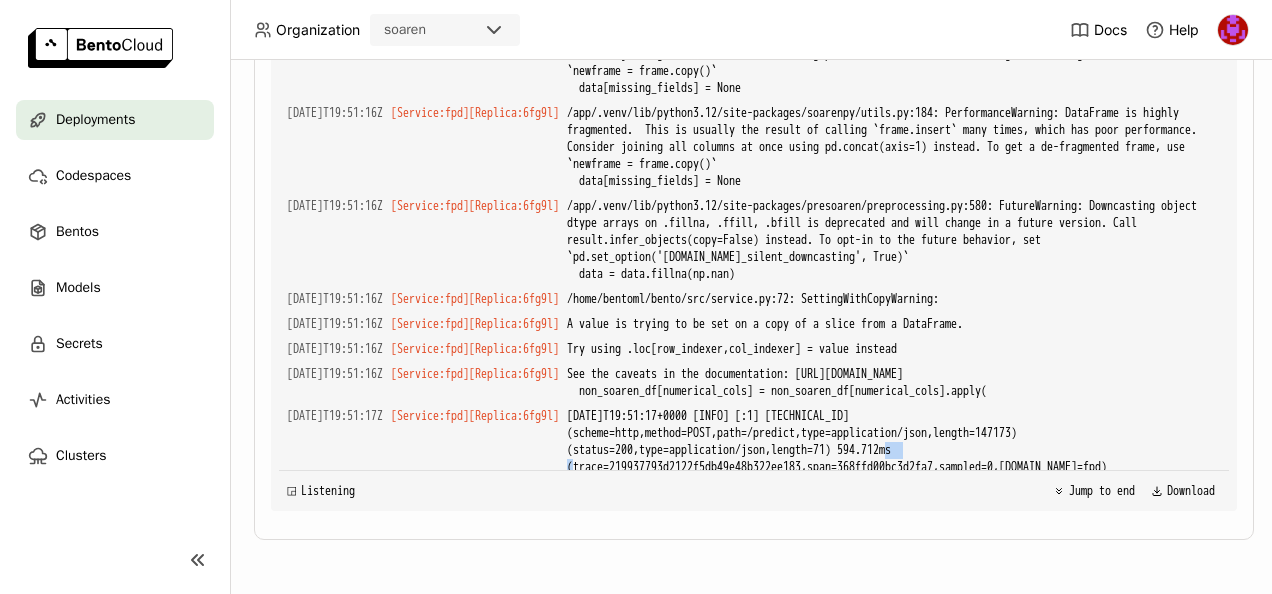 copy on "594" 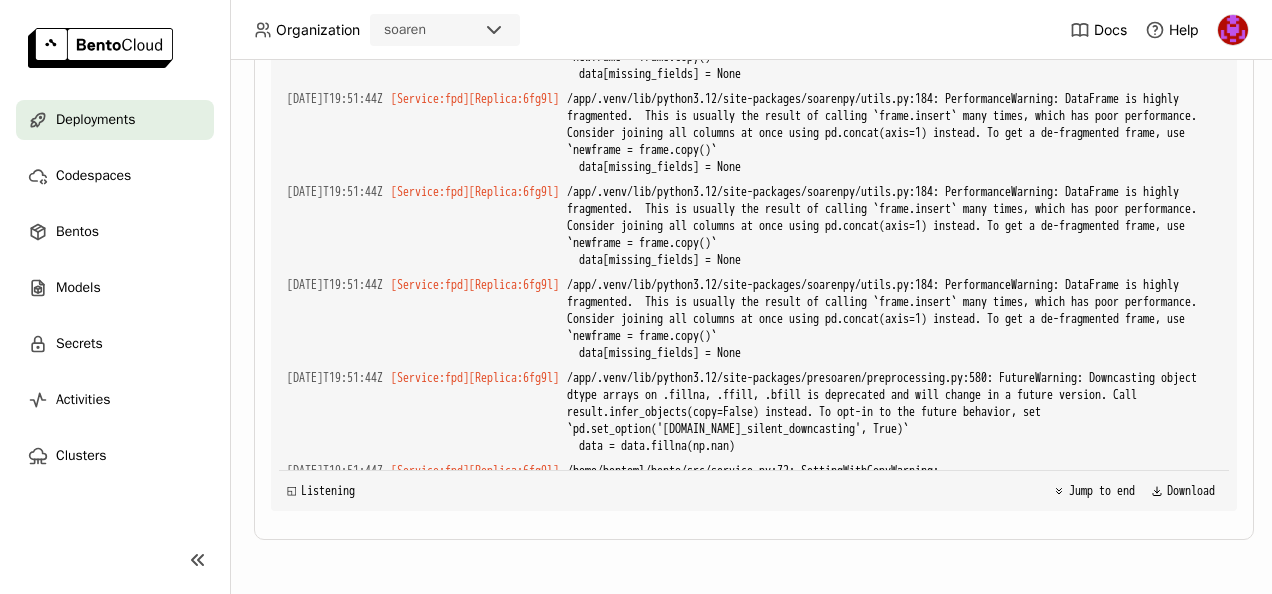 scroll, scrollTop: 14816, scrollLeft: 0, axis: vertical 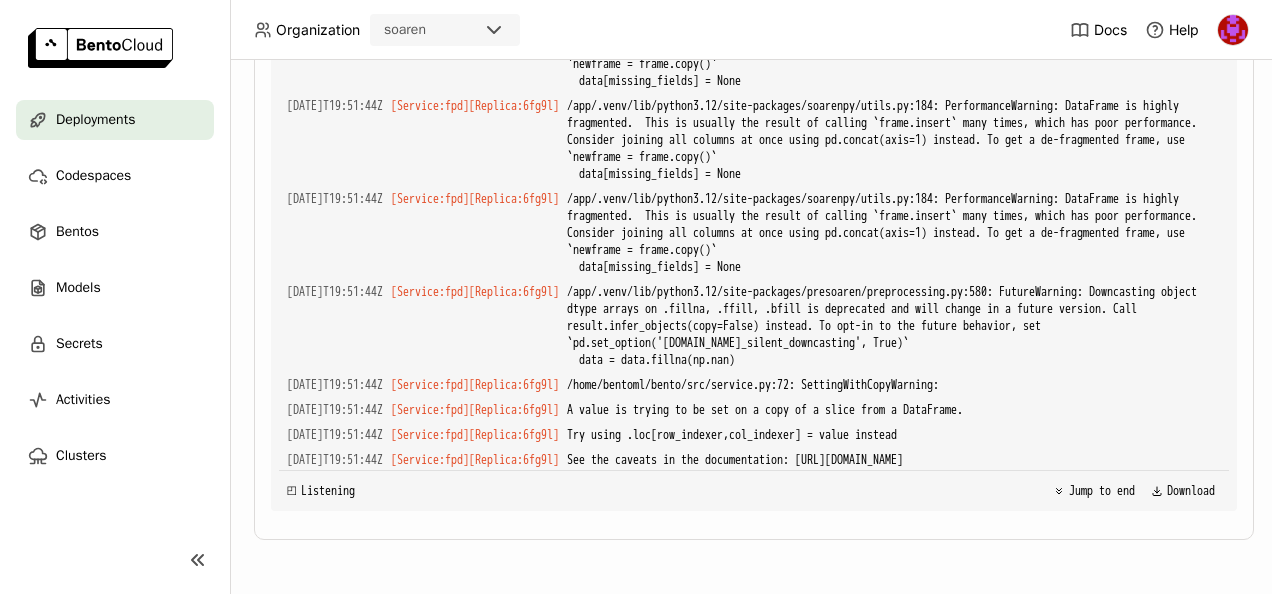 drag, startPoint x: 916, startPoint y: 415, endPoint x: 935, endPoint y: 415, distance: 19 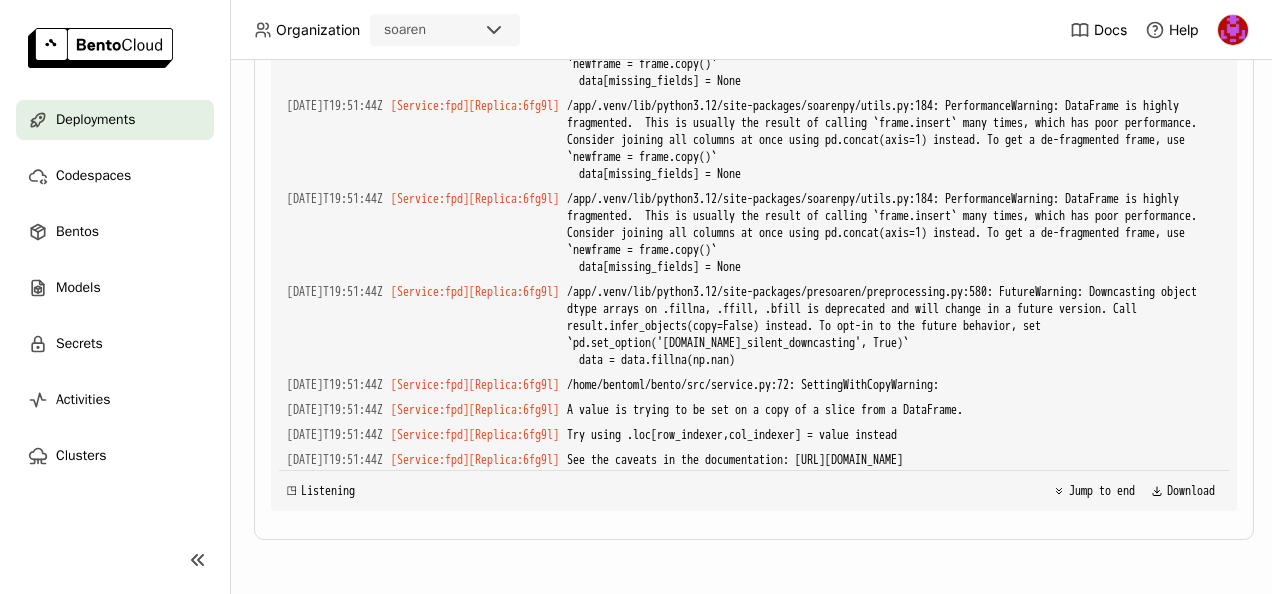 scroll, scrollTop: 15912, scrollLeft: 0, axis: vertical 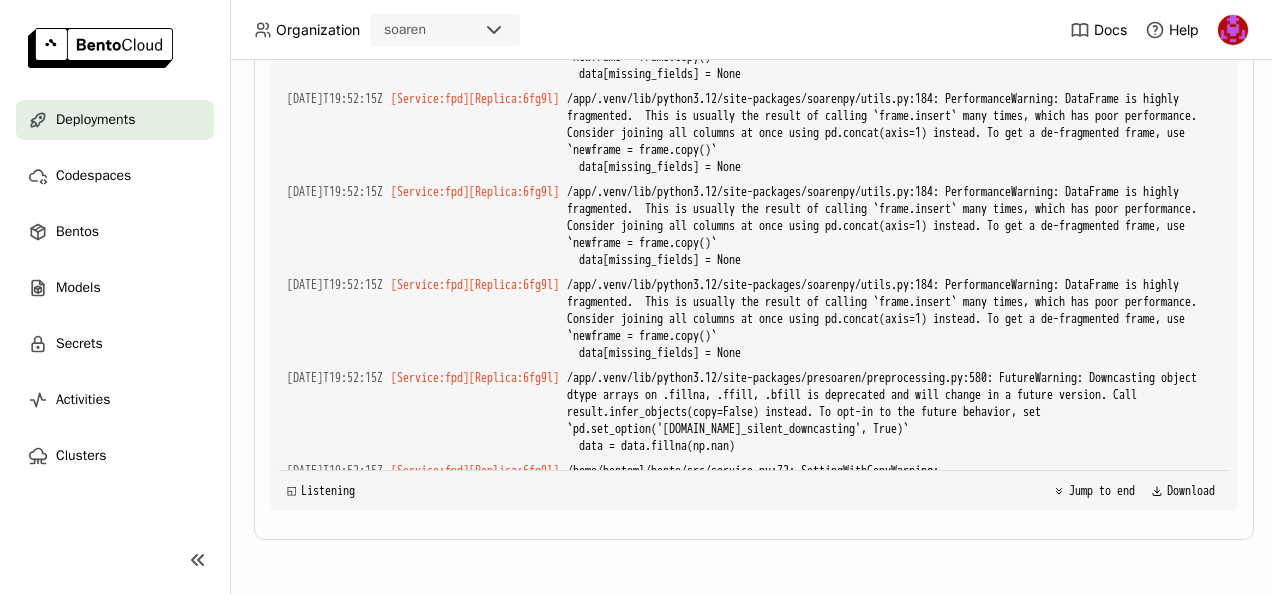 drag, startPoint x: 912, startPoint y: 415, endPoint x: 928, endPoint y: 414, distance: 16.03122 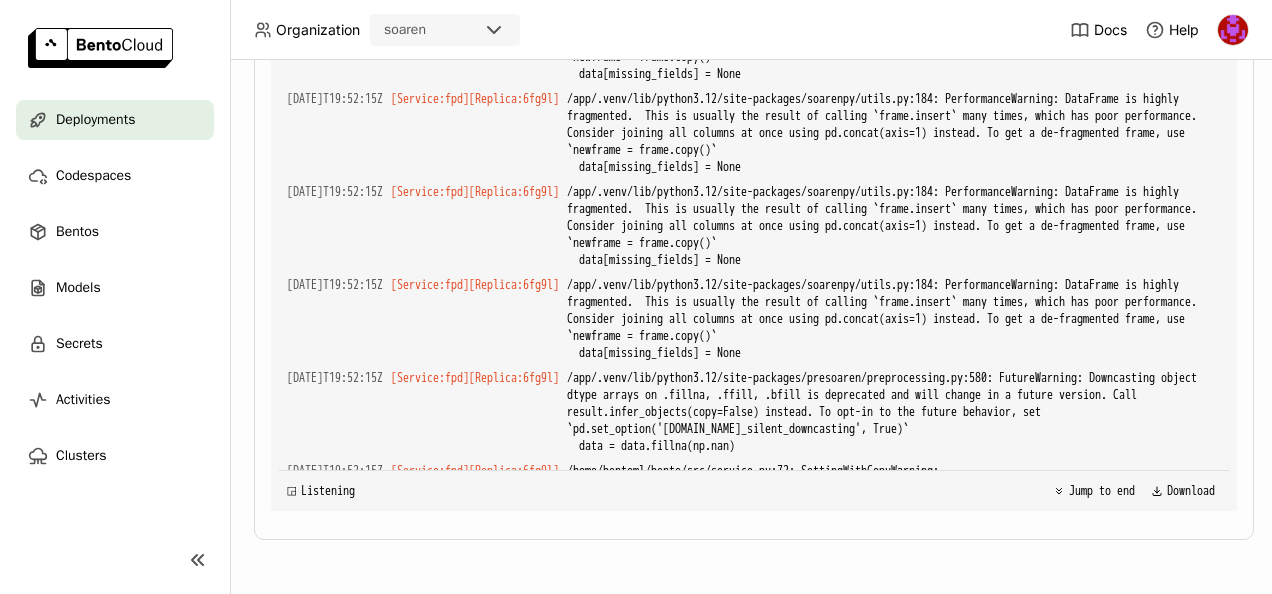 click on "2025-07-23T19:52:15+0000 [INFO] [:1] 10.33.138.53:46574 (scheme=http,method=POST,path=/predict,type=application/json,length=104816) (status=200,type=application/json,length=71) 532.043ms (trace=ba7bf4d7d9e10a97e32d33d98f993d36,span=a6f8952baccee248,sampled=0,service.name=fpd)" at bounding box center [894, 614] 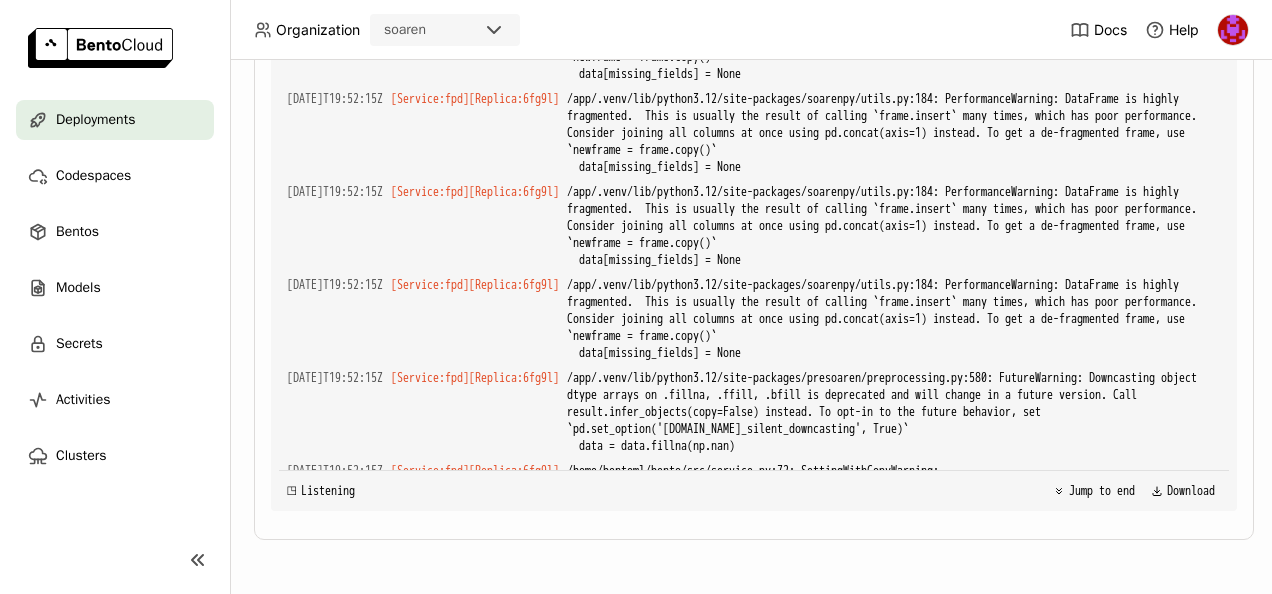 drag, startPoint x: 918, startPoint y: 414, endPoint x: 936, endPoint y: 418, distance: 18.439089 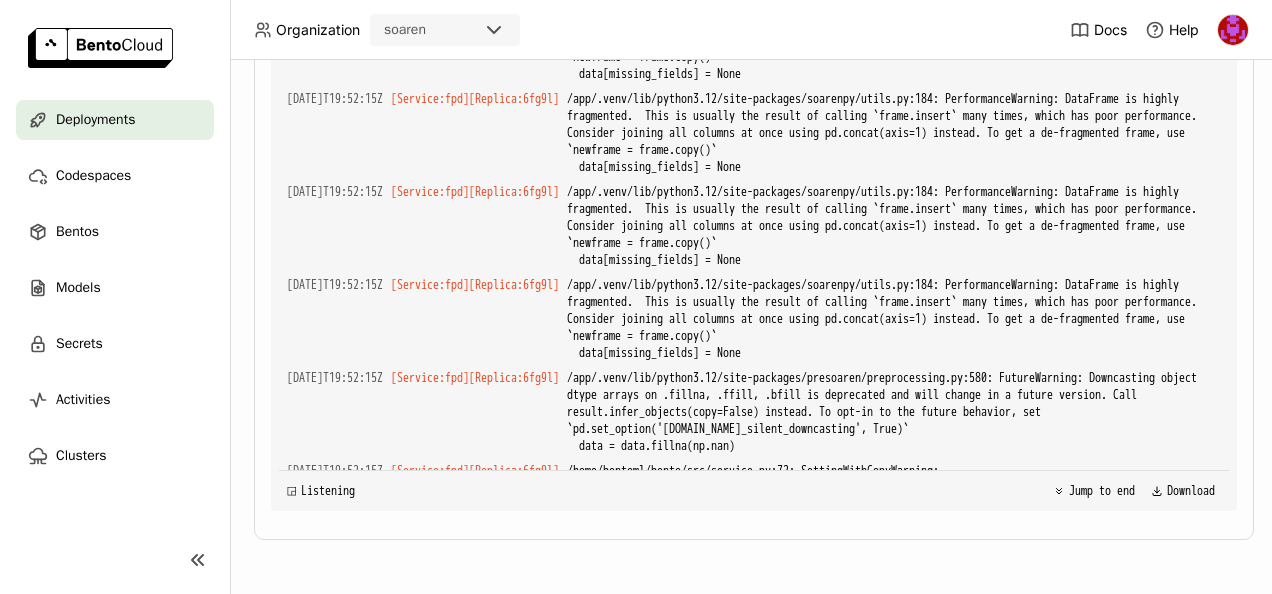 copy on "532" 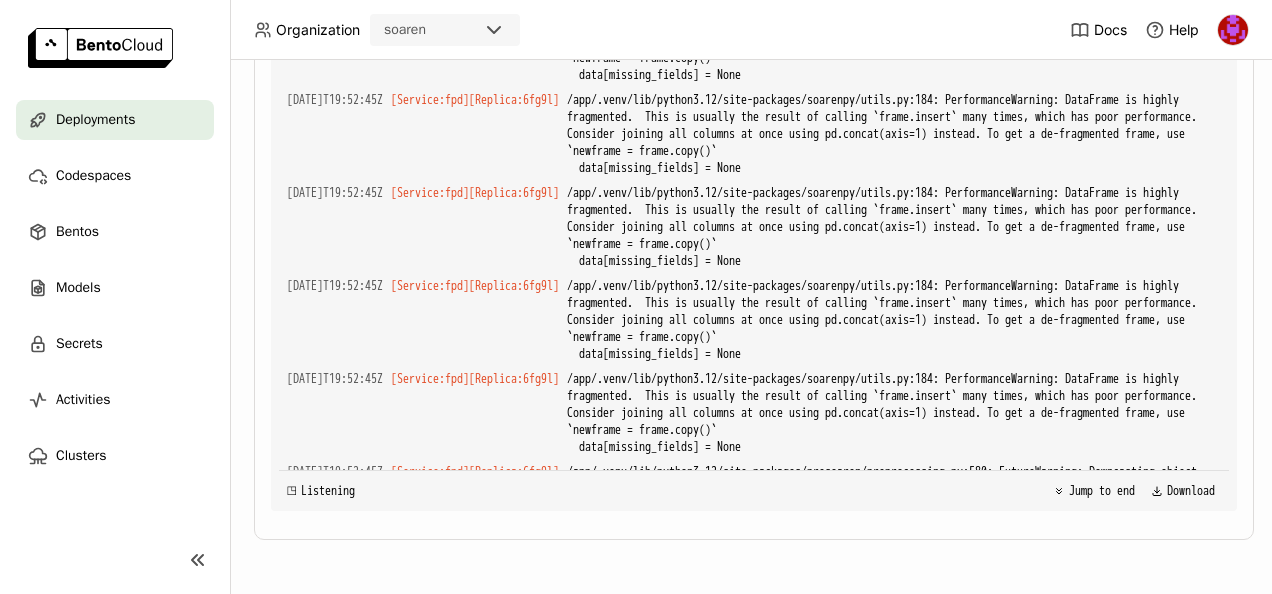 scroll, scrollTop: 17008, scrollLeft: 0, axis: vertical 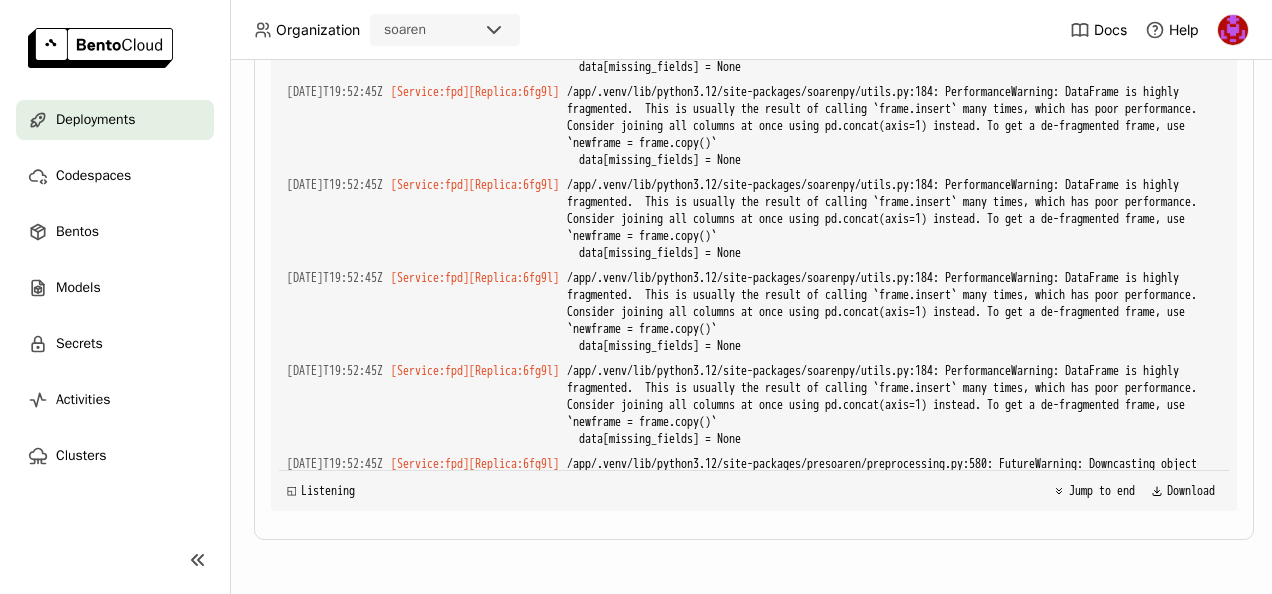 drag, startPoint x: 916, startPoint y: 411, endPoint x: 934, endPoint y: 412, distance: 18.027756 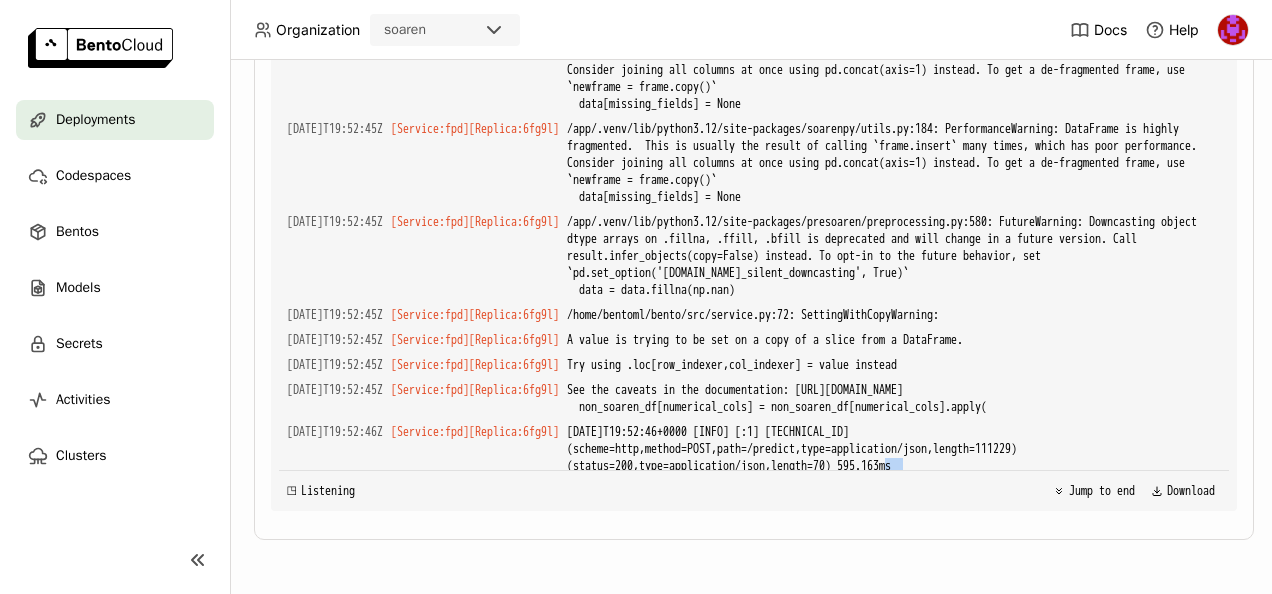 scroll, scrollTop: 18104, scrollLeft: 0, axis: vertical 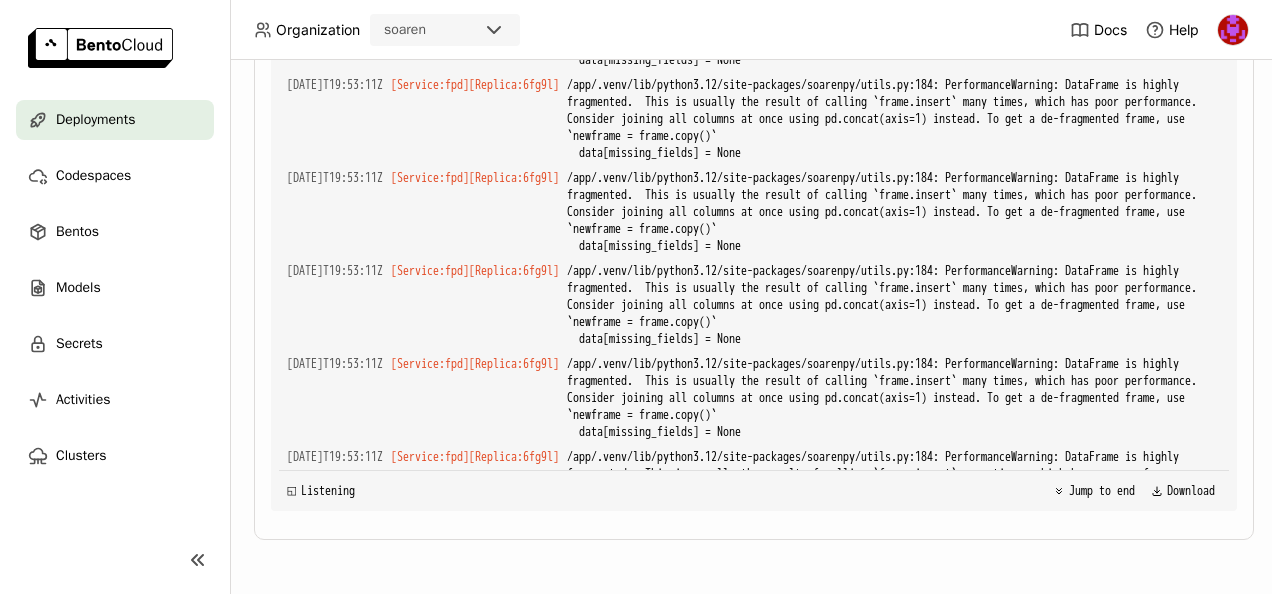 drag, startPoint x: 914, startPoint y: 420, endPoint x: 935, endPoint y: 416, distance: 21.377558 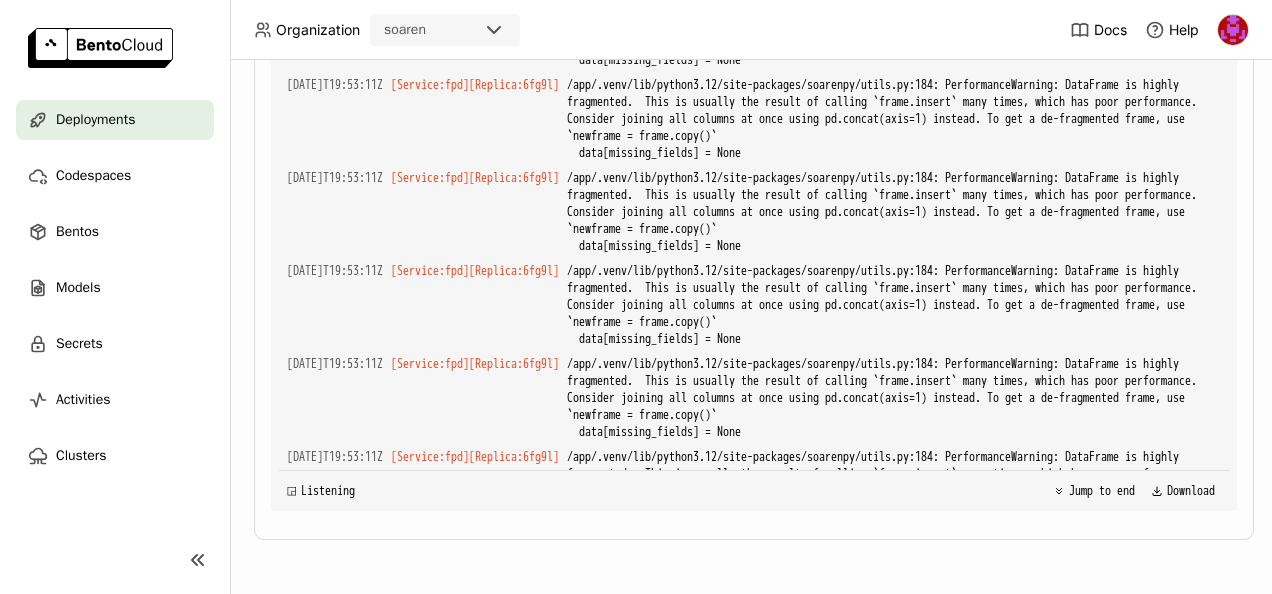 scroll, scrollTop: 19200, scrollLeft: 0, axis: vertical 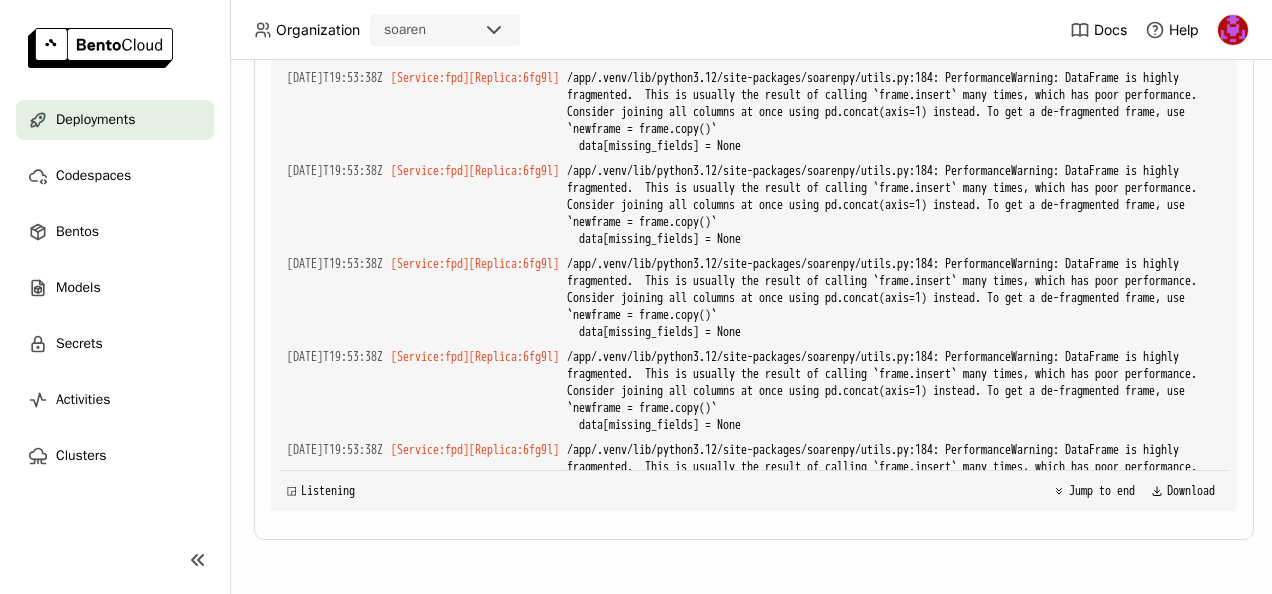 drag, startPoint x: 917, startPoint y: 411, endPoint x: 934, endPoint y: 408, distance: 17.262676 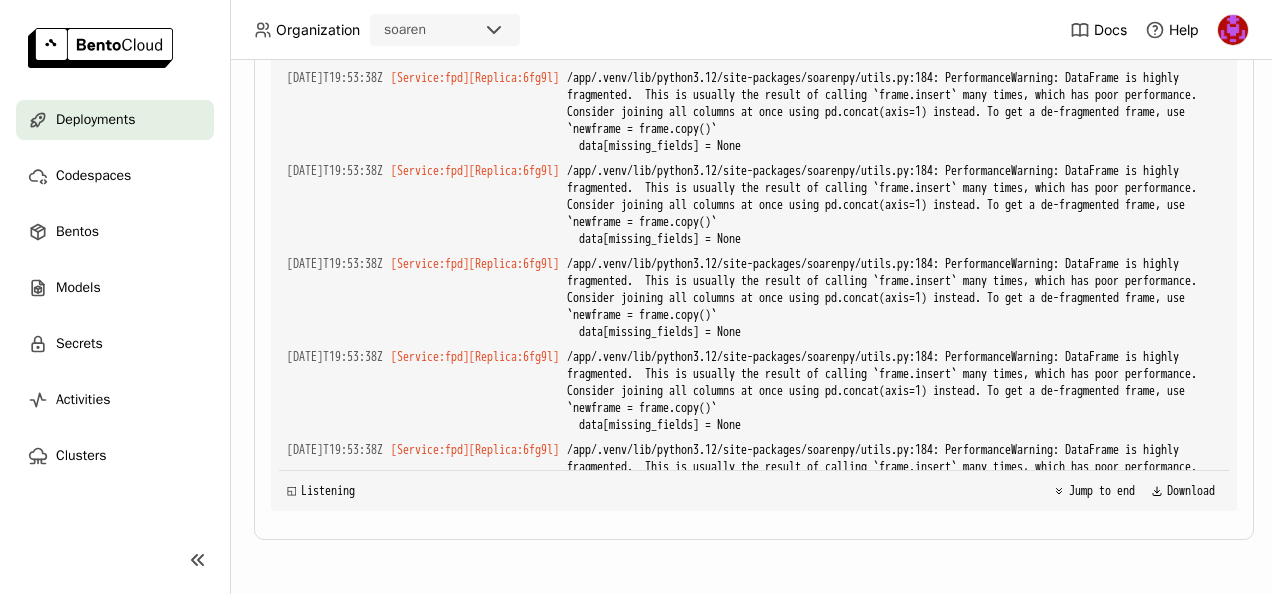 copy on "563" 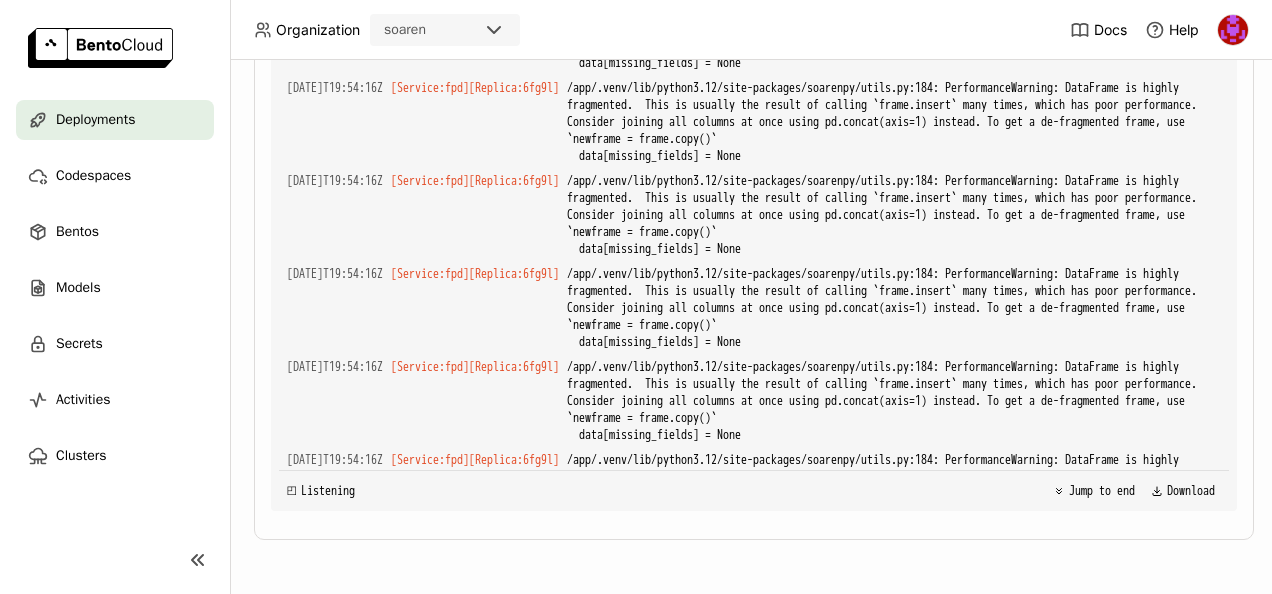 scroll, scrollTop: 20296, scrollLeft: 0, axis: vertical 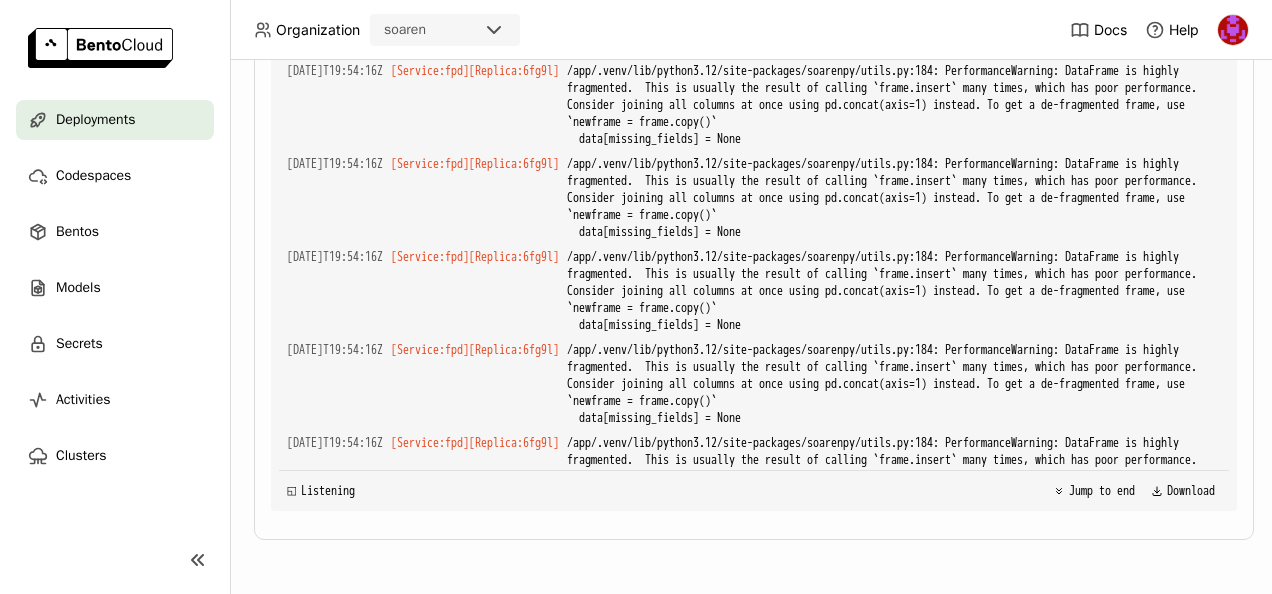 drag, startPoint x: 917, startPoint y: 414, endPoint x: 934, endPoint y: 415, distance: 17.029387 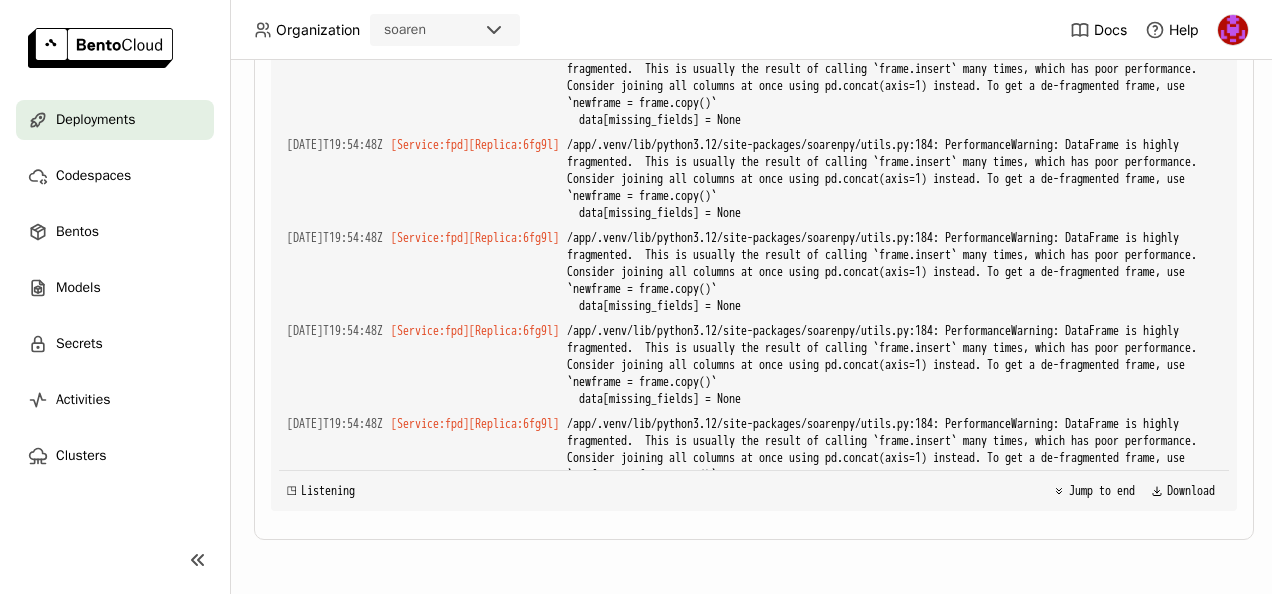 scroll, scrollTop: 21392, scrollLeft: 0, axis: vertical 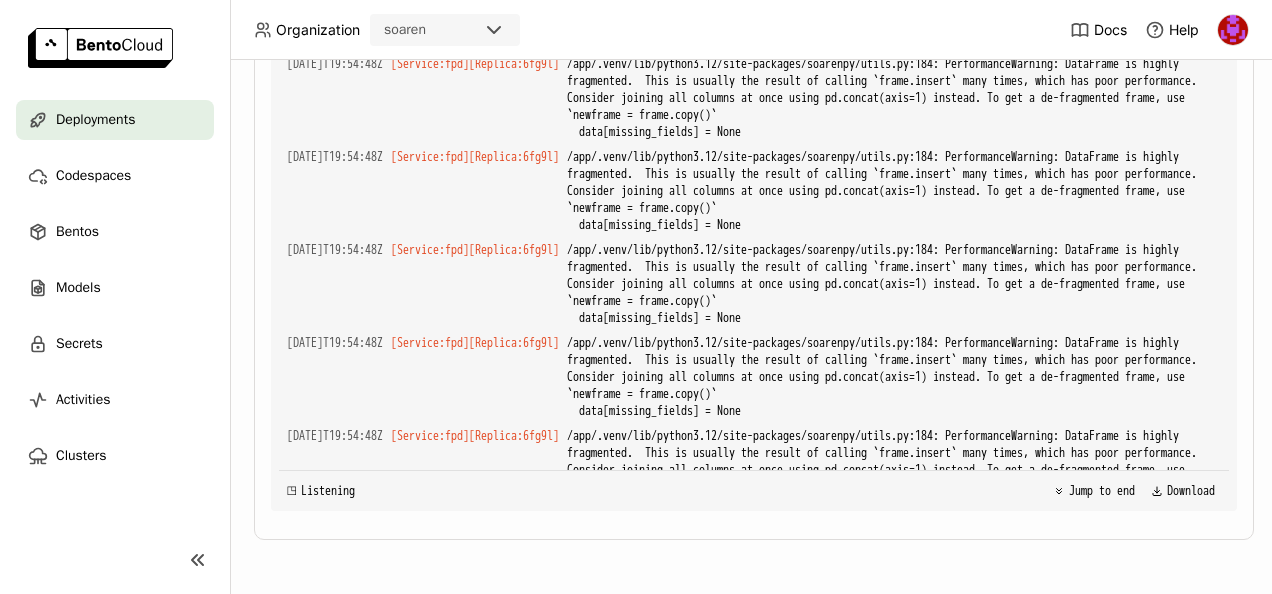 drag, startPoint x: 914, startPoint y: 417, endPoint x: 935, endPoint y: 414, distance: 21.213203 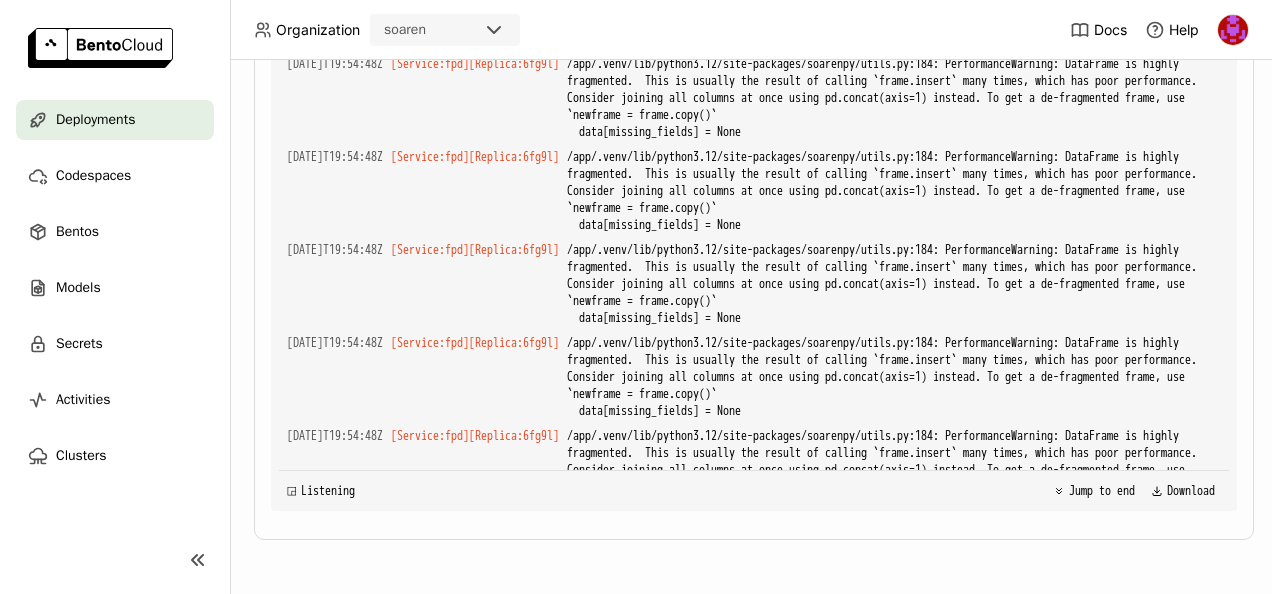 copy on "532" 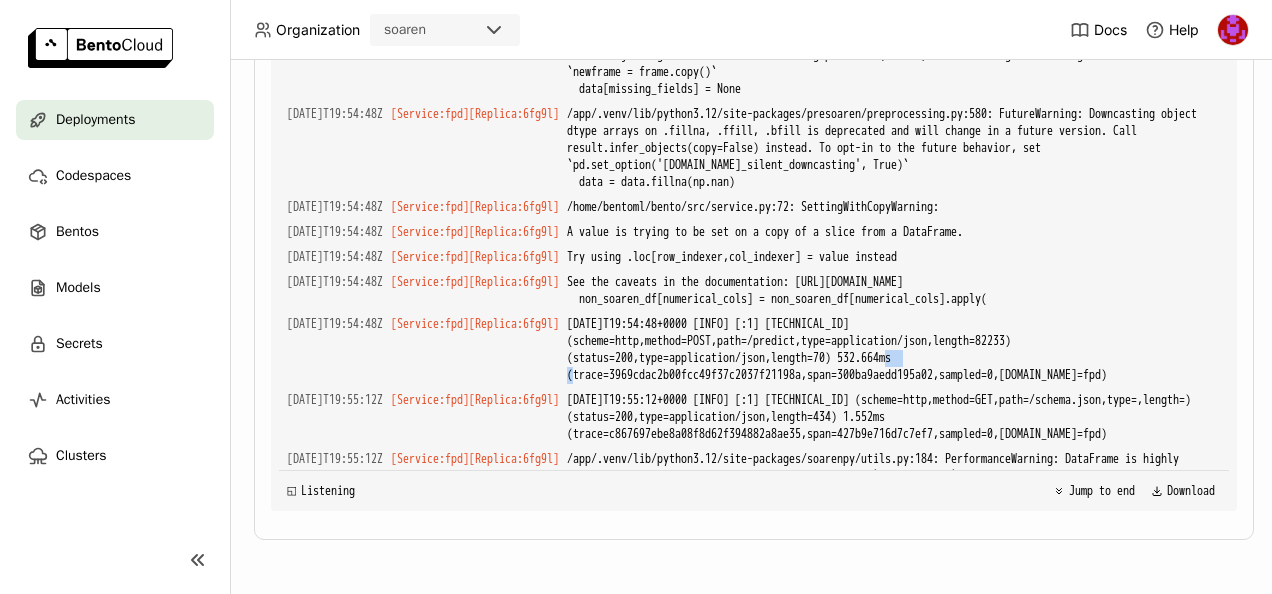 scroll, scrollTop: 22488, scrollLeft: 0, axis: vertical 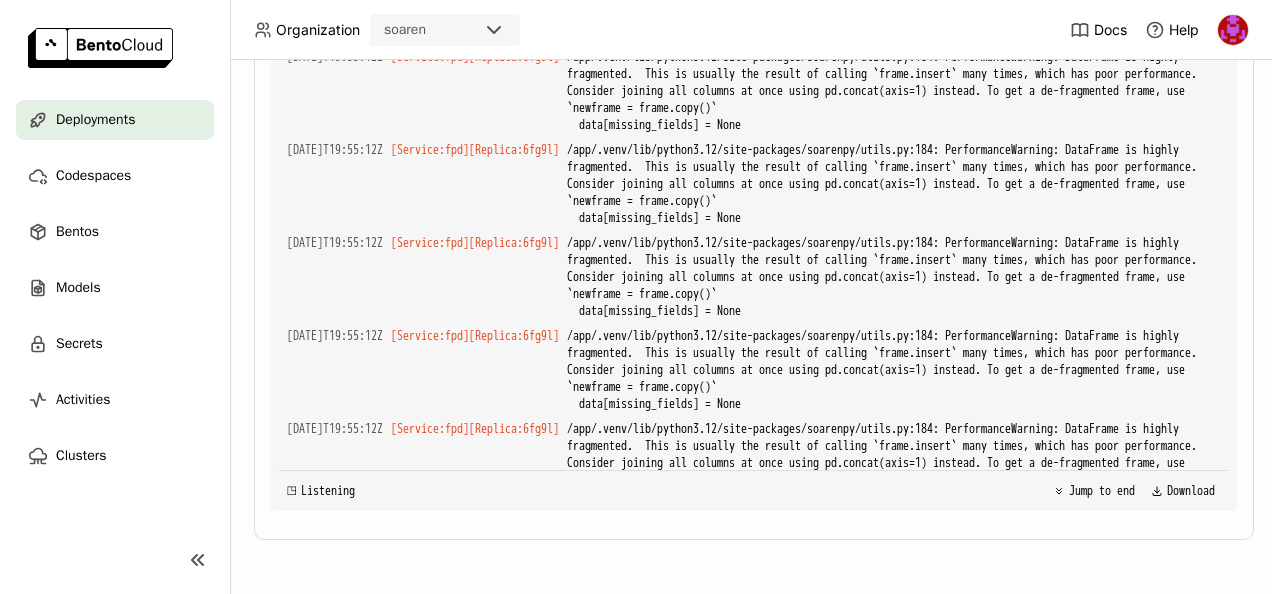 drag, startPoint x: 917, startPoint y: 413, endPoint x: 932, endPoint y: 413, distance: 15 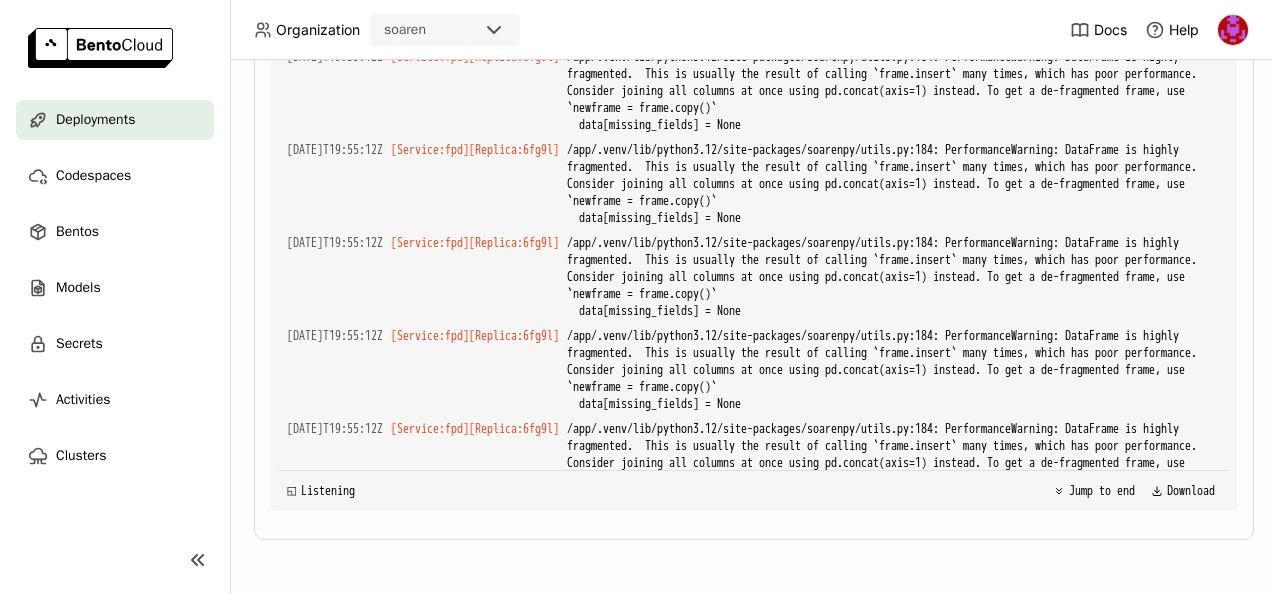 click on "2025-07-23T19:55:13+0000 [INFO] [:1] 10.33.53.137:38858 (scheme=http,method=POST,path=/predict,type=application/json,length=121601) (status=200,type=application/json,length=70) 678.859ms (trace=b294dcbf65f17c11d9444aea9b3e43d7,span=a88fd509643f55c8,sampled=0,service.name=fpd)" at bounding box center [894, 1130] 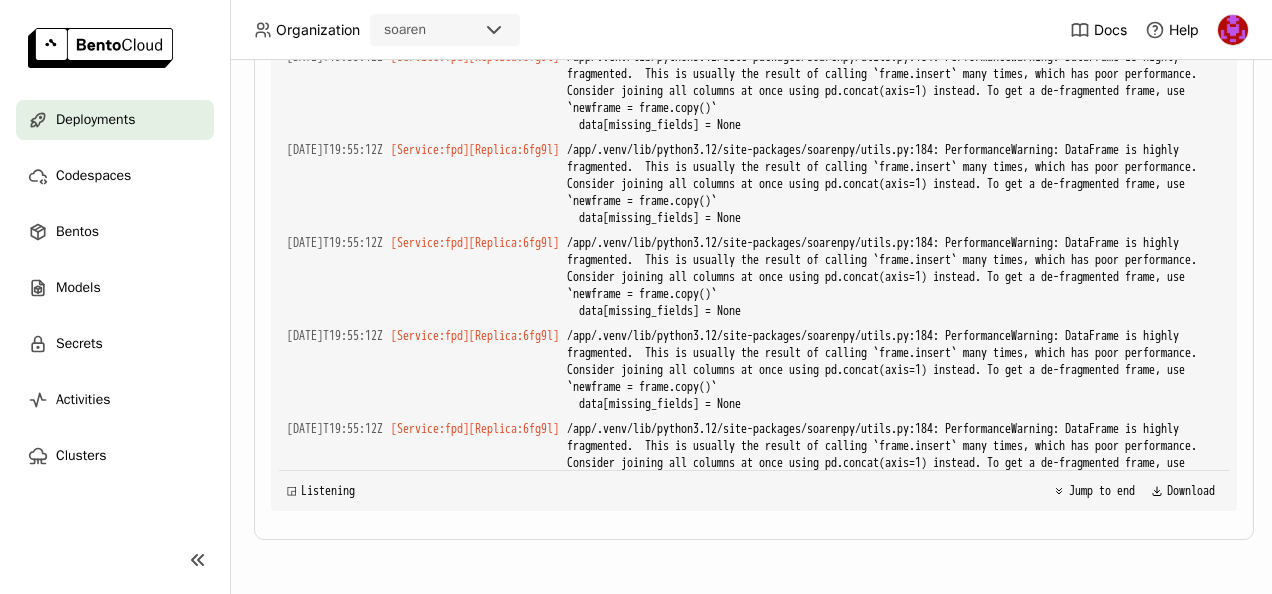 click on "2025-07-23T19:55:13+0000 [INFO] [:1] 10.33.53.137:38858 (scheme=http,method=POST,path=/predict,type=application/json,length=121601) (status=200,type=application/json,length=70) 678.859ms (trace=b294dcbf65f17c11d9444aea9b3e43d7,span=a88fd509643f55c8,sampled=0,service.name=fpd)" at bounding box center [894, 1130] 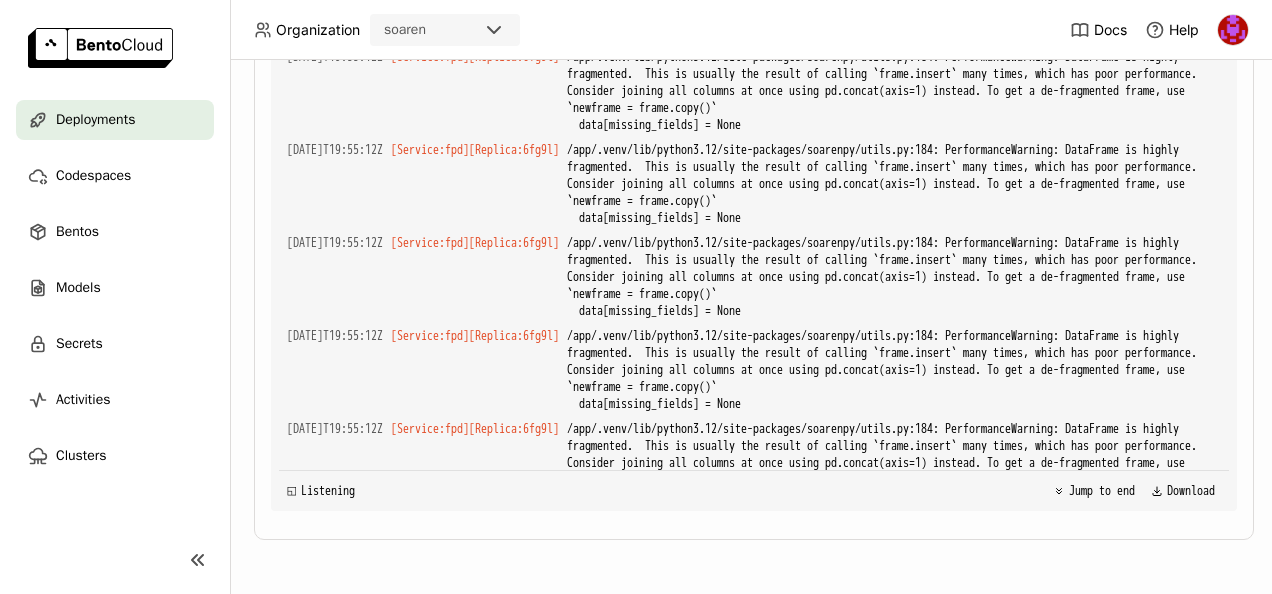 drag, startPoint x: 915, startPoint y: 414, endPoint x: 927, endPoint y: 414, distance: 12 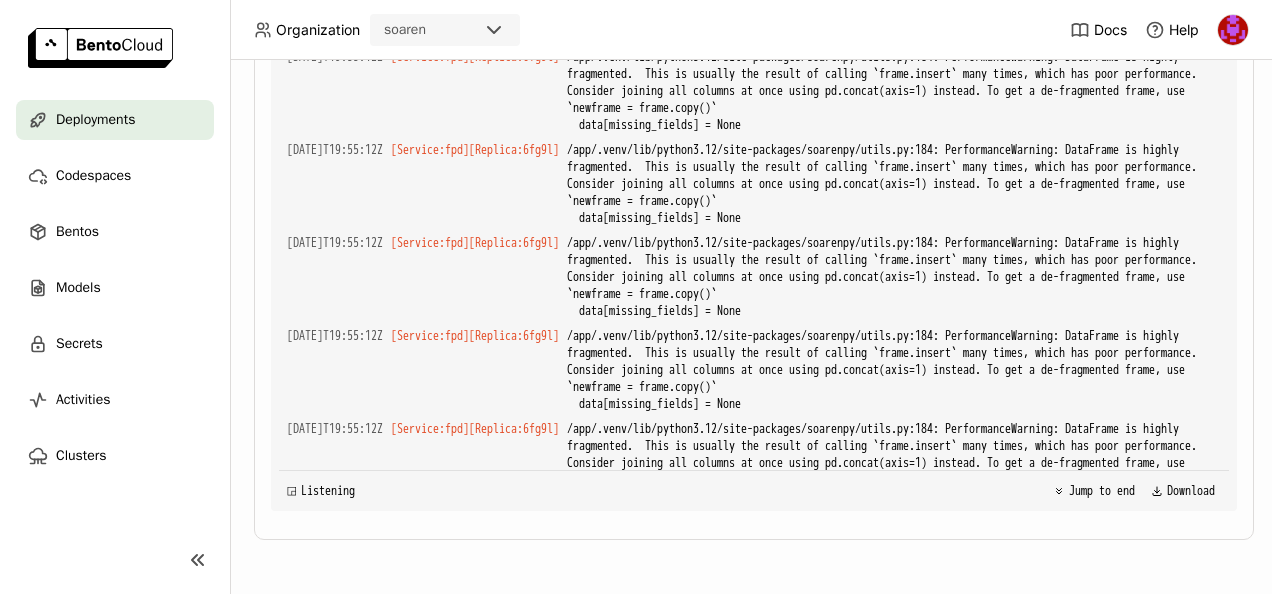 drag, startPoint x: 927, startPoint y: 414, endPoint x: 947, endPoint y: 422, distance: 21.540659 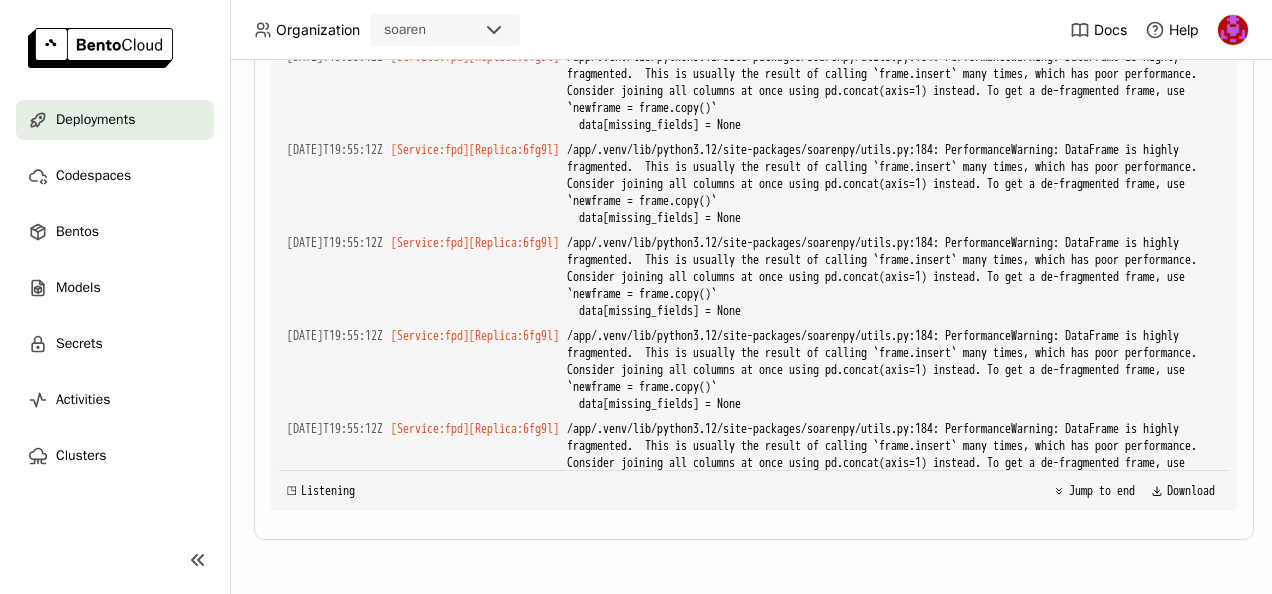 click on "2025-07-23T19:55:13+0000 [INFO] [:1] 10.33.53.137:38858 (scheme=http,method=POST,path=/predict,type=application/json,length=121601) (status=200,type=application/json,length=70) 678.859ms (trace=b294dcbf65f17c11d9444aea9b3e43d7,span=a88fd509643f55c8,sampled=0,service.name=fpd)" at bounding box center [894, 1130] 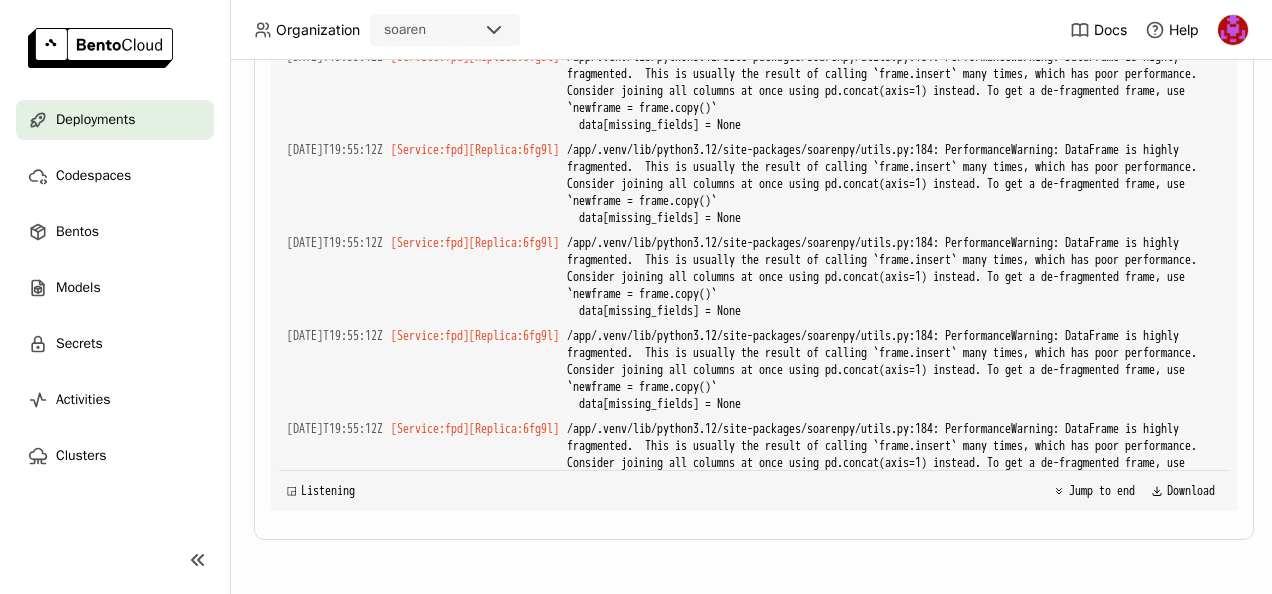 copy on "678" 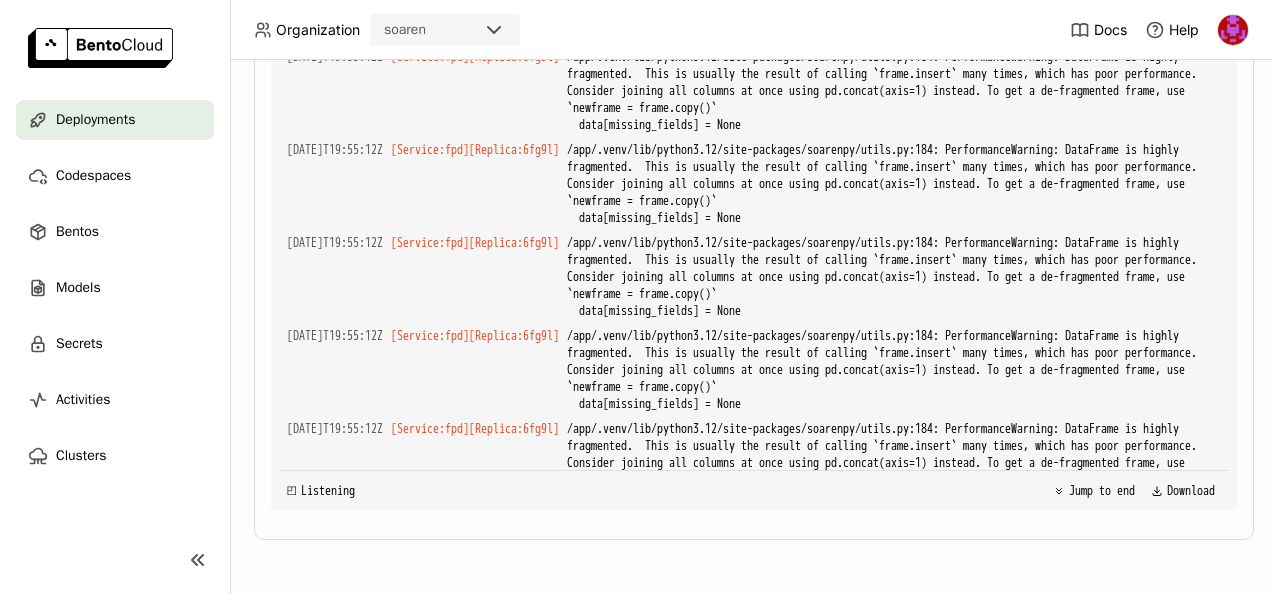 scroll, scrollTop: 691, scrollLeft: 0, axis: vertical 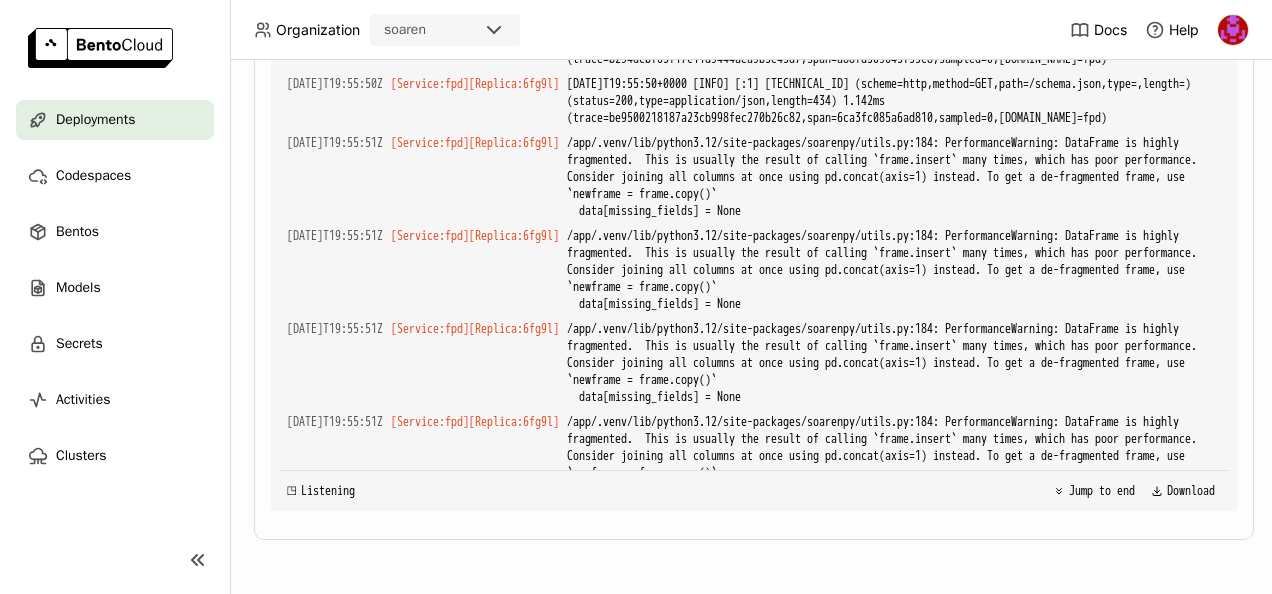 drag, startPoint x: 918, startPoint y: 416, endPoint x: 935, endPoint y: 414, distance: 17.117243 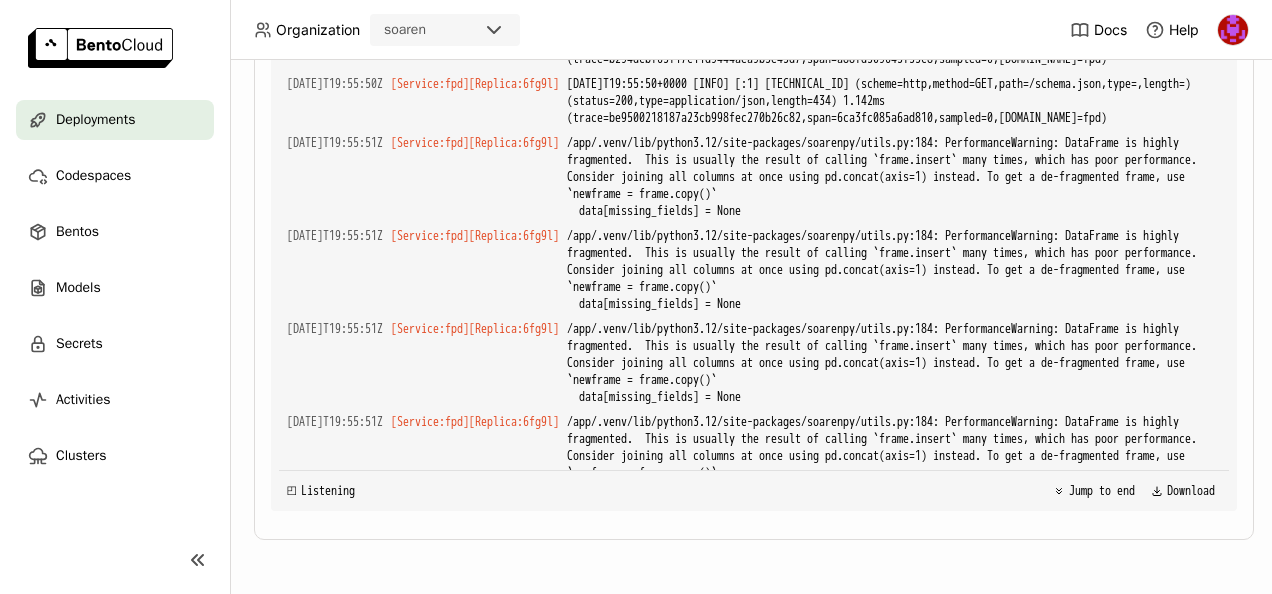 scroll, scrollTop: 691, scrollLeft: 0, axis: vertical 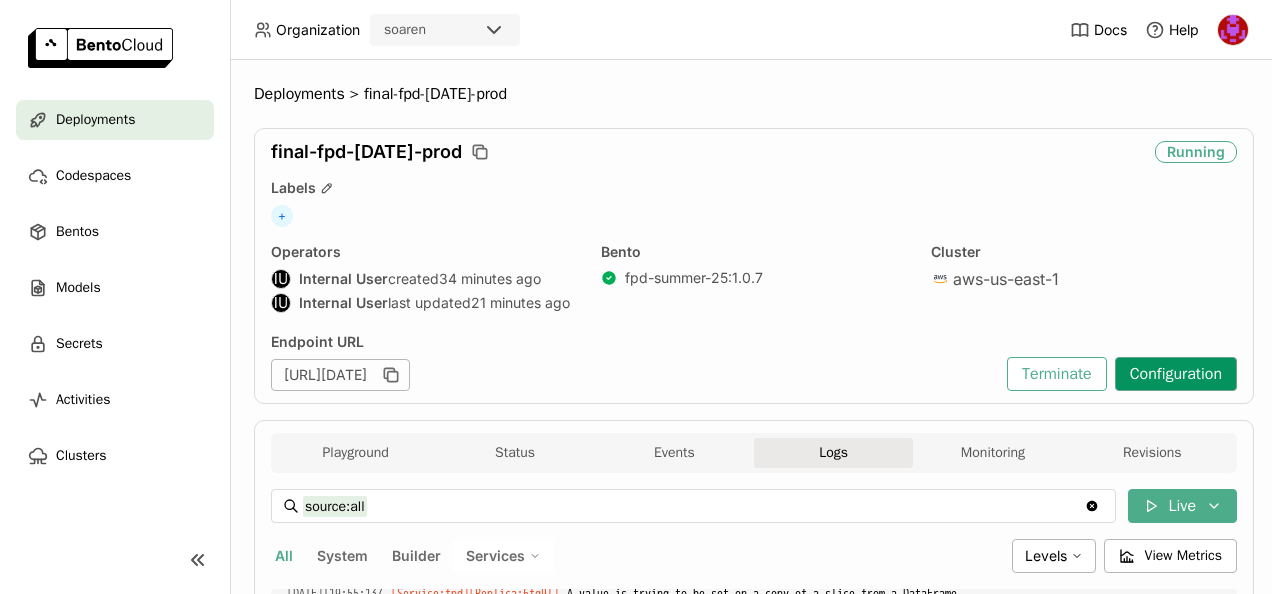 click on "Configuration" at bounding box center [1176, 374] 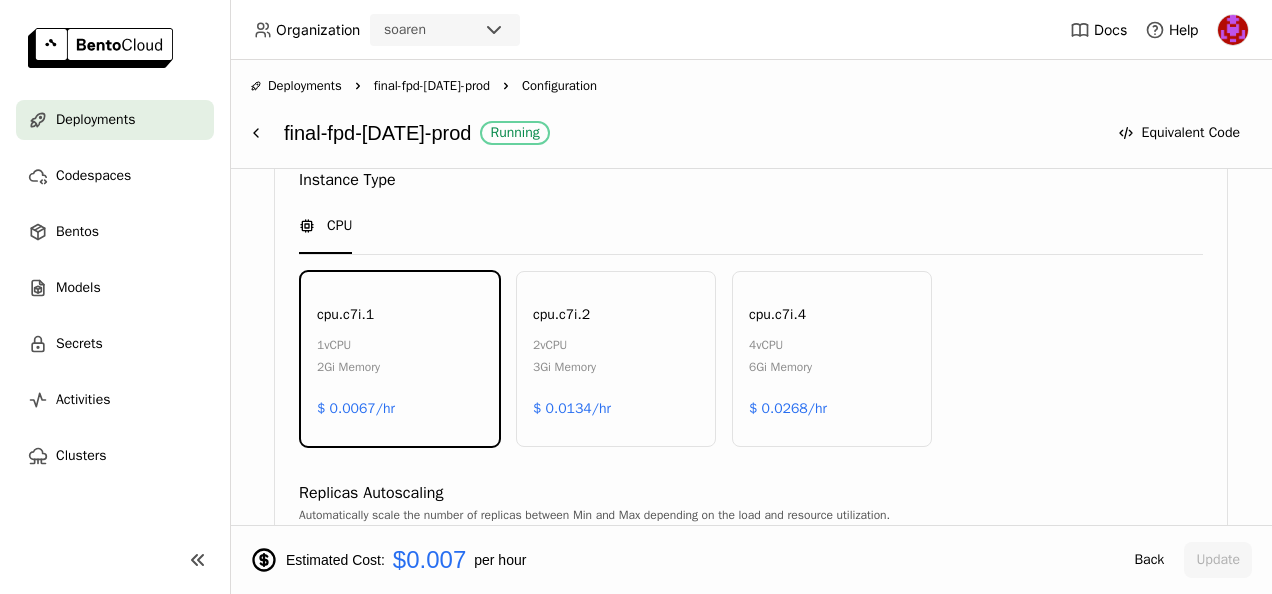 scroll, scrollTop: 0, scrollLeft: 0, axis: both 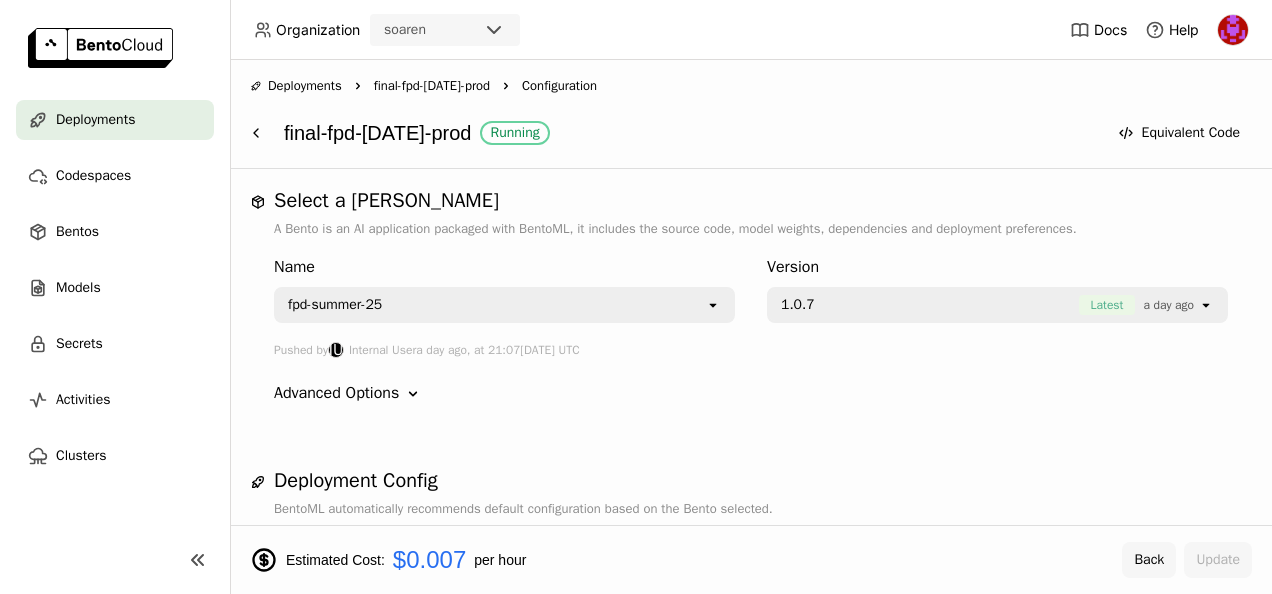 click on "Back" at bounding box center [1149, 560] 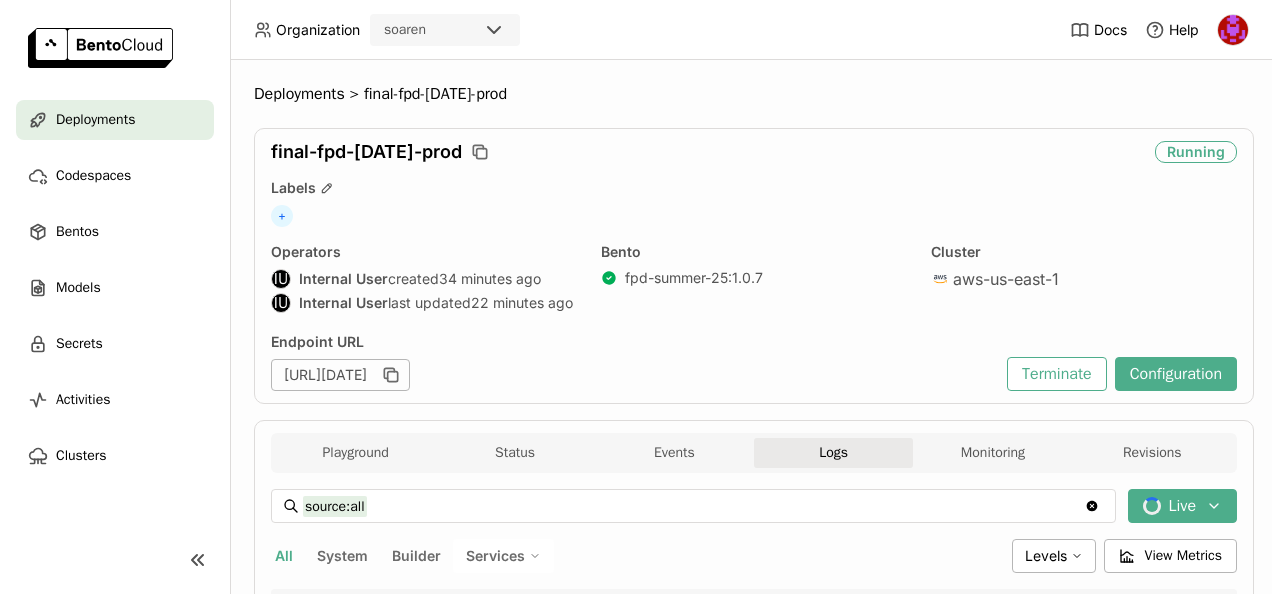 scroll, scrollTop: 691, scrollLeft: 0, axis: vertical 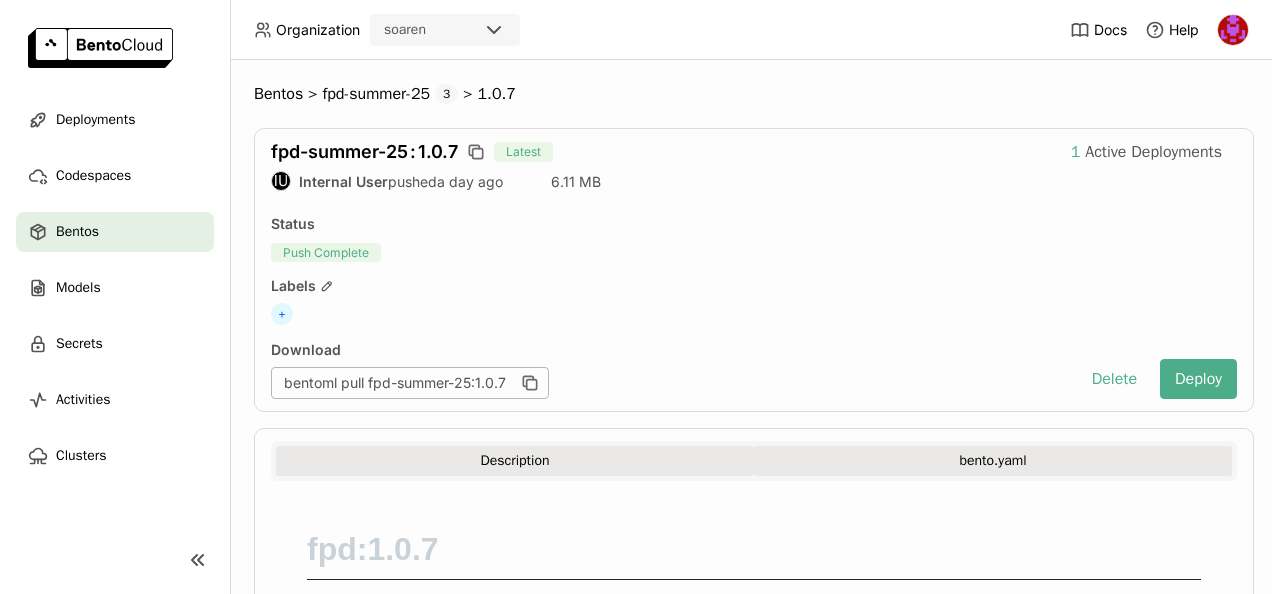 click on "bento.yaml" at bounding box center [993, 461] 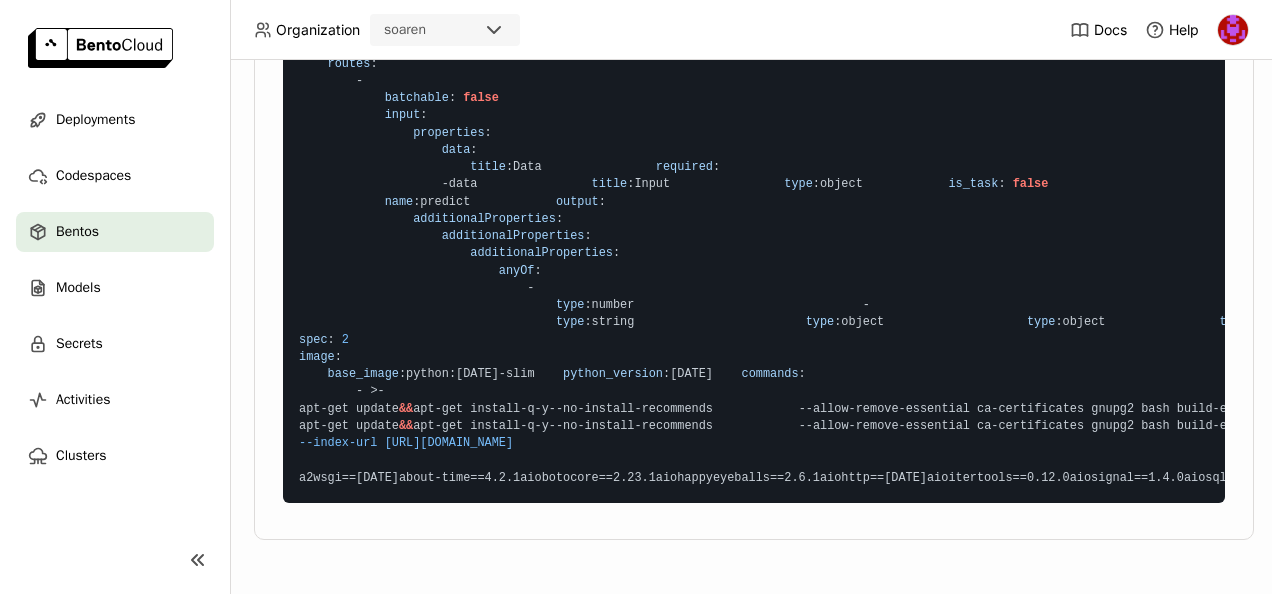 scroll, scrollTop: 3800, scrollLeft: 0, axis: vertical 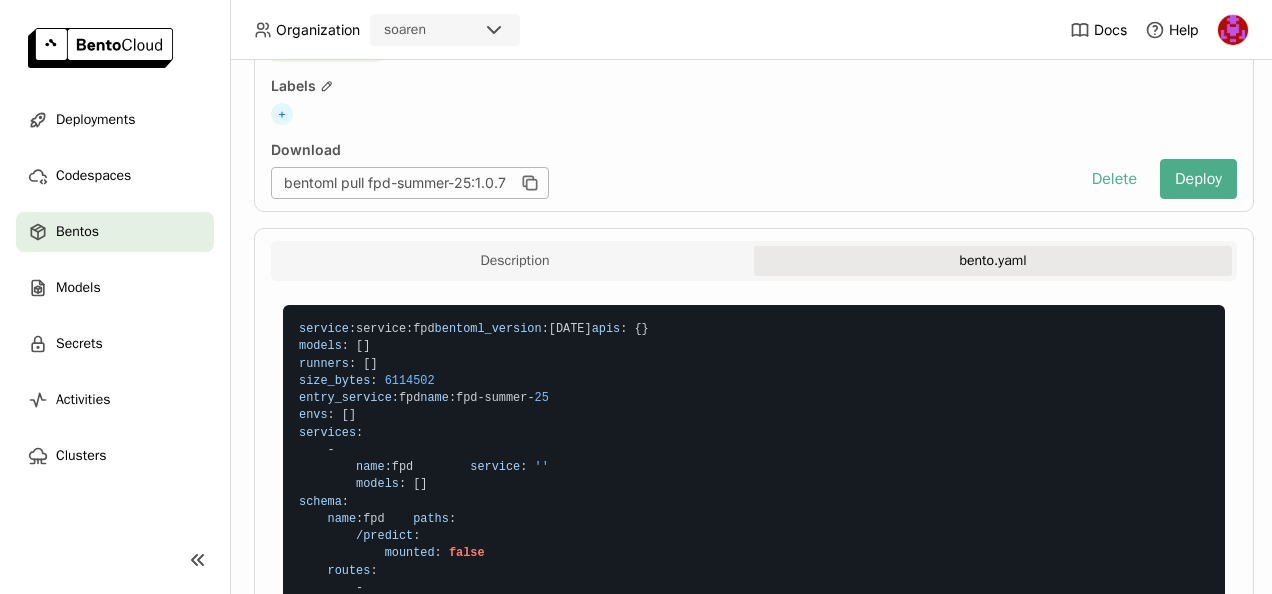 click on "service :  service : fpd
bentoml_version :  [DATE]
apis :   { }
models :   [ ]
runners :   [ ]
size_bytes :   6114502
entry_service :  fpd
name :  fpd - summer - 25
envs :   [ ]
services :
-
name :  fpd
service :   ''
models :   [ ]
schema :
name :  fpd
paths :
/predict :
mounted :   false
routes :
-
batchable :   false
input :
properties :
data :
title :  Data
required :
-  data
title :  Input
type :  object
is_task :   false
name :  predict
output :
additionalProperties :
additionalProperties :
additionalProperties :
anyOf :
-
type :  number
-" at bounding box center (754, 657) 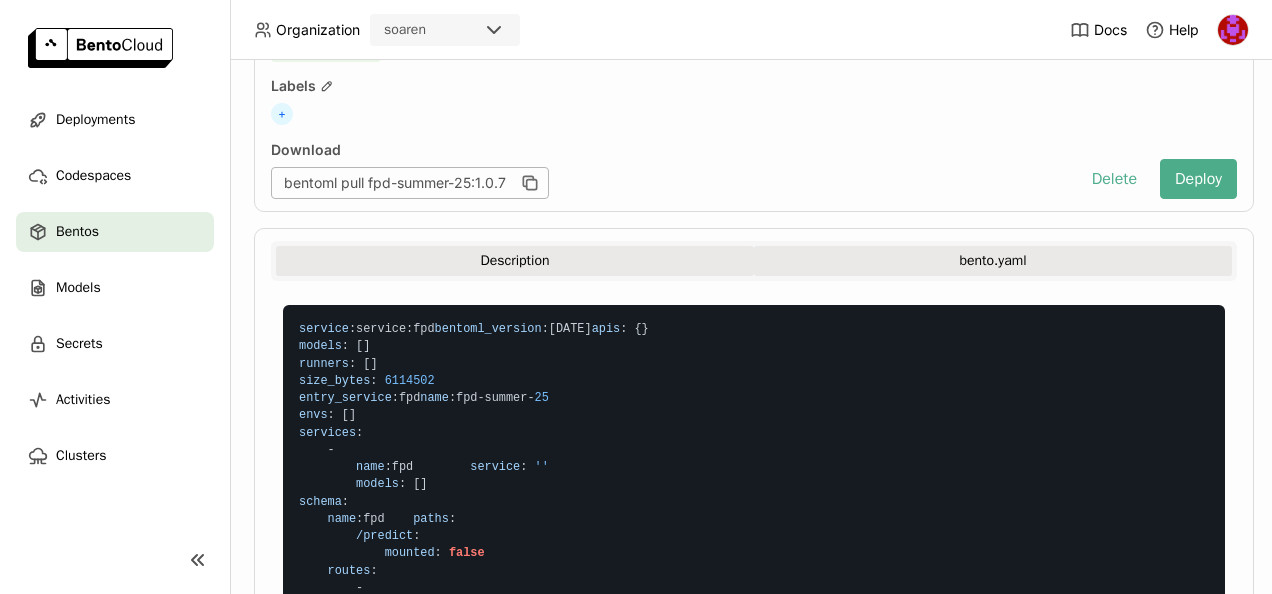 scroll, scrollTop: 300, scrollLeft: 0, axis: vertical 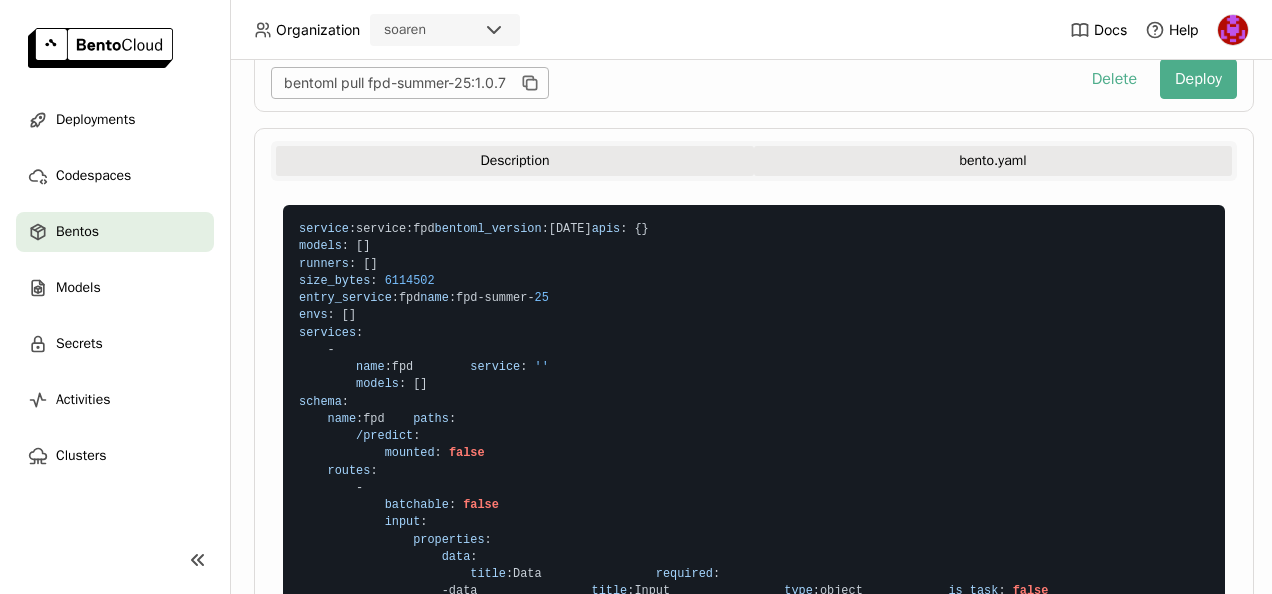 click on "Description" at bounding box center [515, 161] 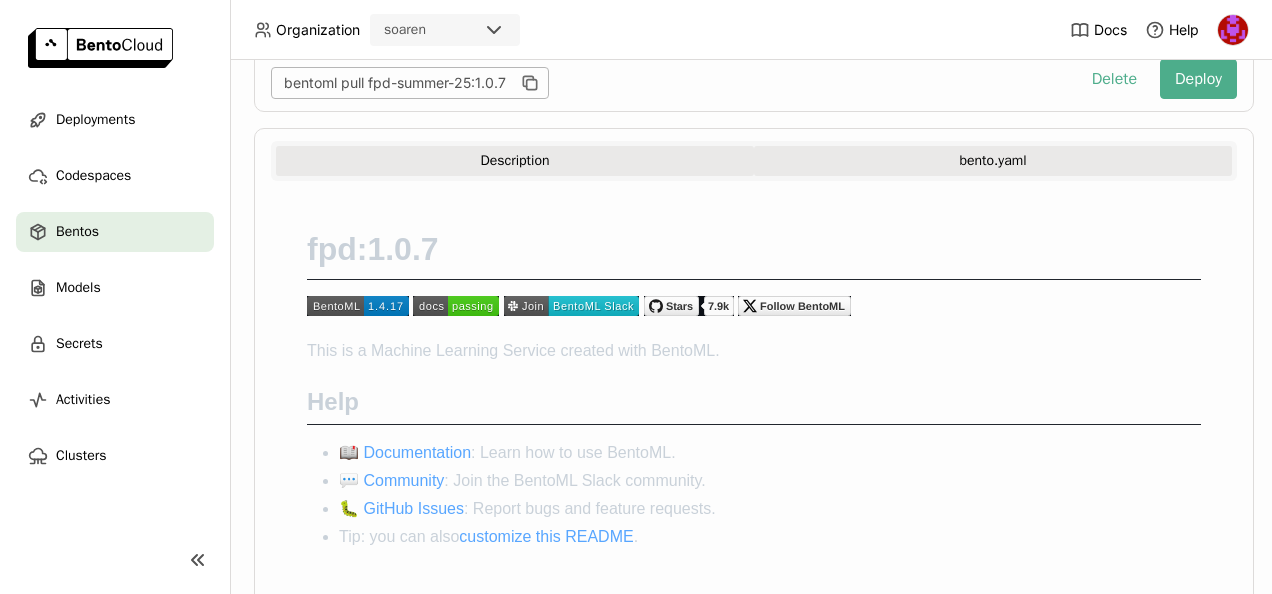 click on "bento.yaml" at bounding box center (993, 161) 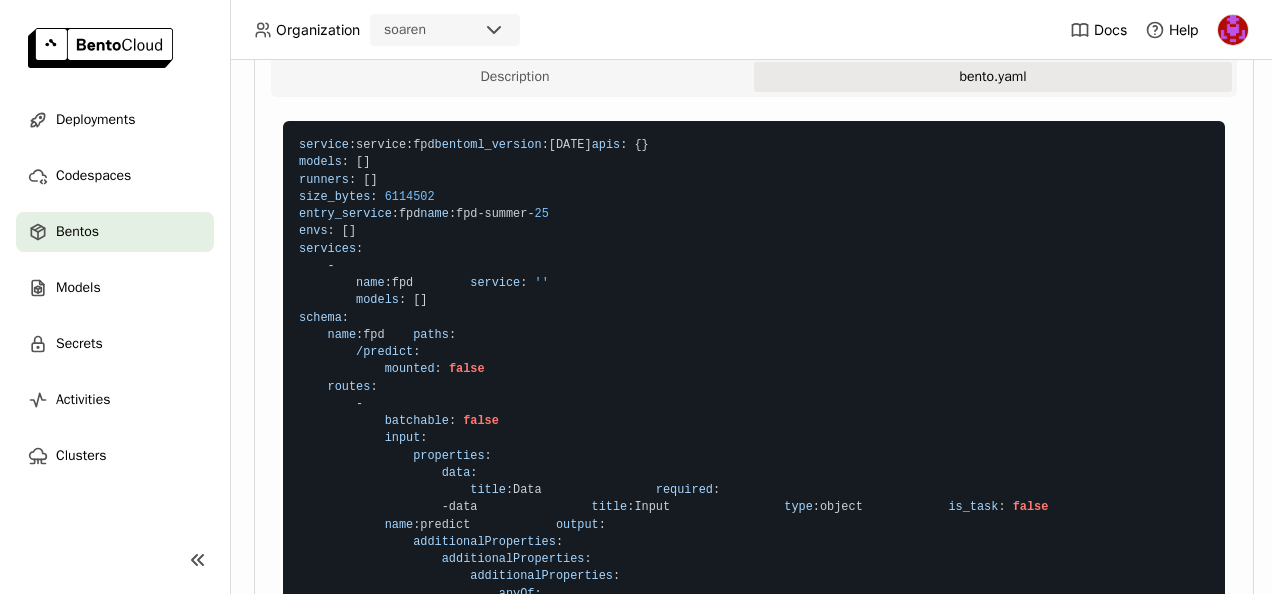 scroll, scrollTop: 0, scrollLeft: 0, axis: both 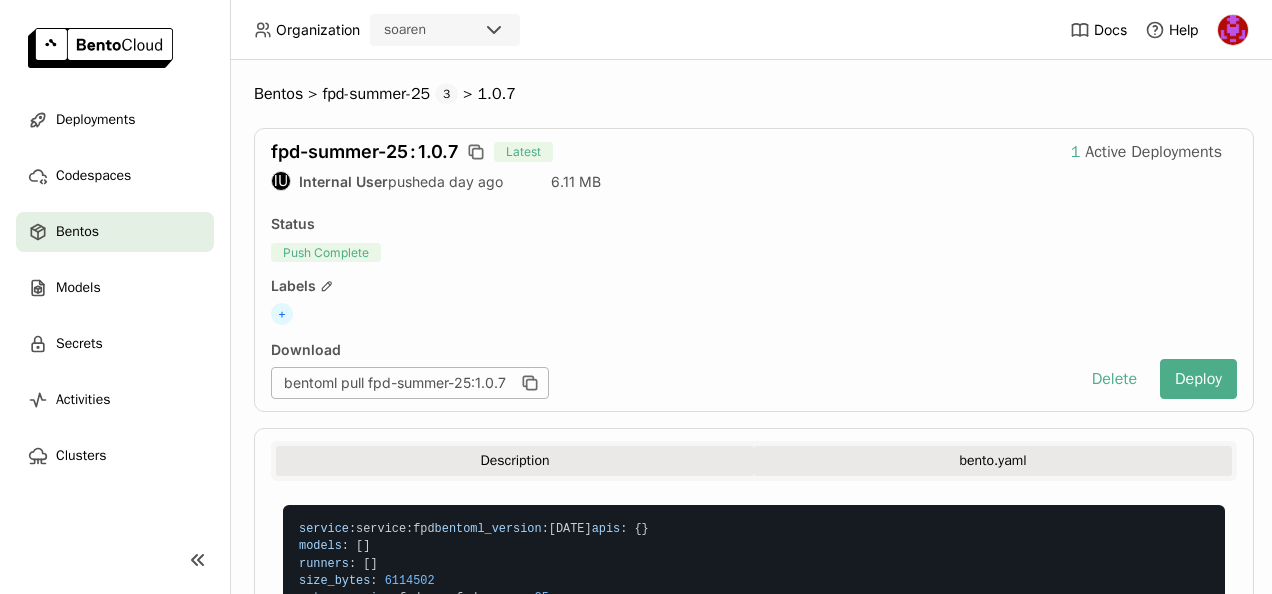click on "Description" at bounding box center (515, 461) 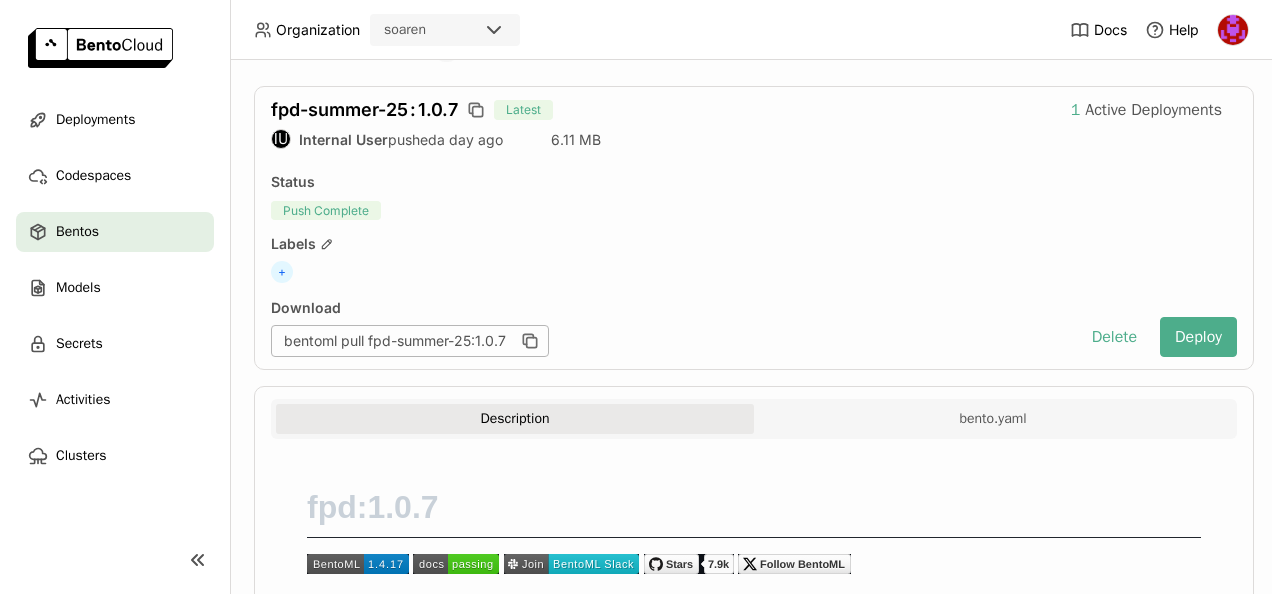 scroll, scrollTop: 0, scrollLeft: 0, axis: both 